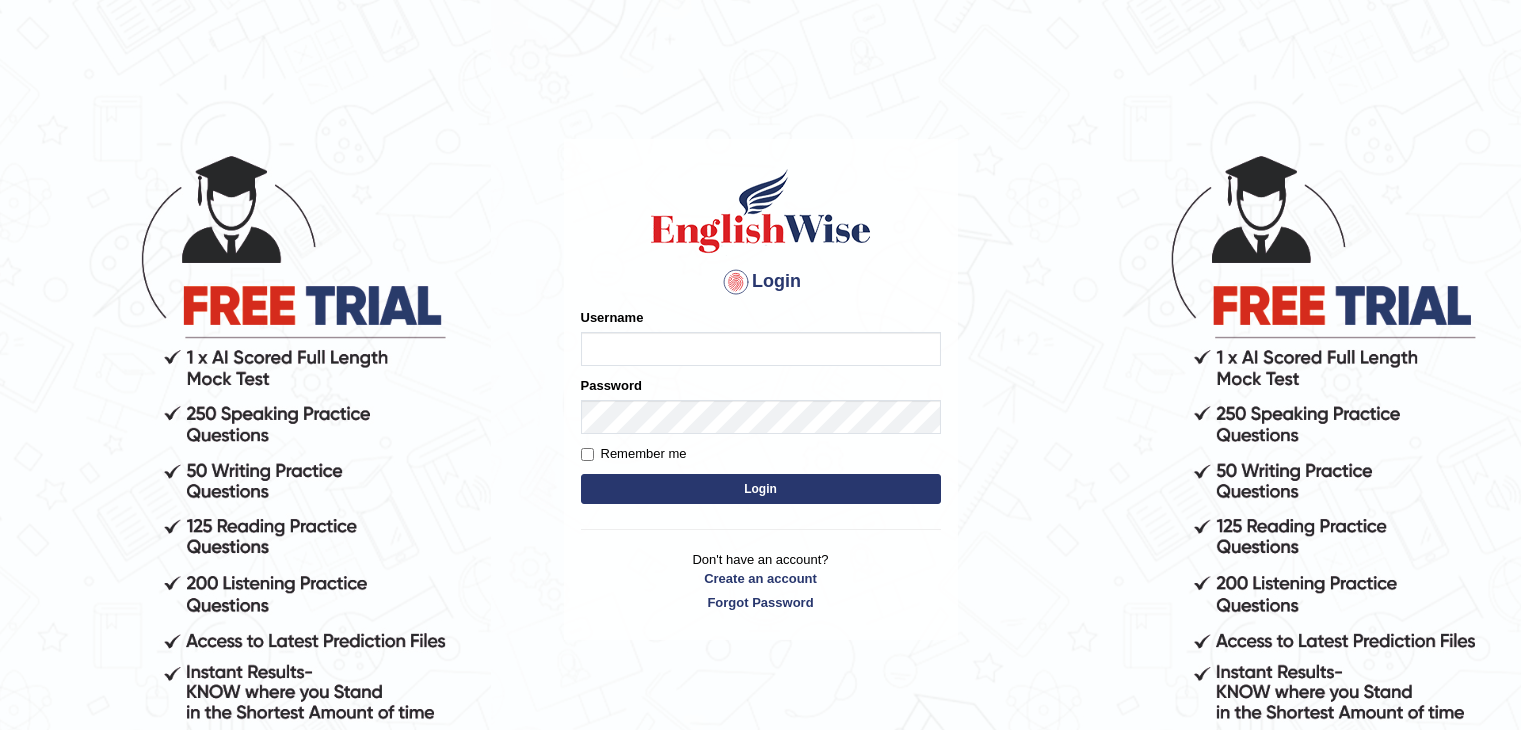 scroll, scrollTop: 0, scrollLeft: 0, axis: both 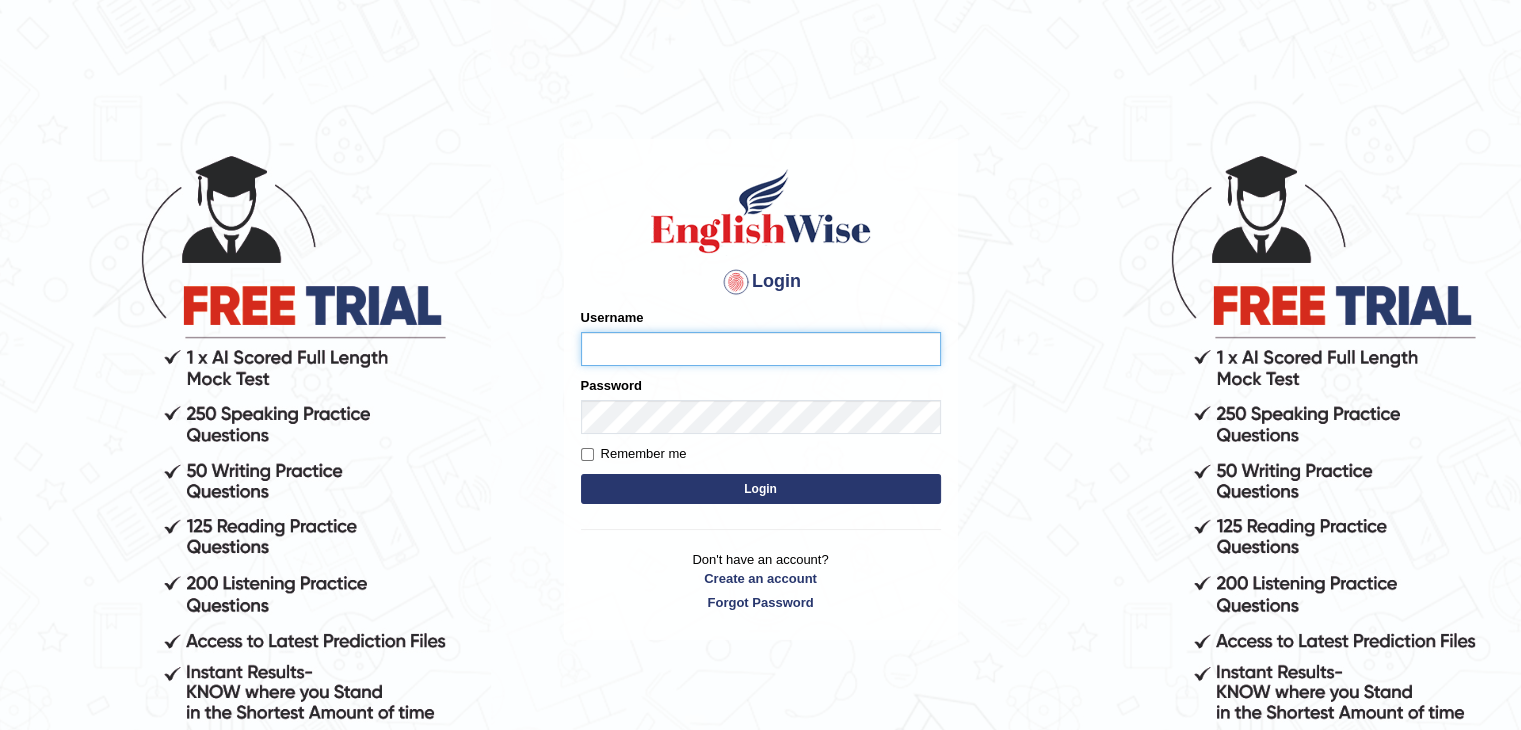 type on "JAGDISHKUMAR" 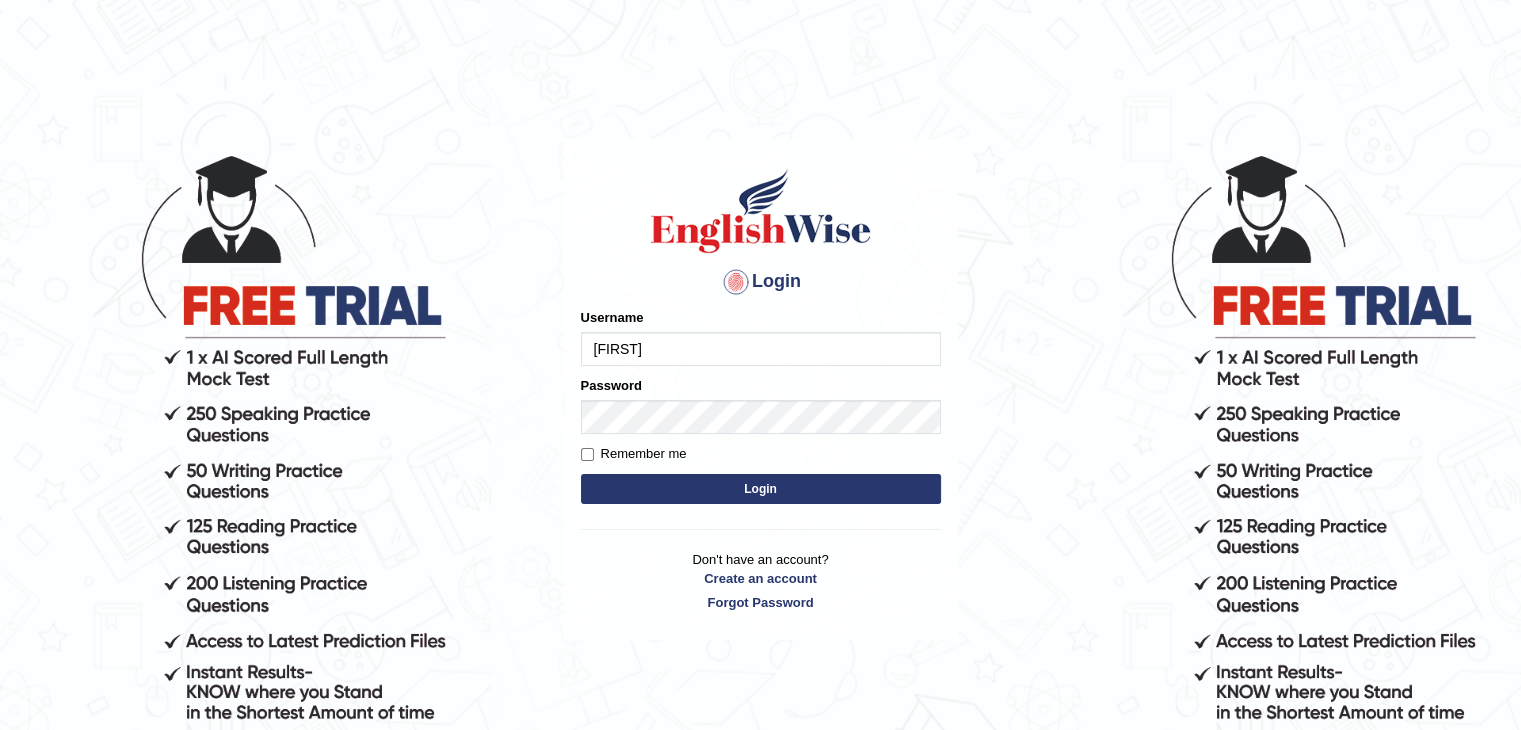 click on "Login" at bounding box center (761, 489) 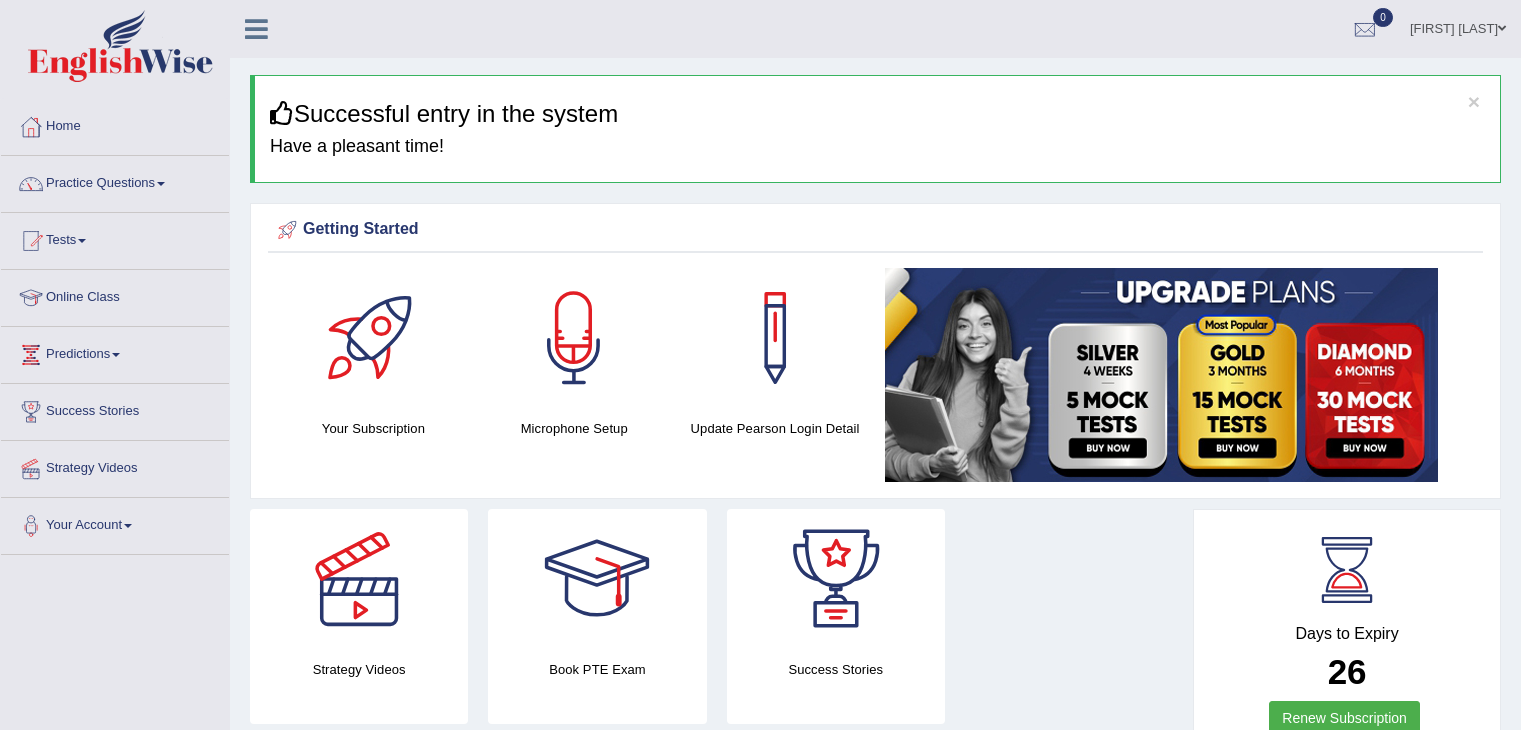 scroll, scrollTop: 0, scrollLeft: 0, axis: both 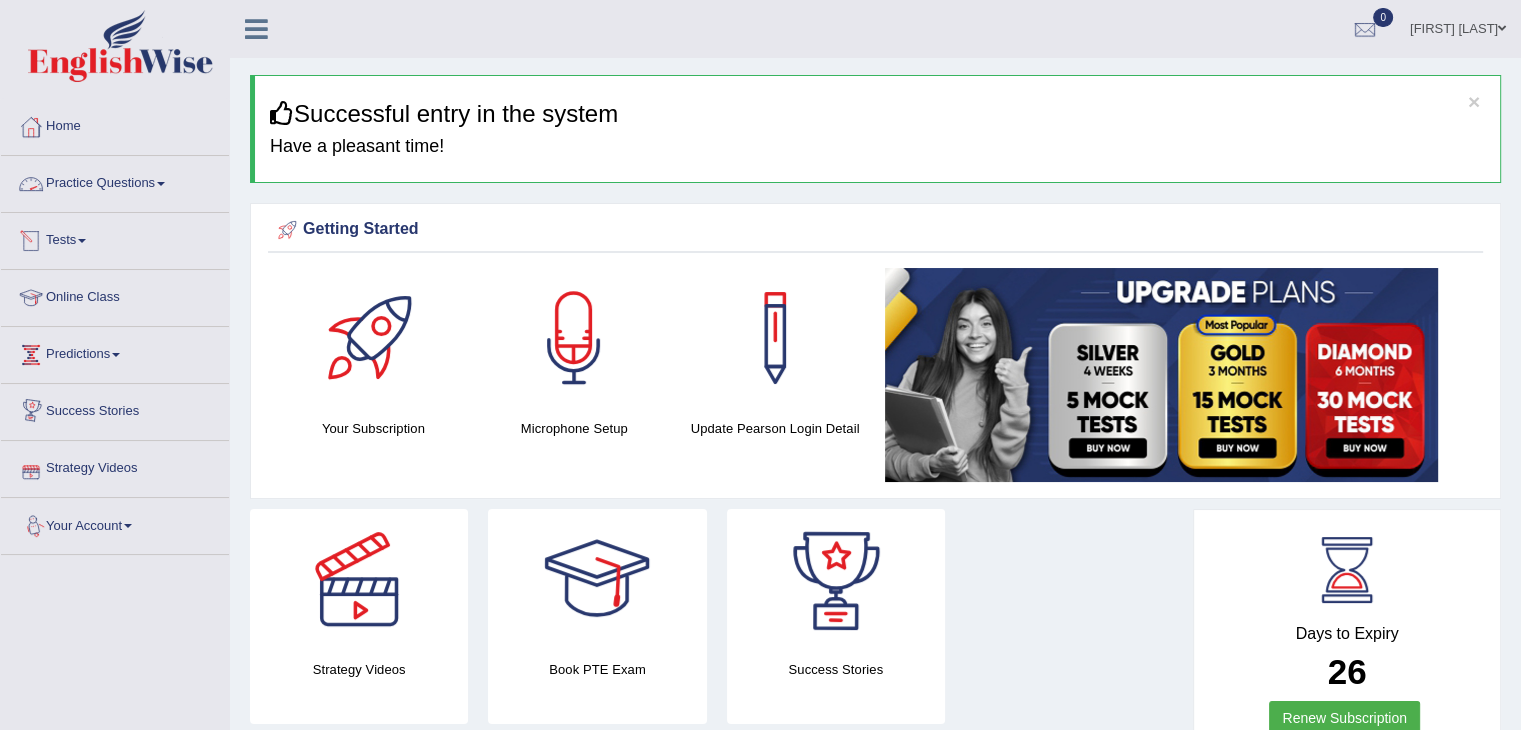 click on "Practice Questions" at bounding box center (115, 181) 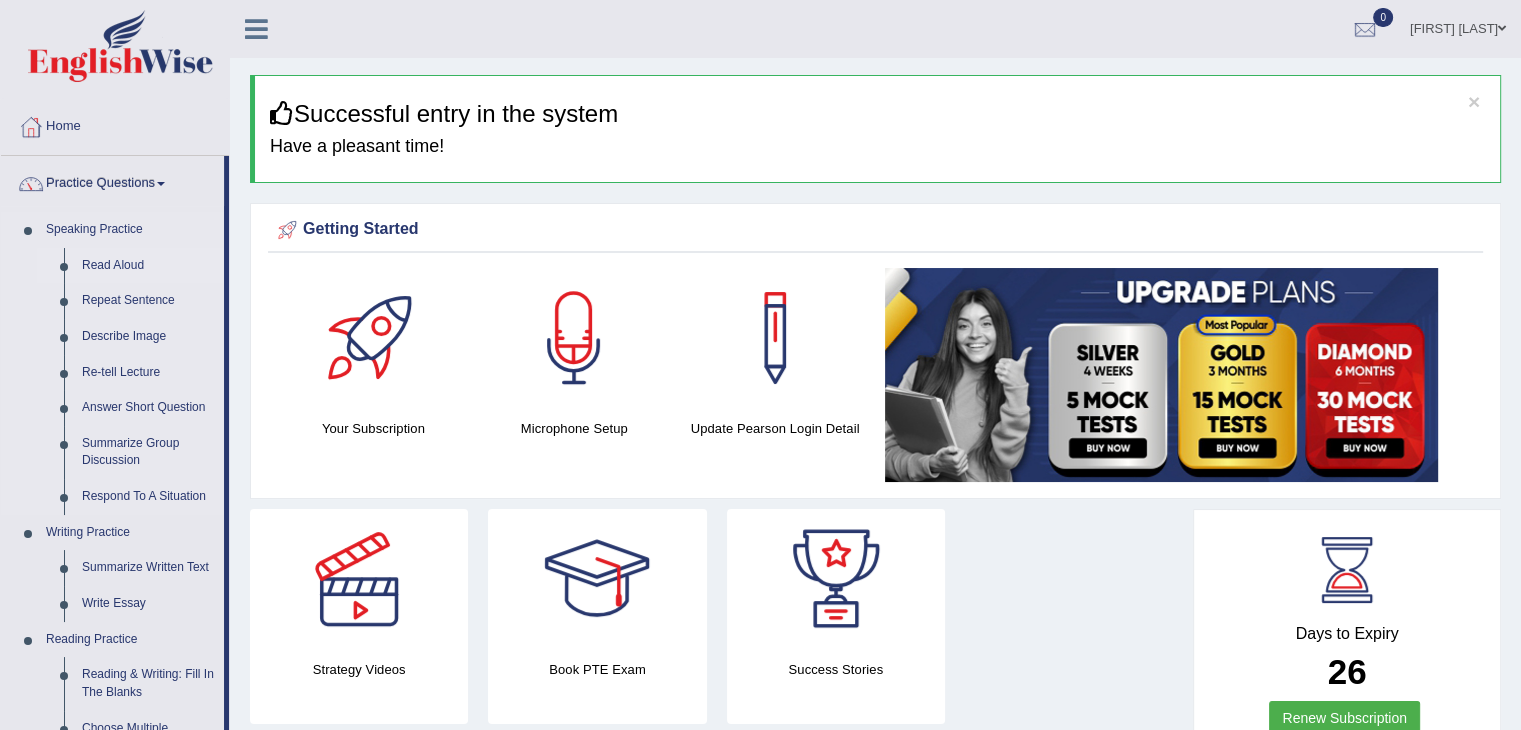 click on "Read Aloud" at bounding box center [148, 266] 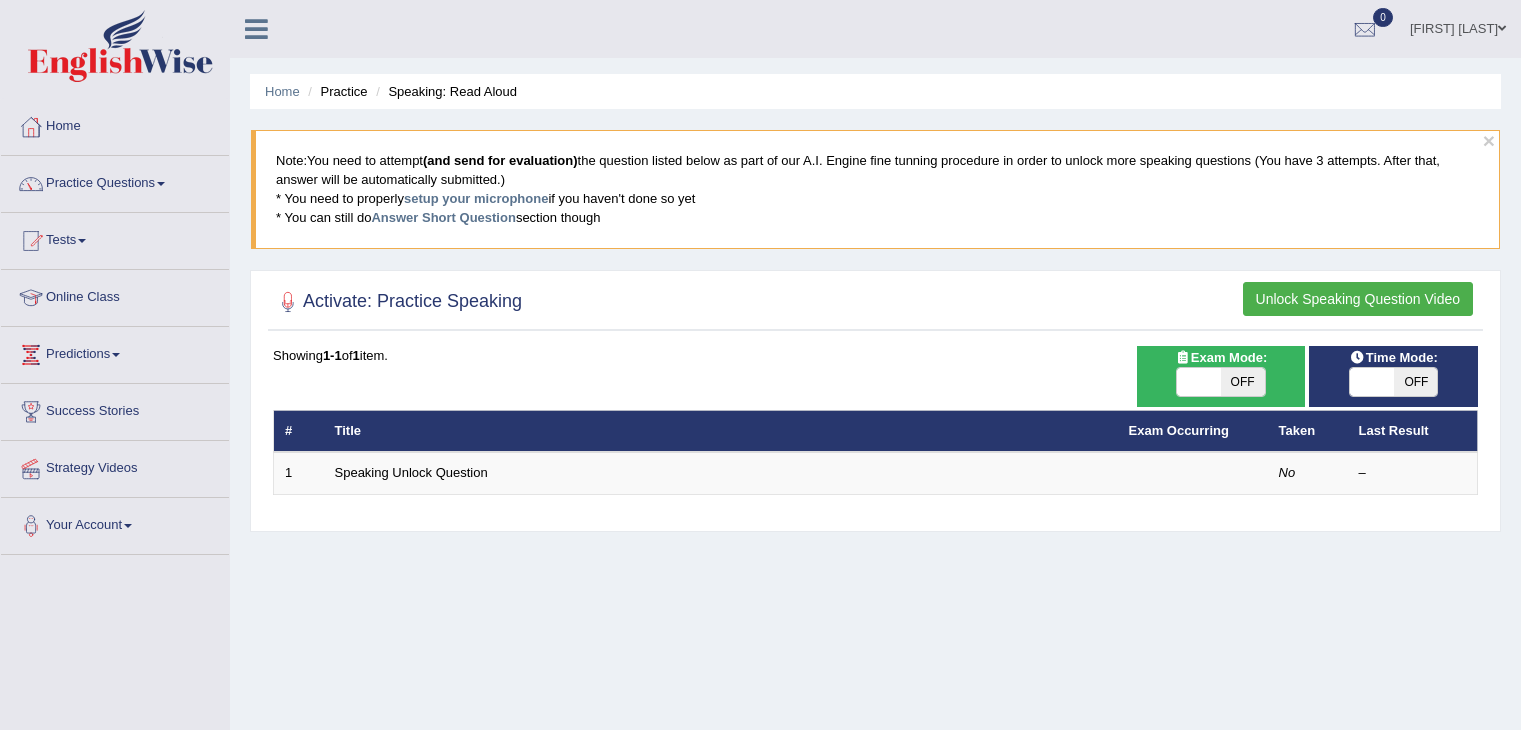 scroll, scrollTop: 0, scrollLeft: 0, axis: both 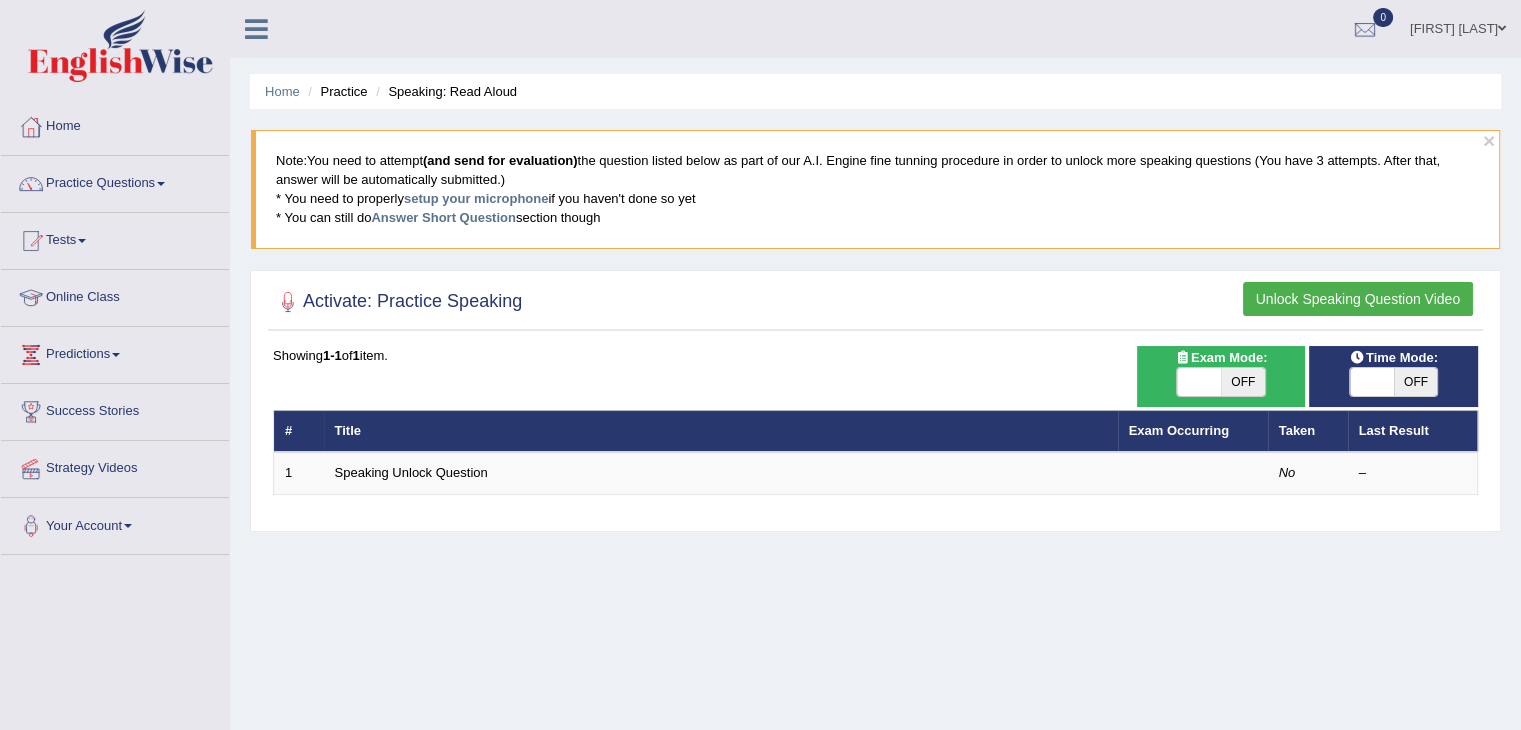 click on "Unlock Speaking Question Video" at bounding box center [1358, 299] 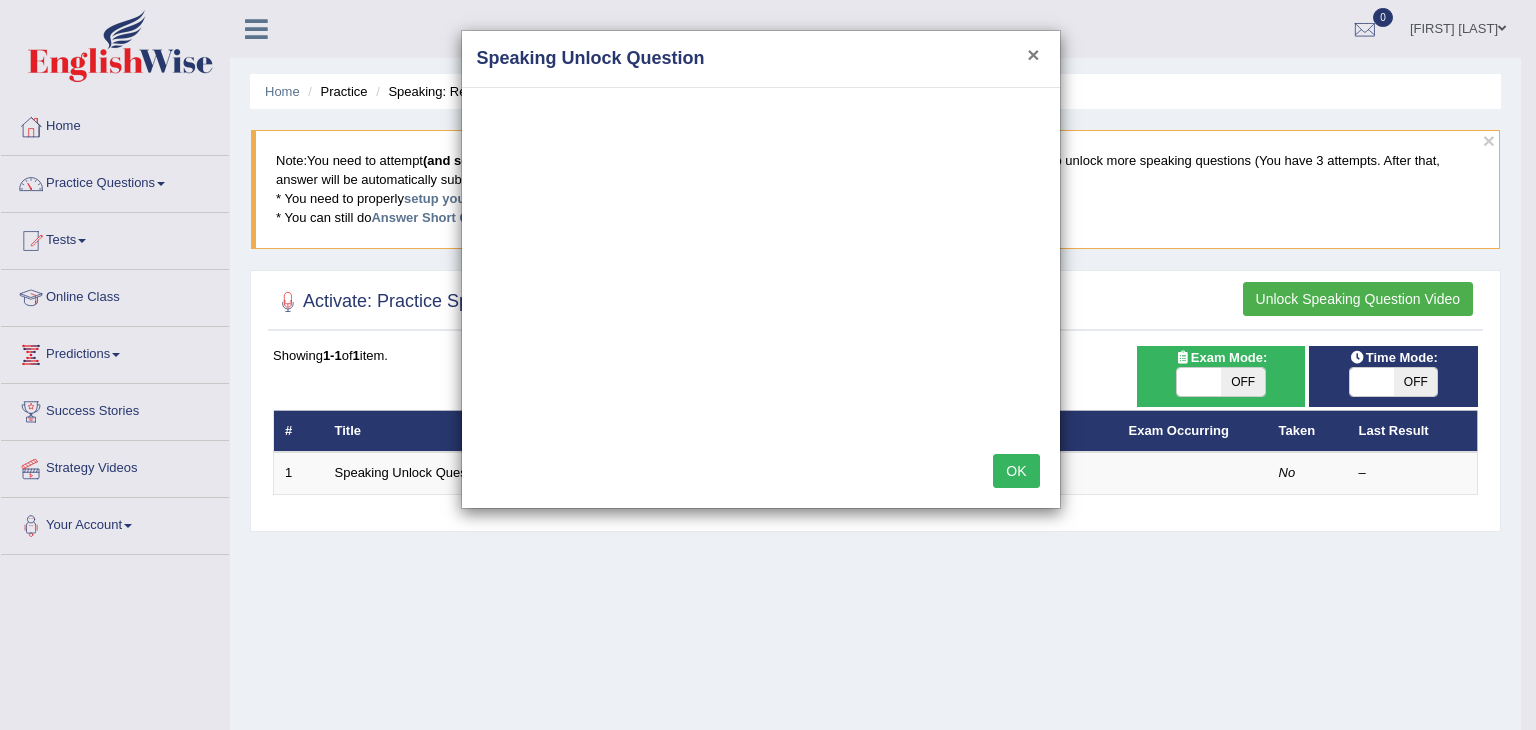 click on "×" at bounding box center [1033, 54] 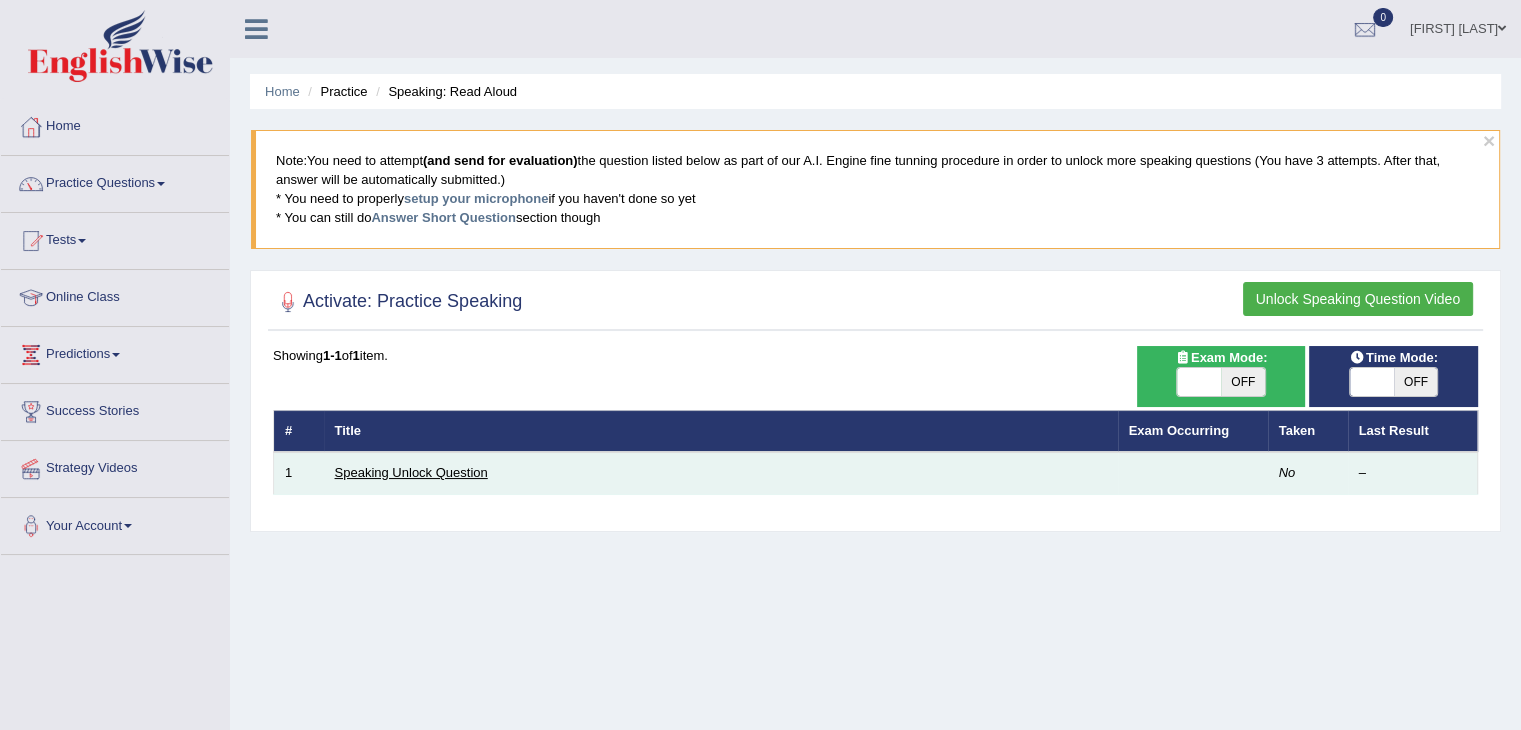 click on "Speaking Unlock Question" at bounding box center [411, 472] 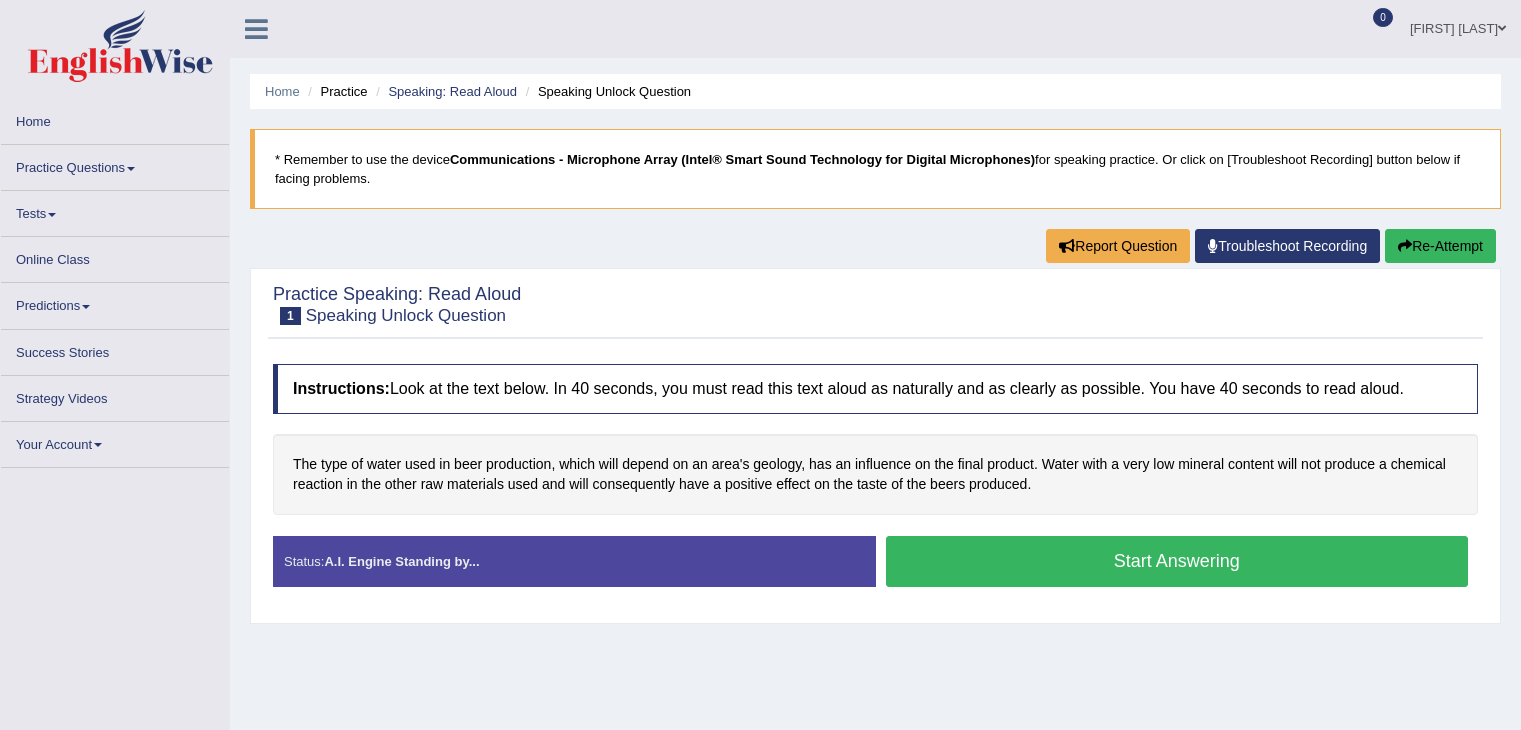 scroll, scrollTop: 0, scrollLeft: 0, axis: both 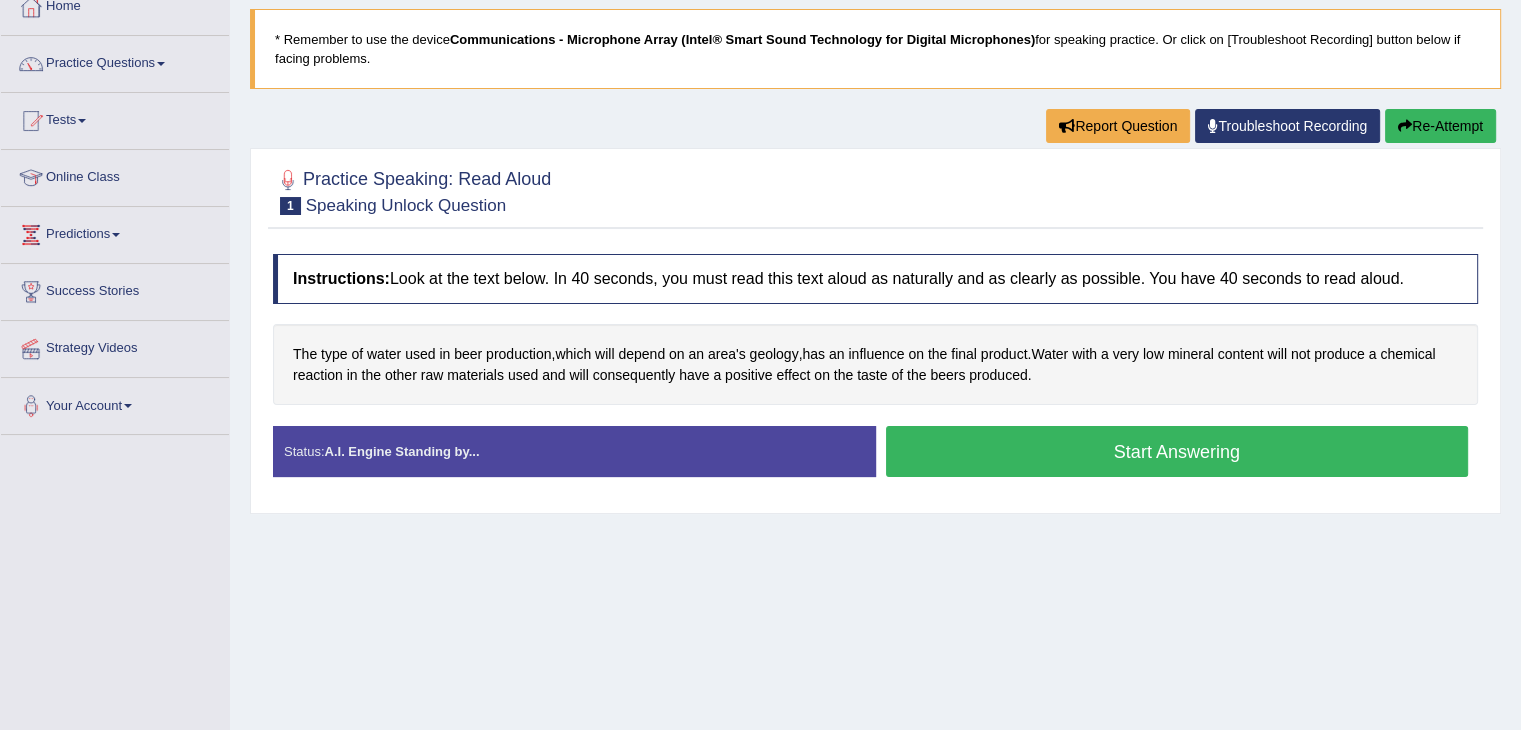 click on "Start Answering" at bounding box center [1177, 451] 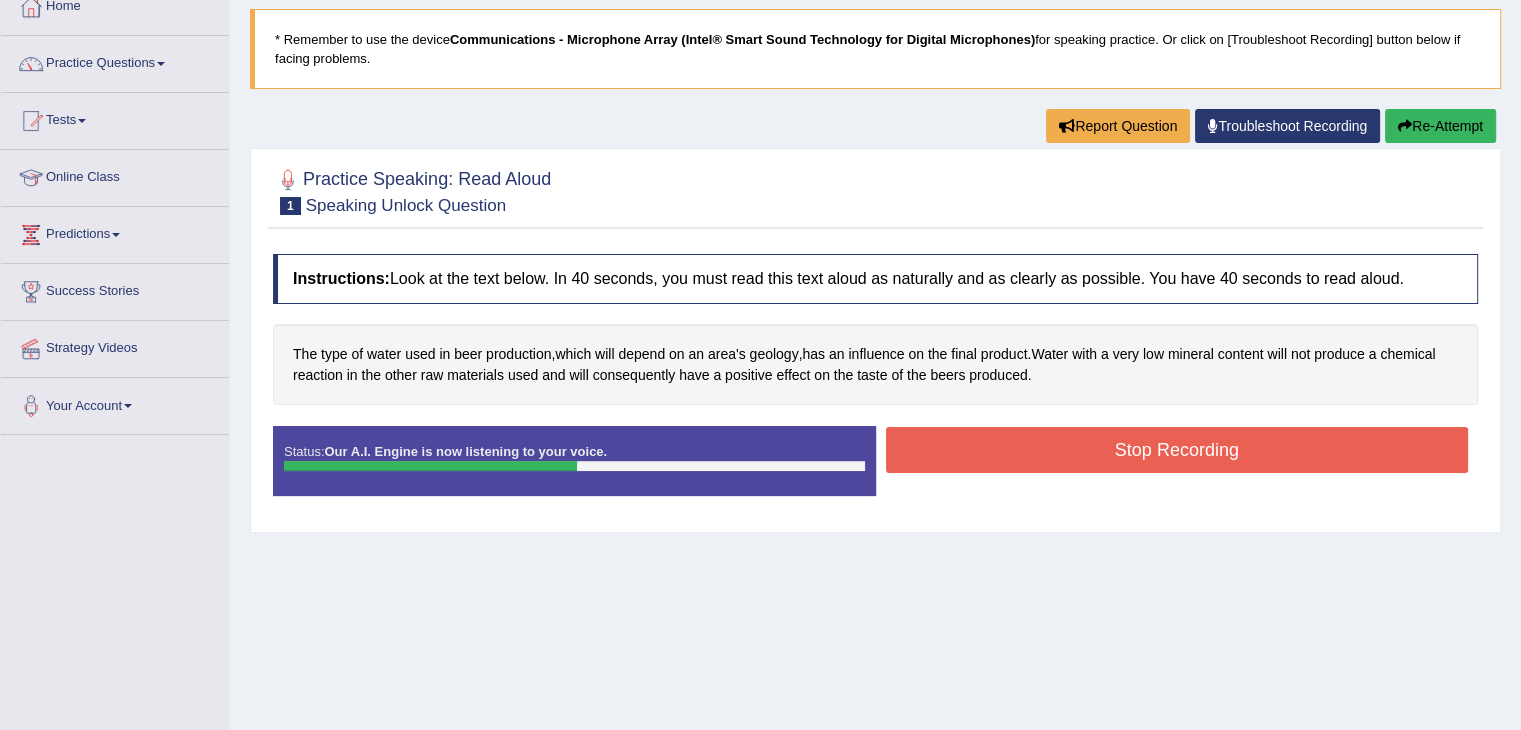 click on "Stop Recording" at bounding box center [1177, 450] 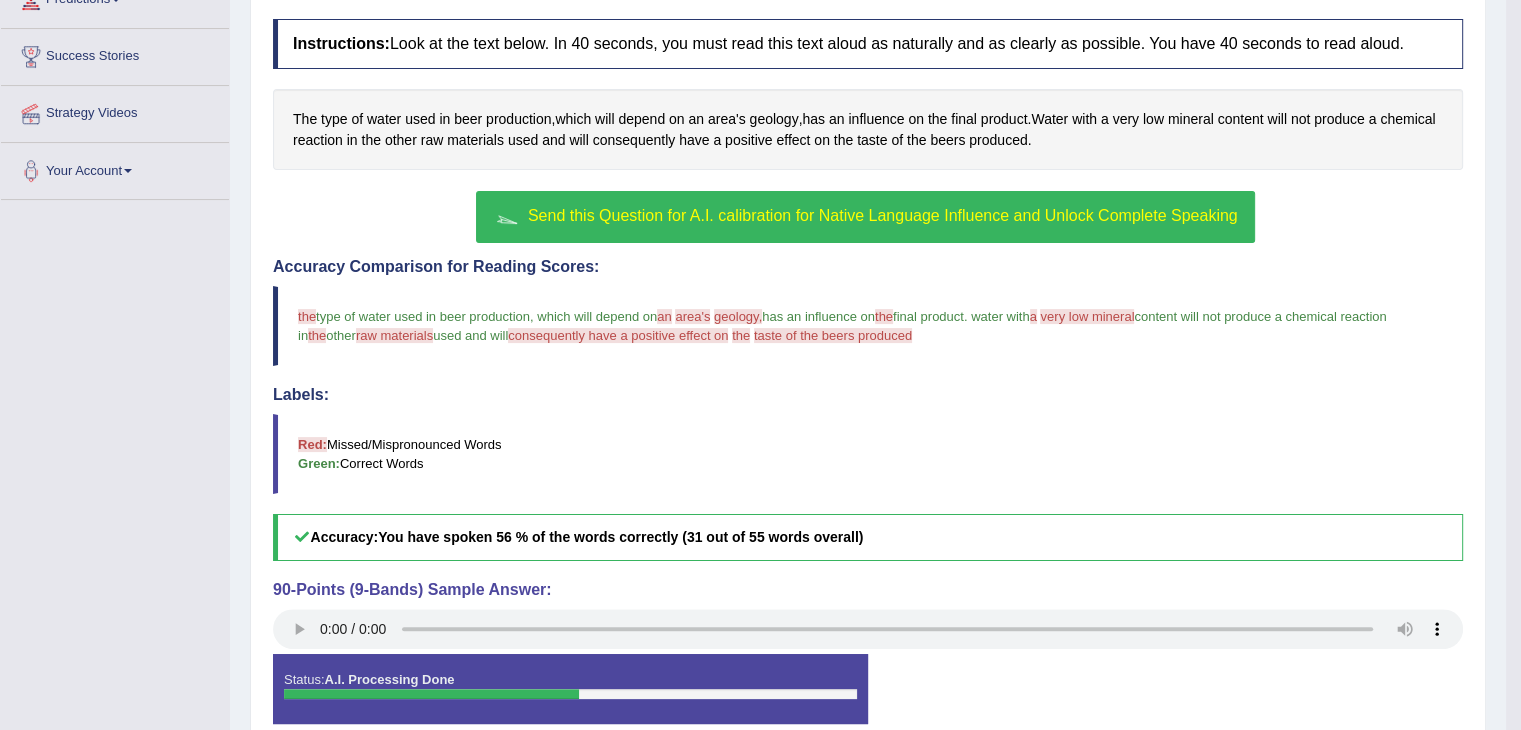 scroll, scrollTop: 448, scrollLeft: 0, axis: vertical 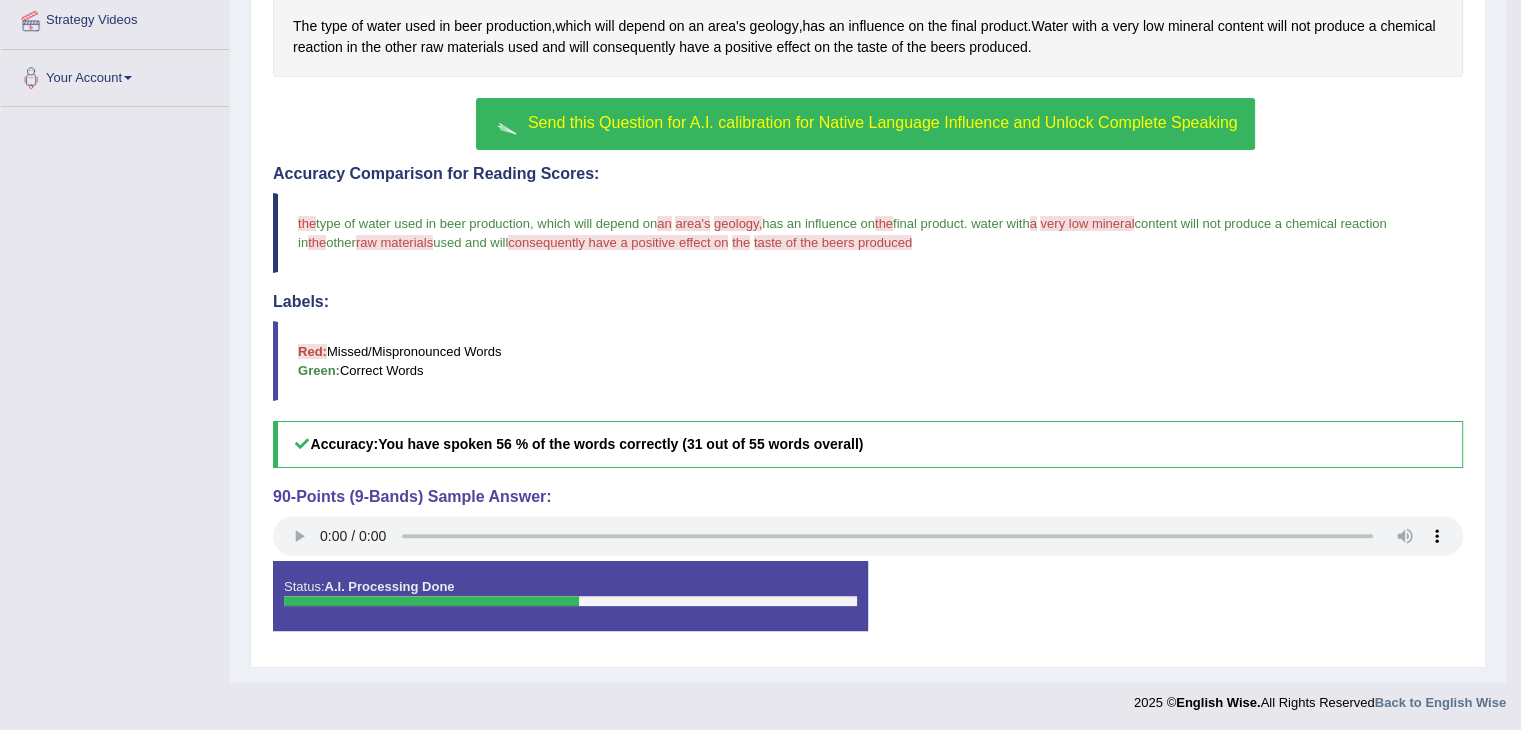 click on "Send this Question for A.I. calibration for Native Language Influence and Unlock Complete Speaking" at bounding box center (865, 124) 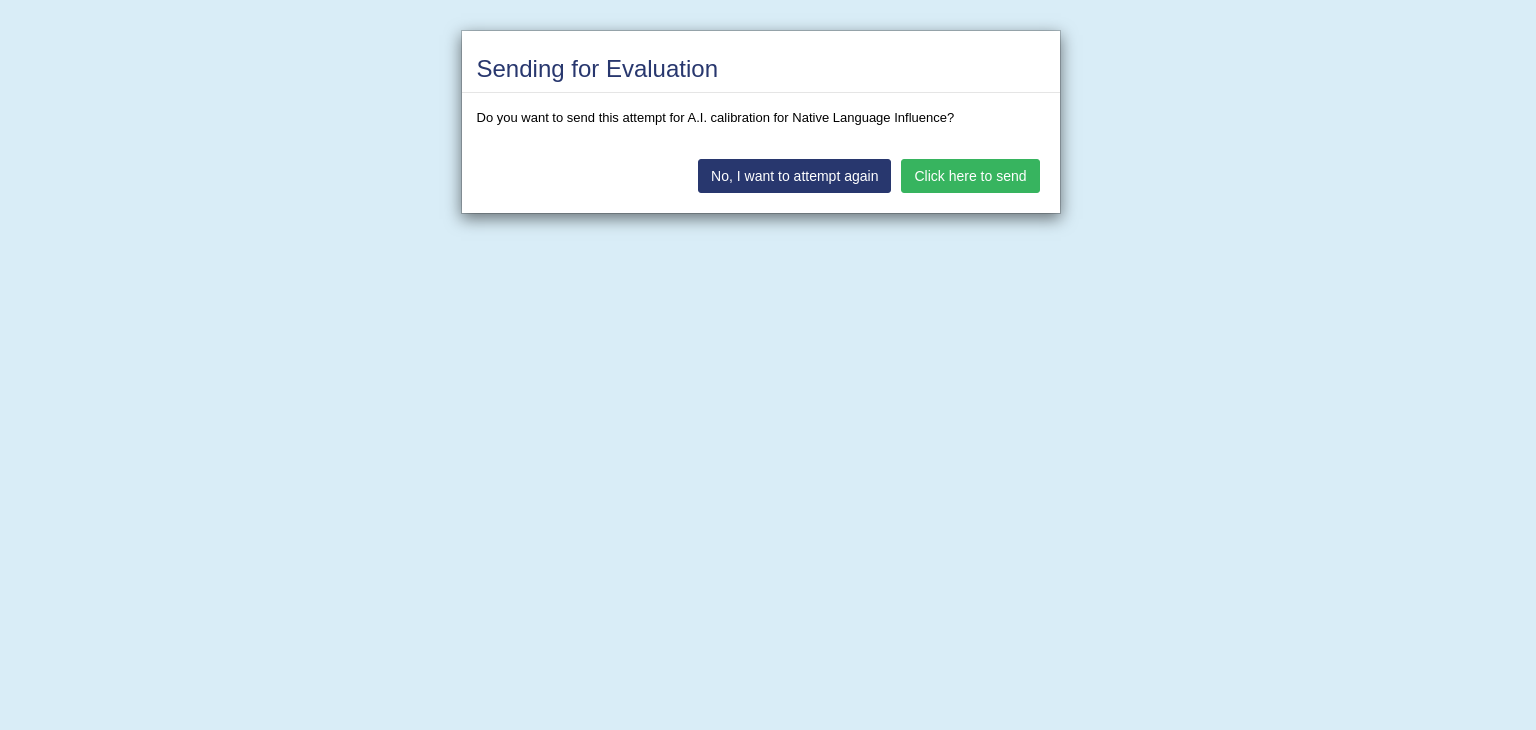 click on "No, I want to attempt again" at bounding box center (794, 176) 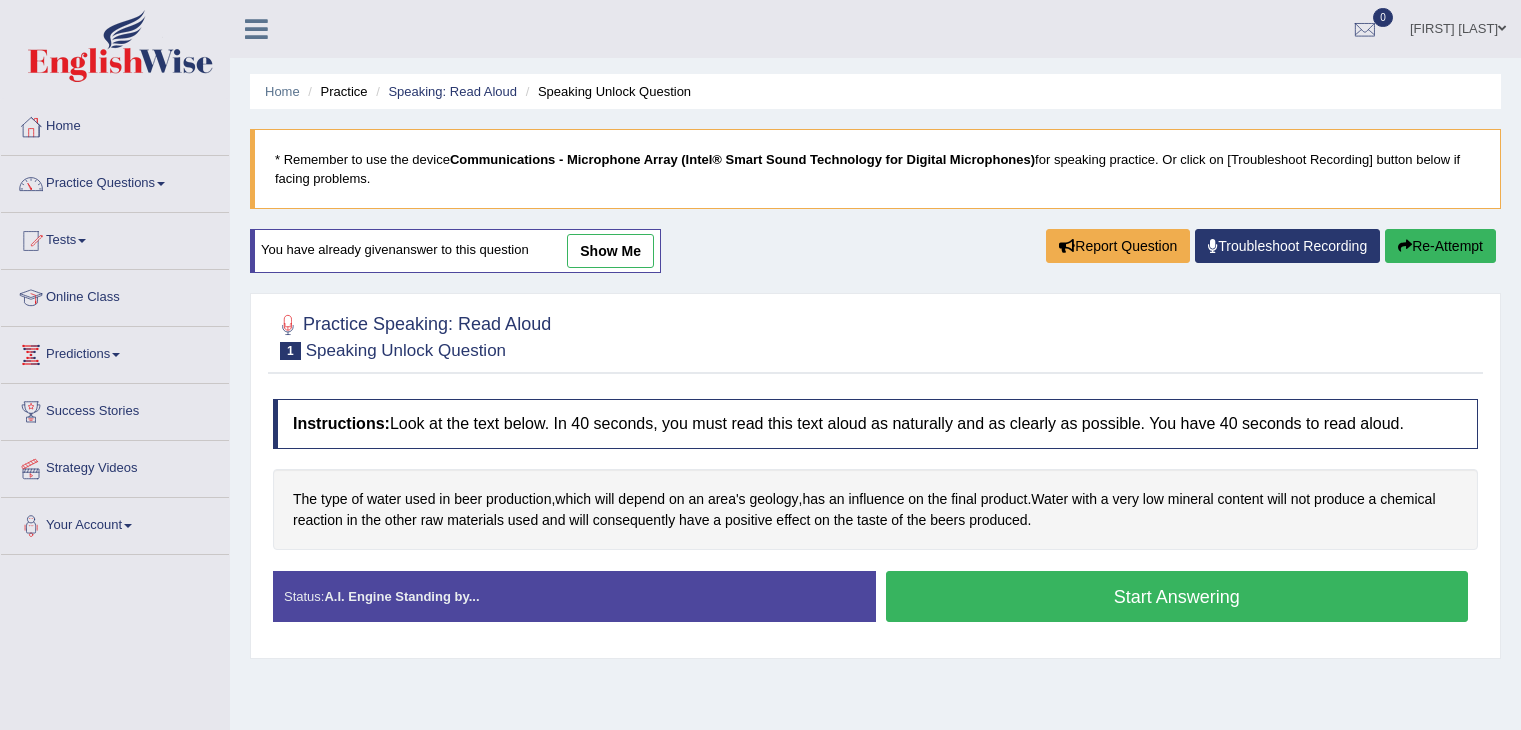 scroll, scrollTop: 320, scrollLeft: 0, axis: vertical 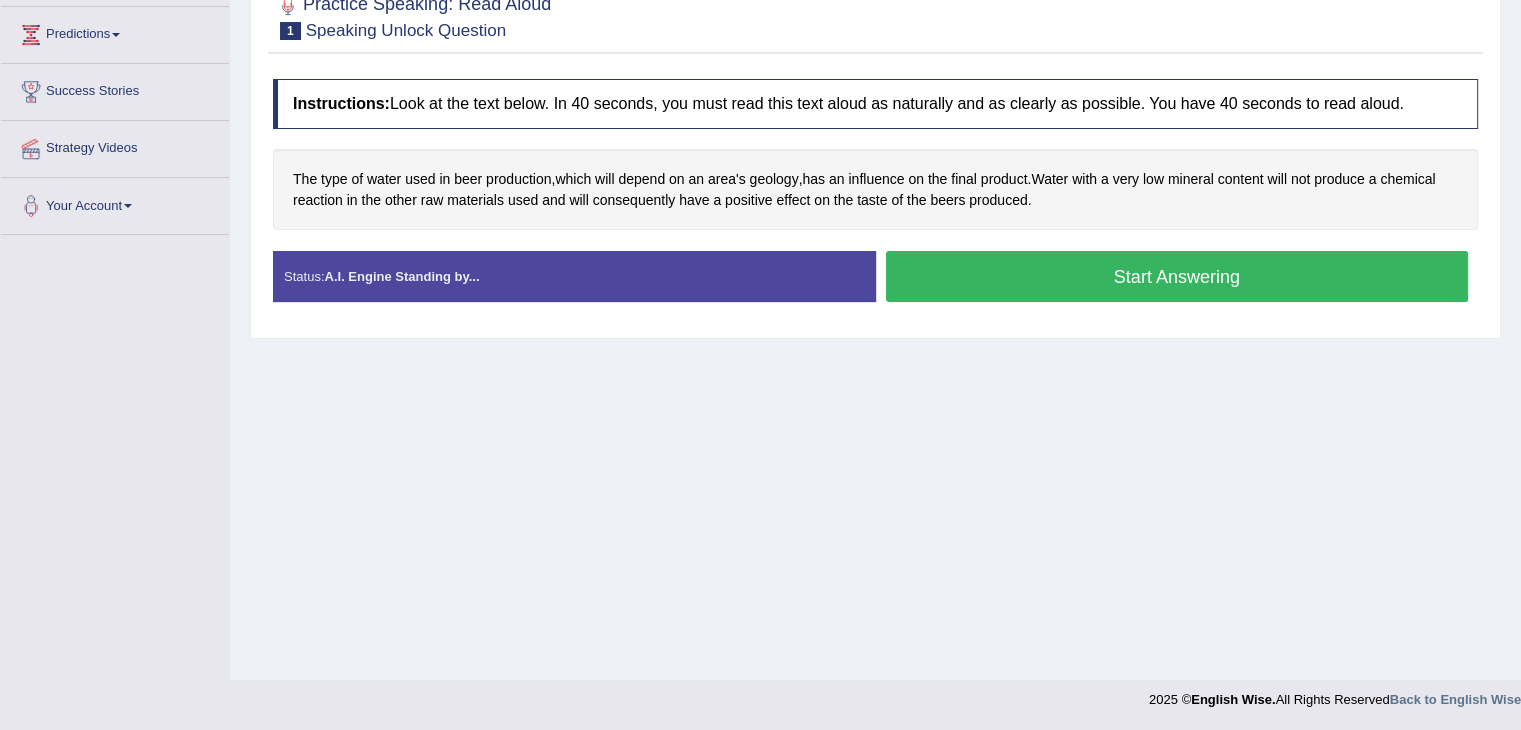 click on "Start Answering" at bounding box center (1177, 276) 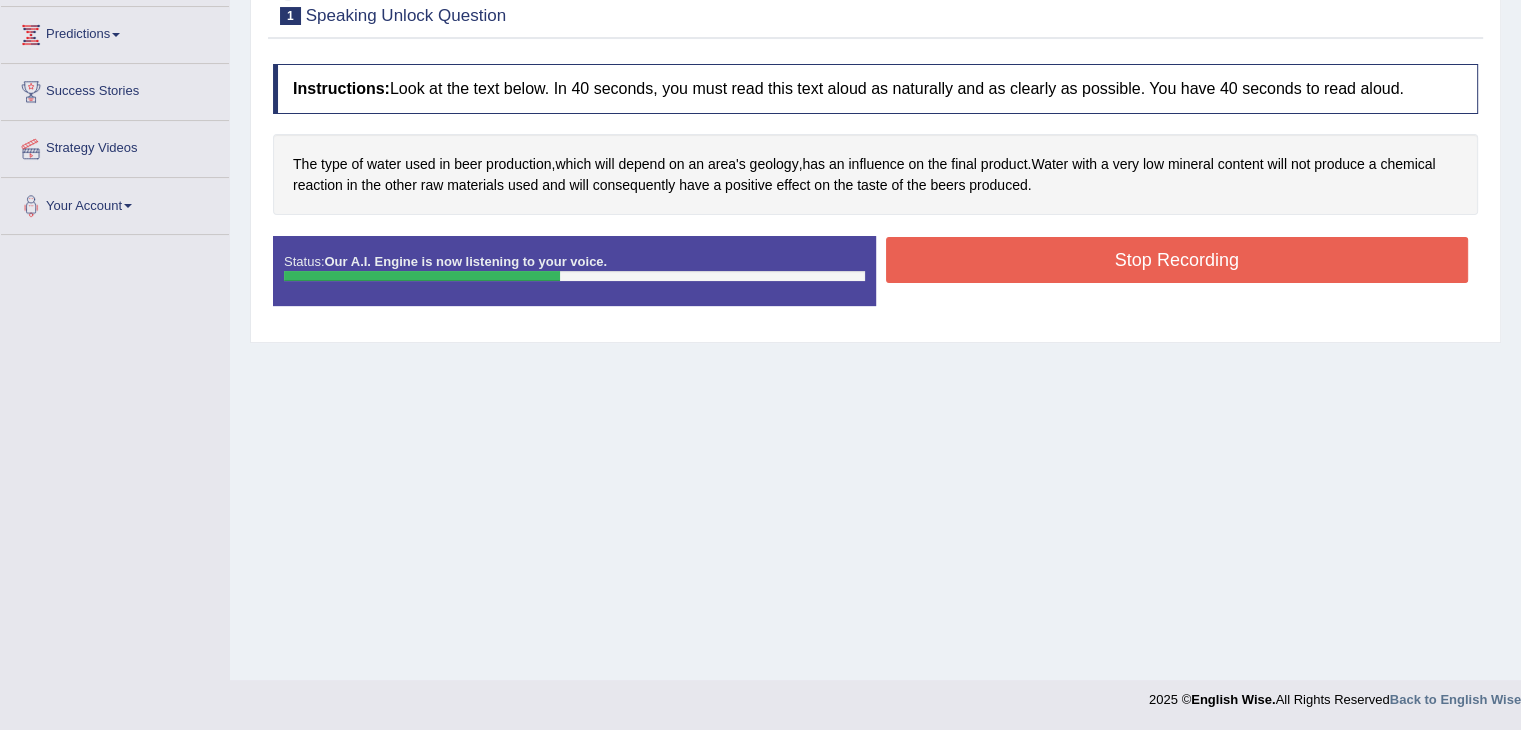 click on "Stop Recording" at bounding box center (1177, 260) 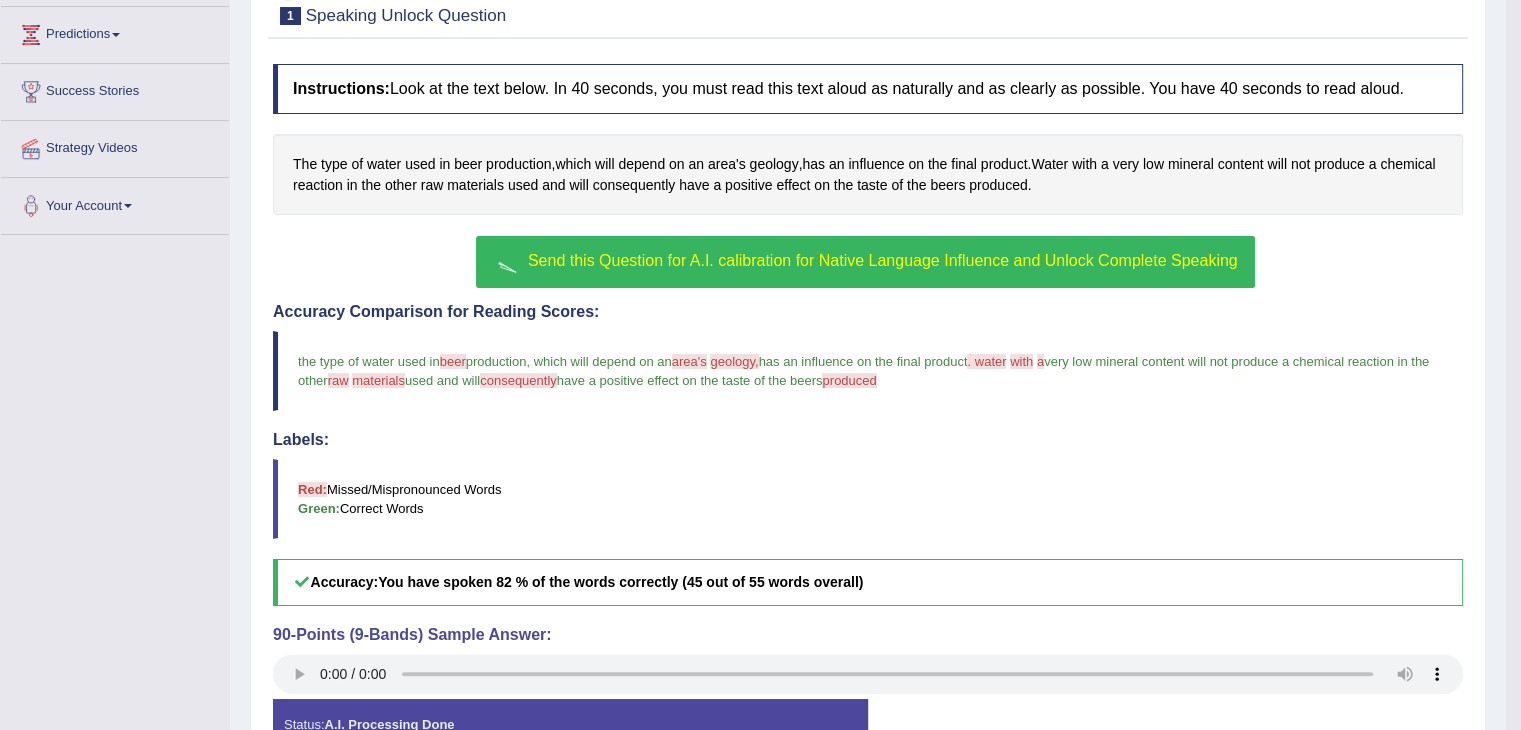 click on "Send this Question for A.I. calibration for Native Language Influence and Unlock Complete Speaking" at bounding box center [883, 260] 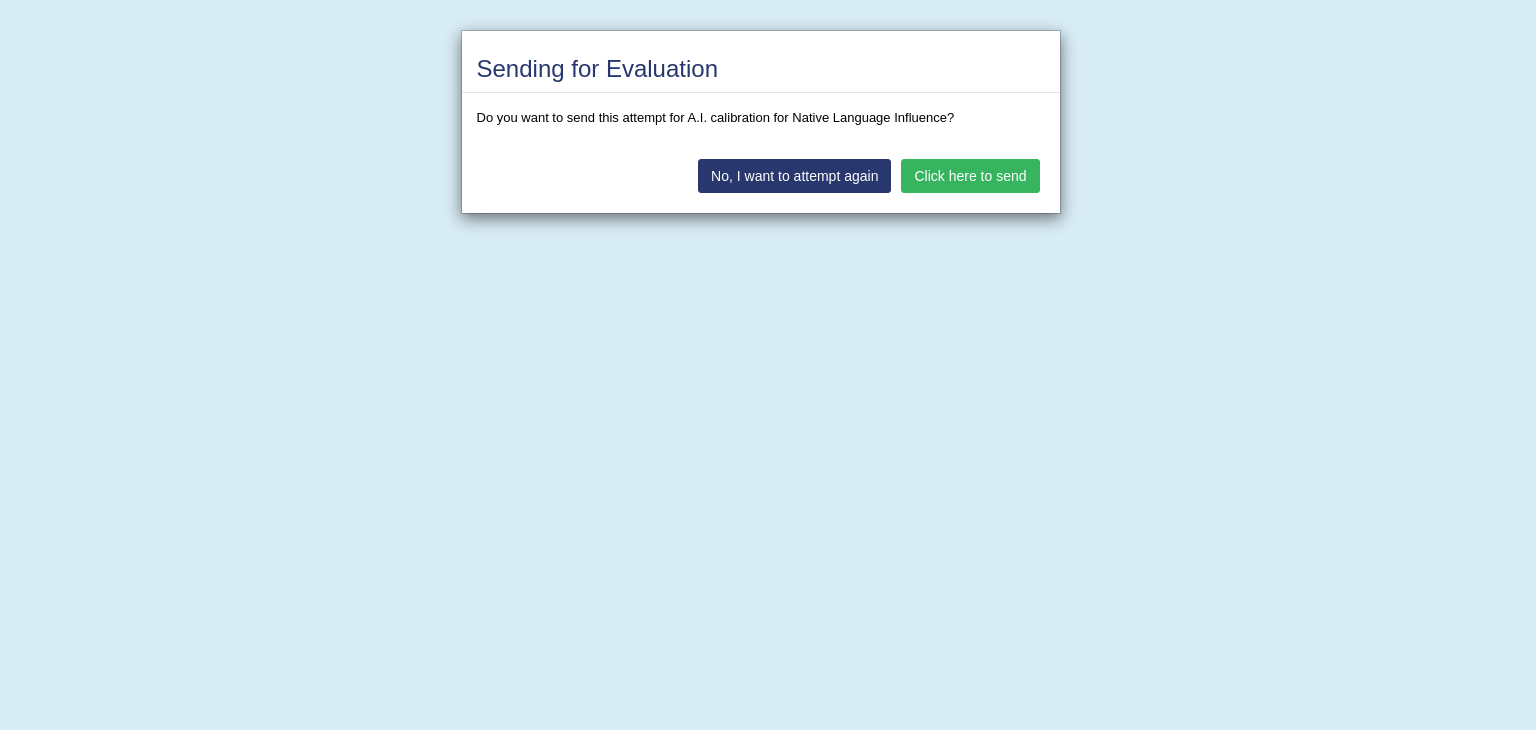 click on "Click here to send" at bounding box center [970, 176] 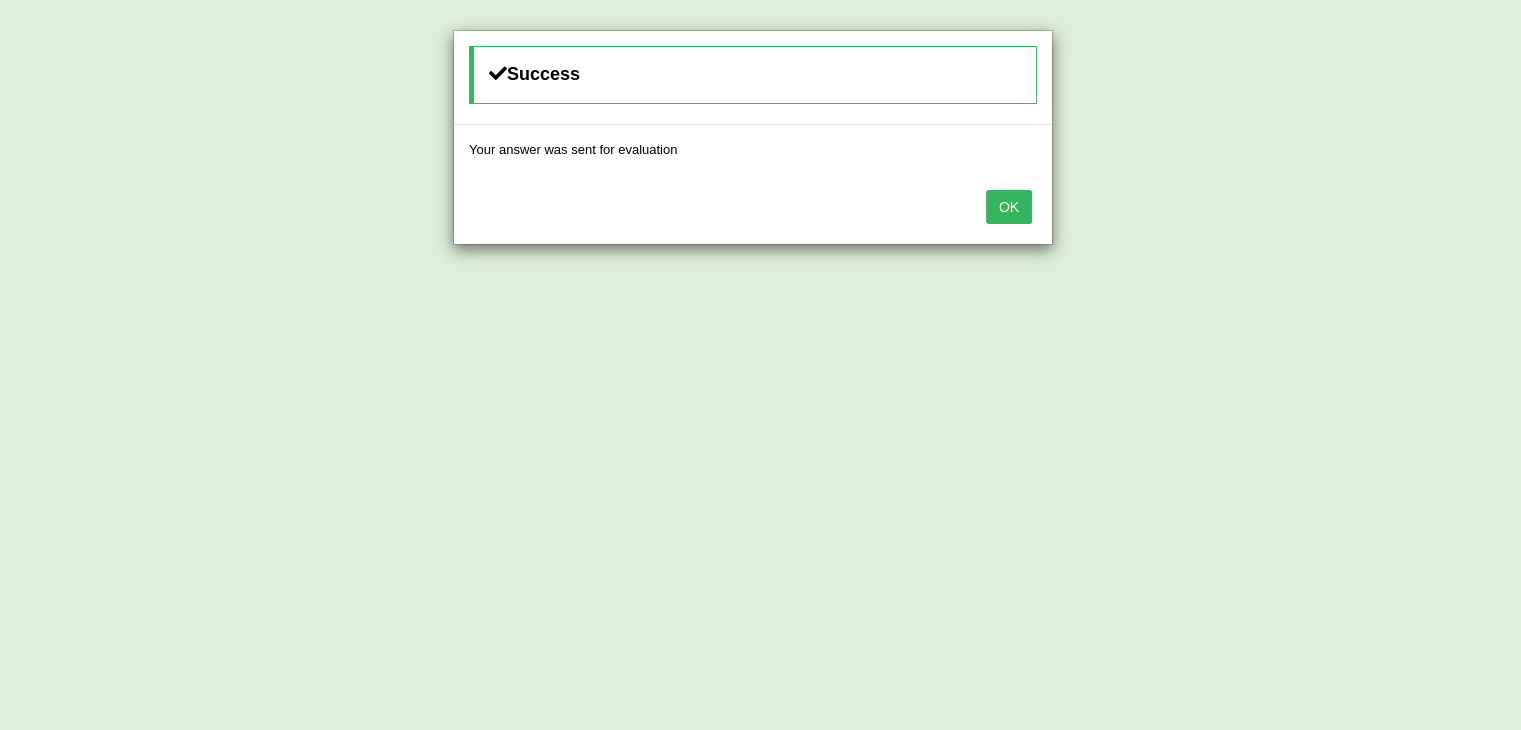 click on "OK" at bounding box center [1009, 207] 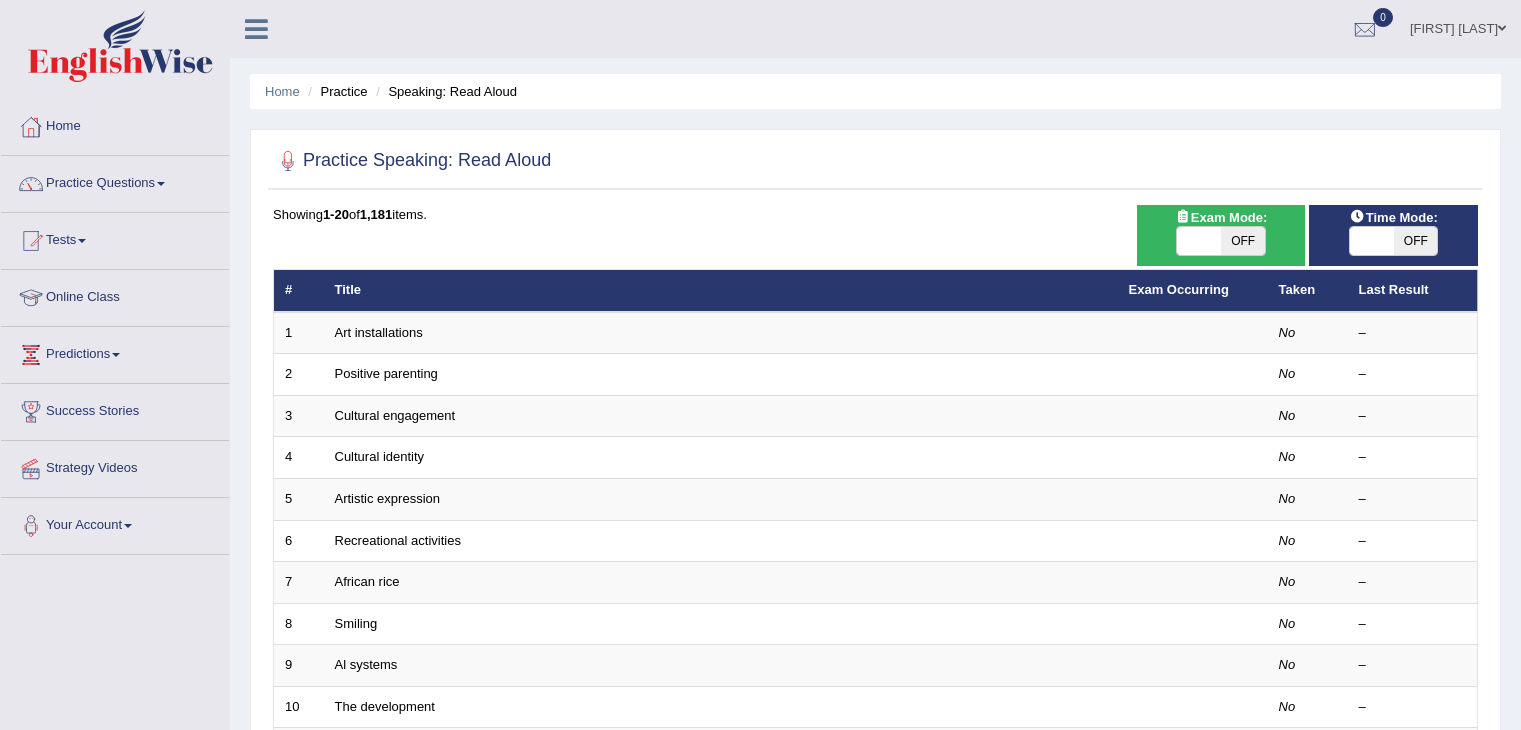 scroll, scrollTop: 0, scrollLeft: 0, axis: both 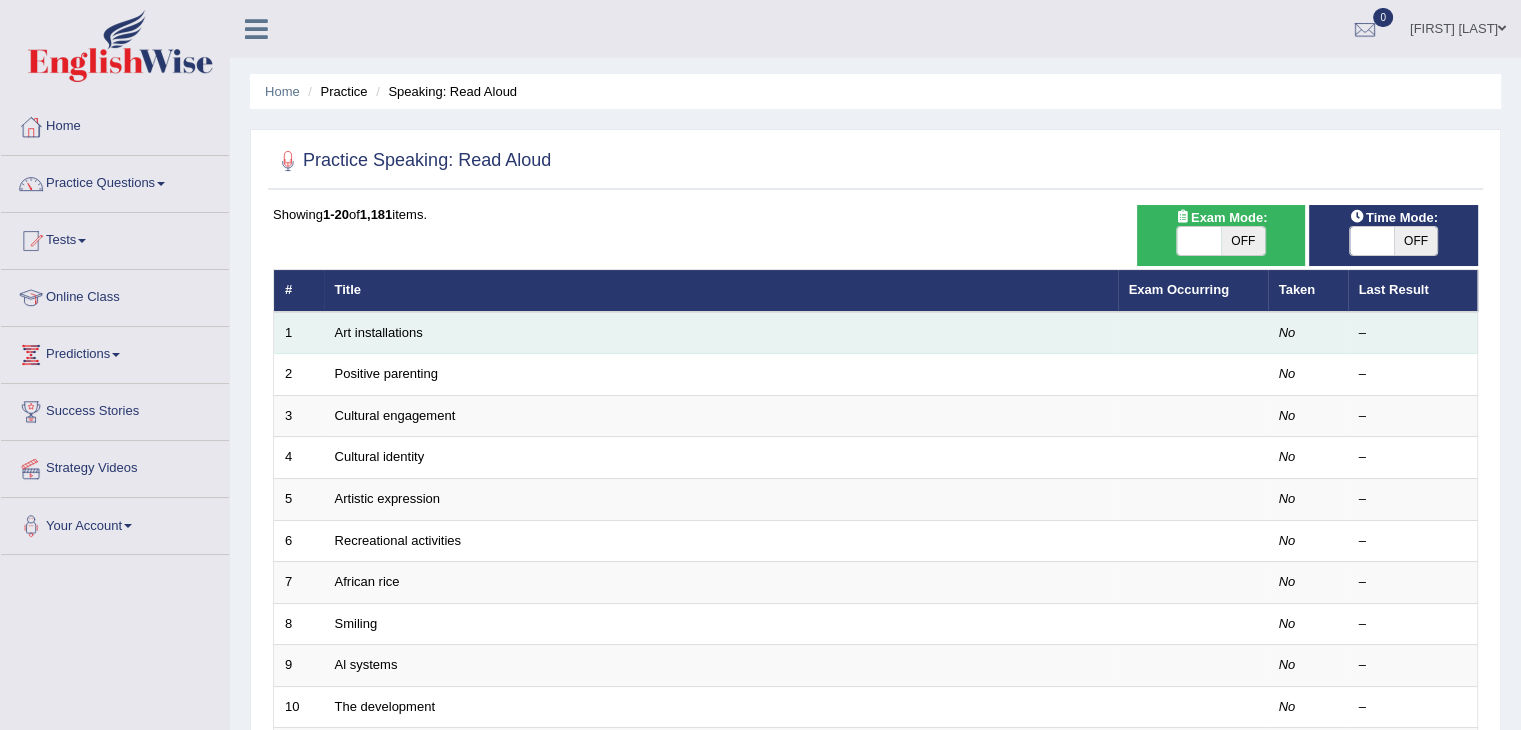 click on "Art installations" at bounding box center (721, 333) 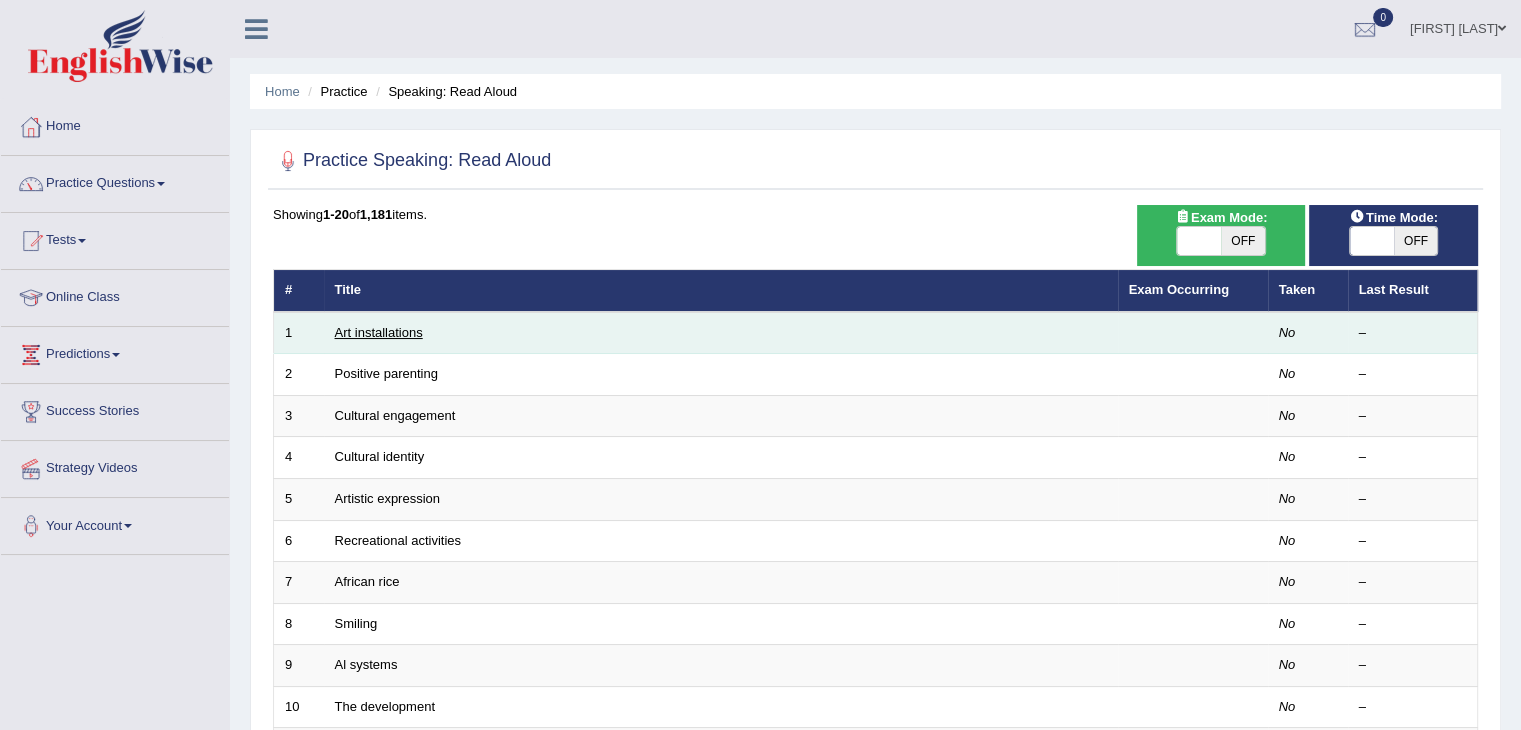 click on "Art installations" at bounding box center [379, 332] 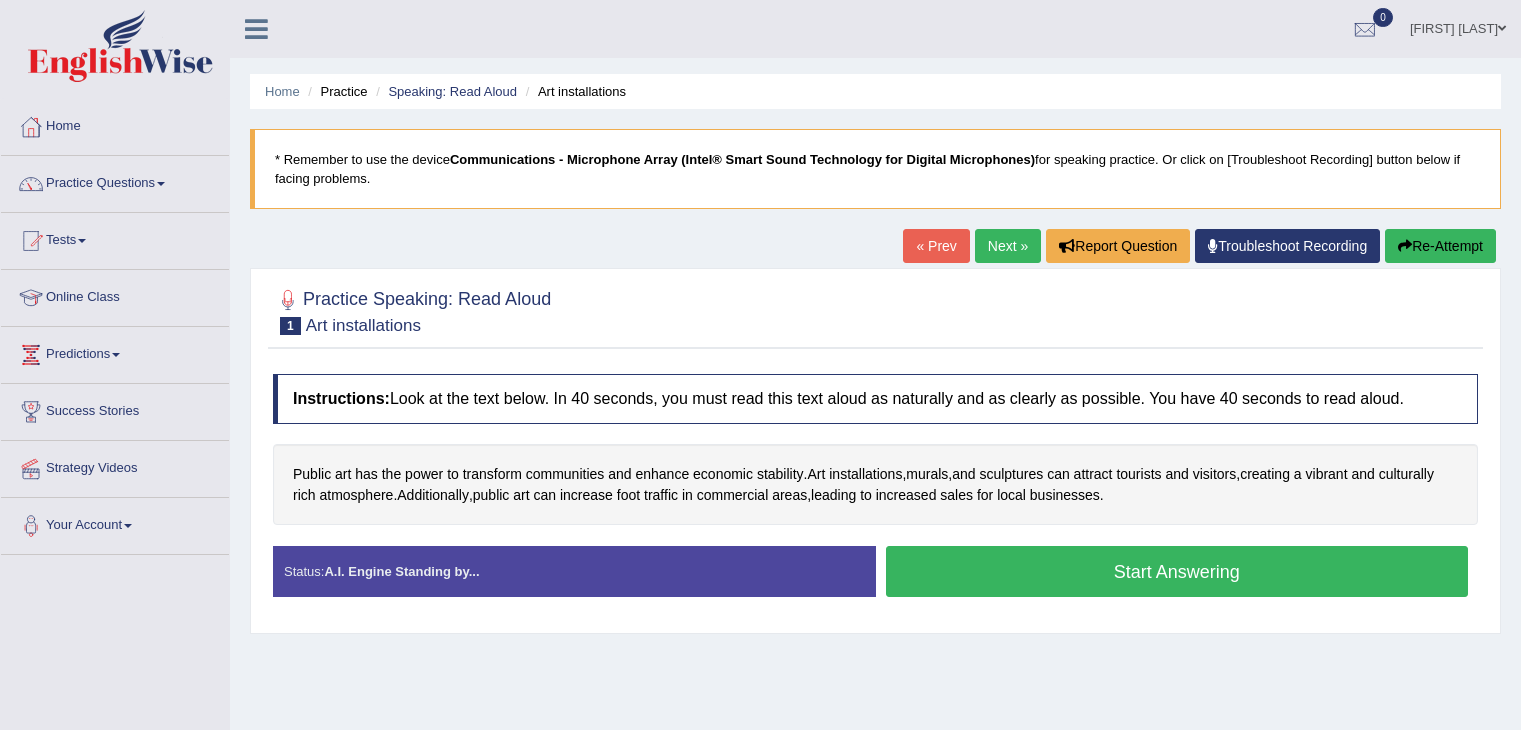 scroll, scrollTop: 0, scrollLeft: 0, axis: both 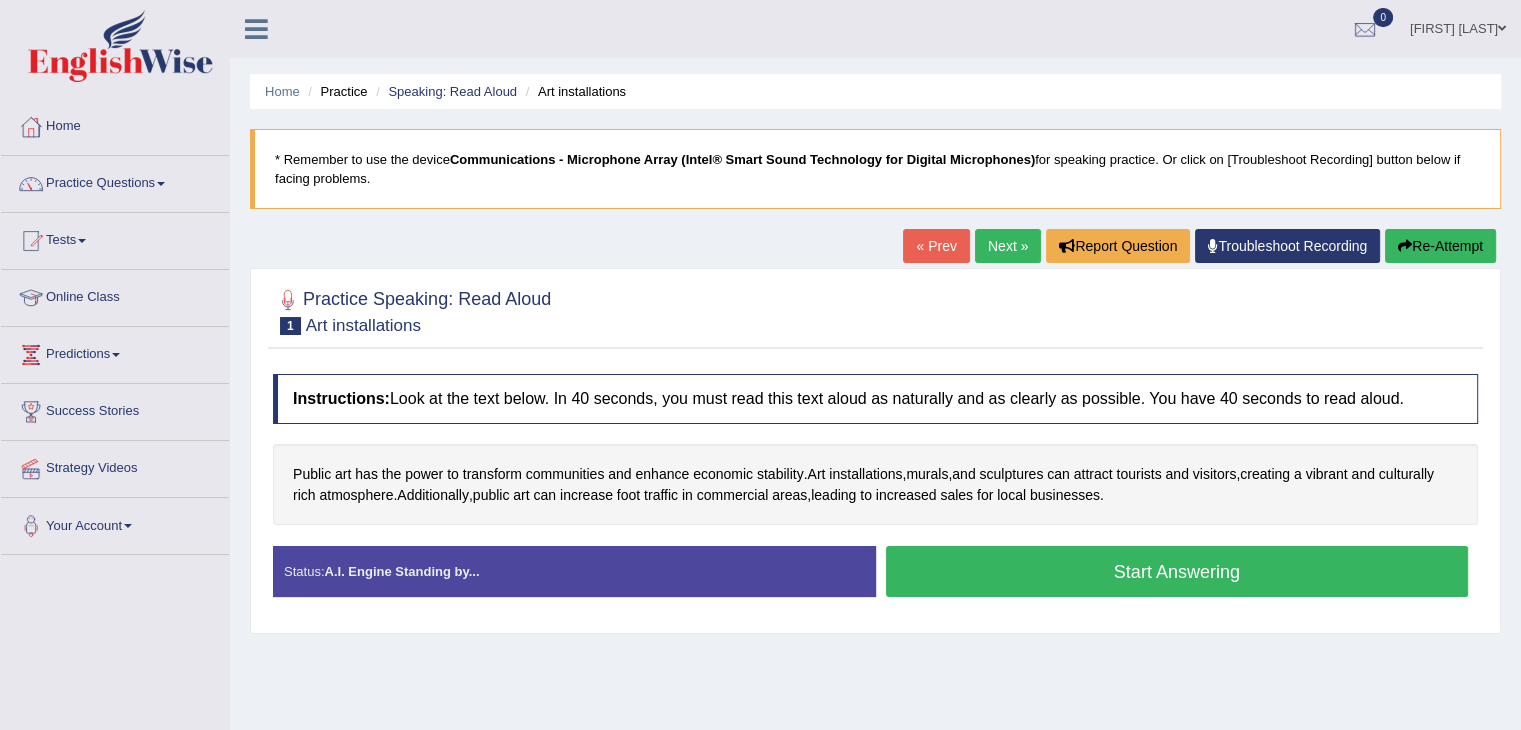 drag, startPoint x: 1512, startPoint y: 257, endPoint x: 1525, endPoint y: 311, distance: 55.542778 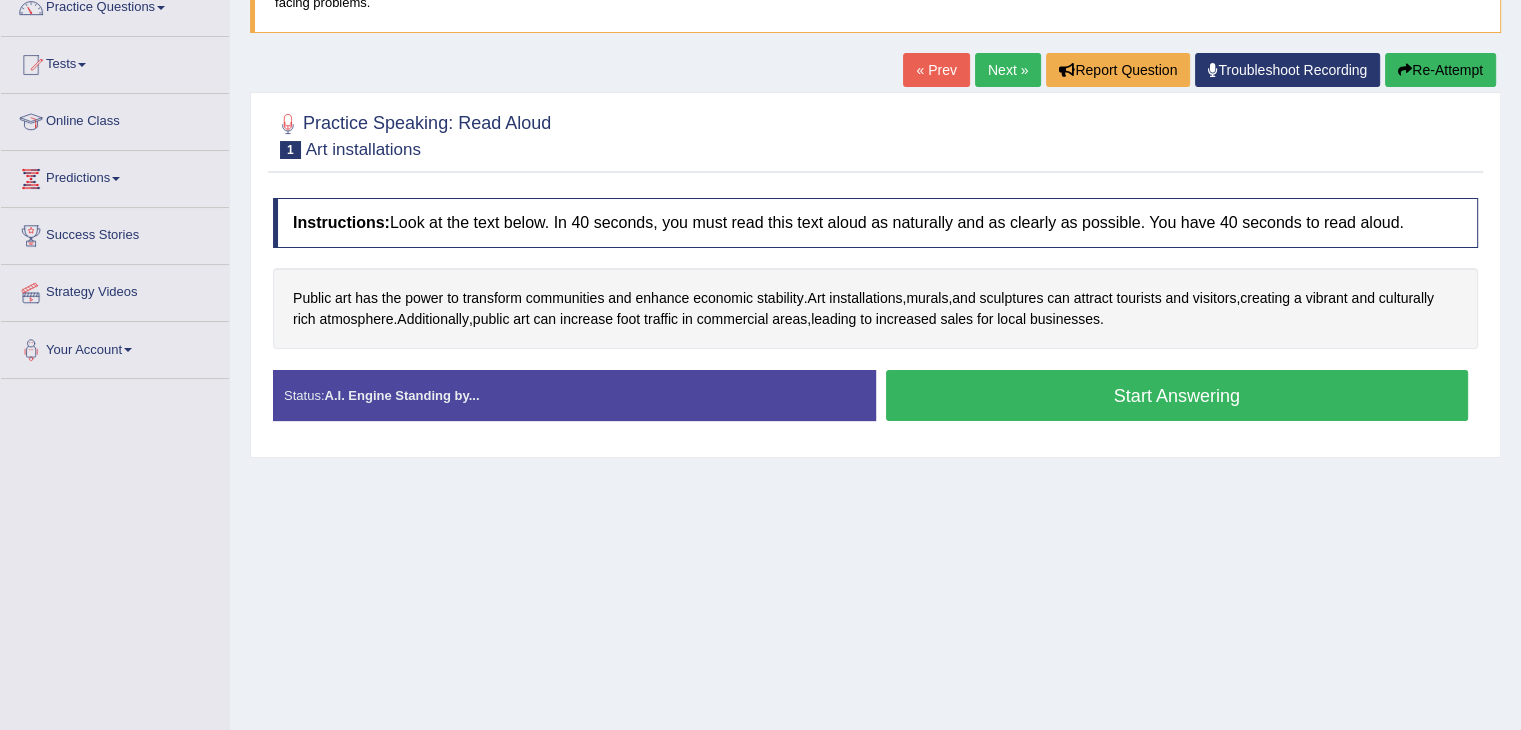 scroll, scrollTop: 192, scrollLeft: 0, axis: vertical 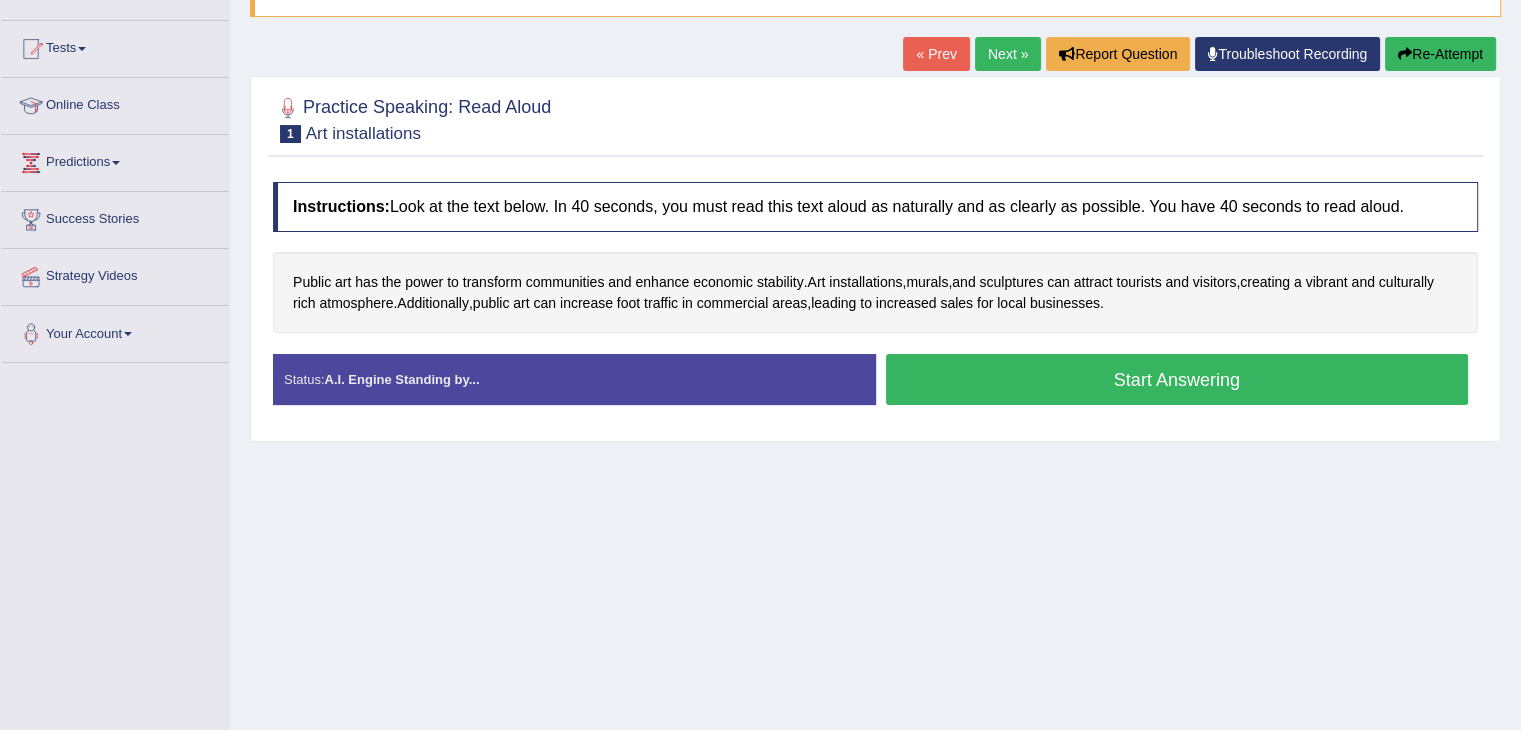 click on "Start Answering" at bounding box center (1177, 379) 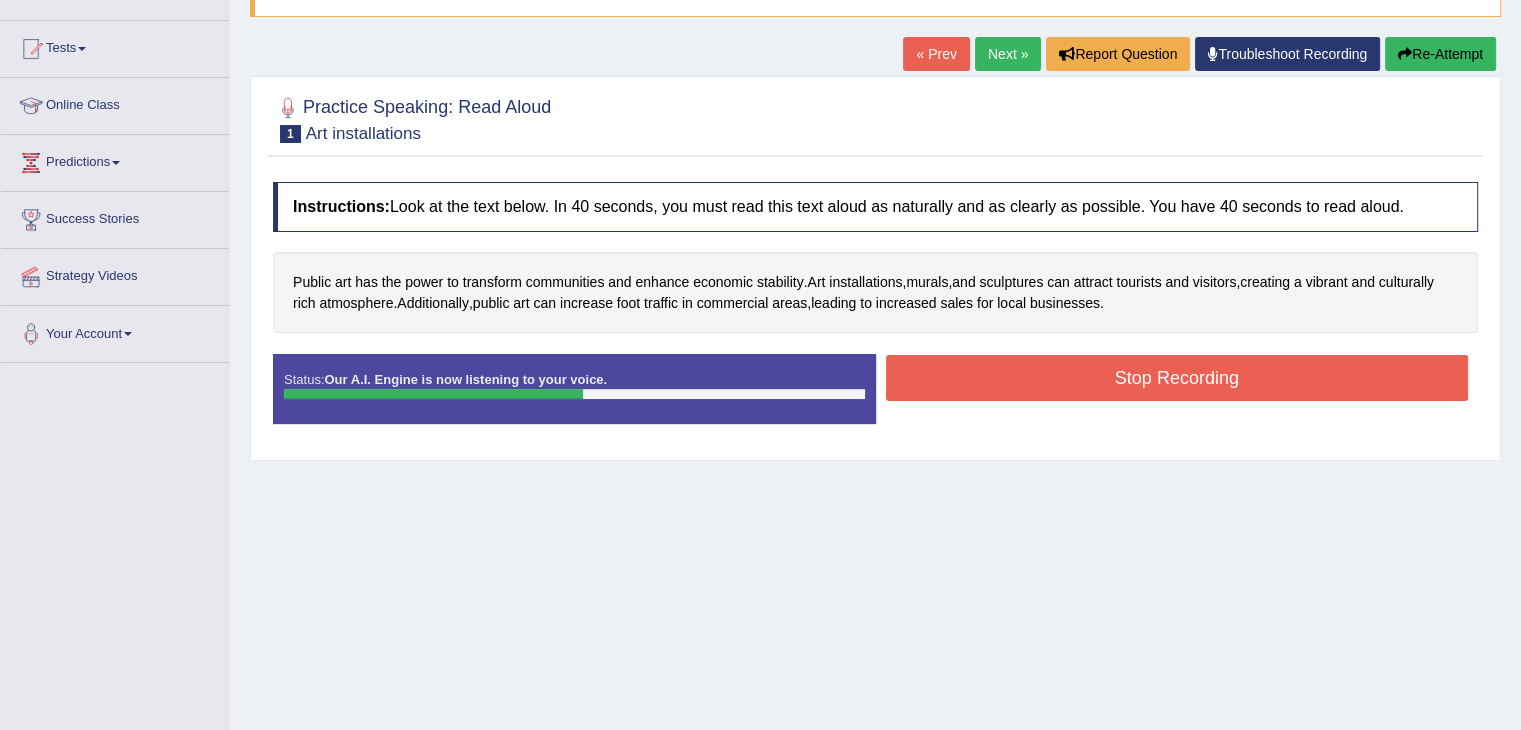 click on "Stop Recording" at bounding box center [1177, 378] 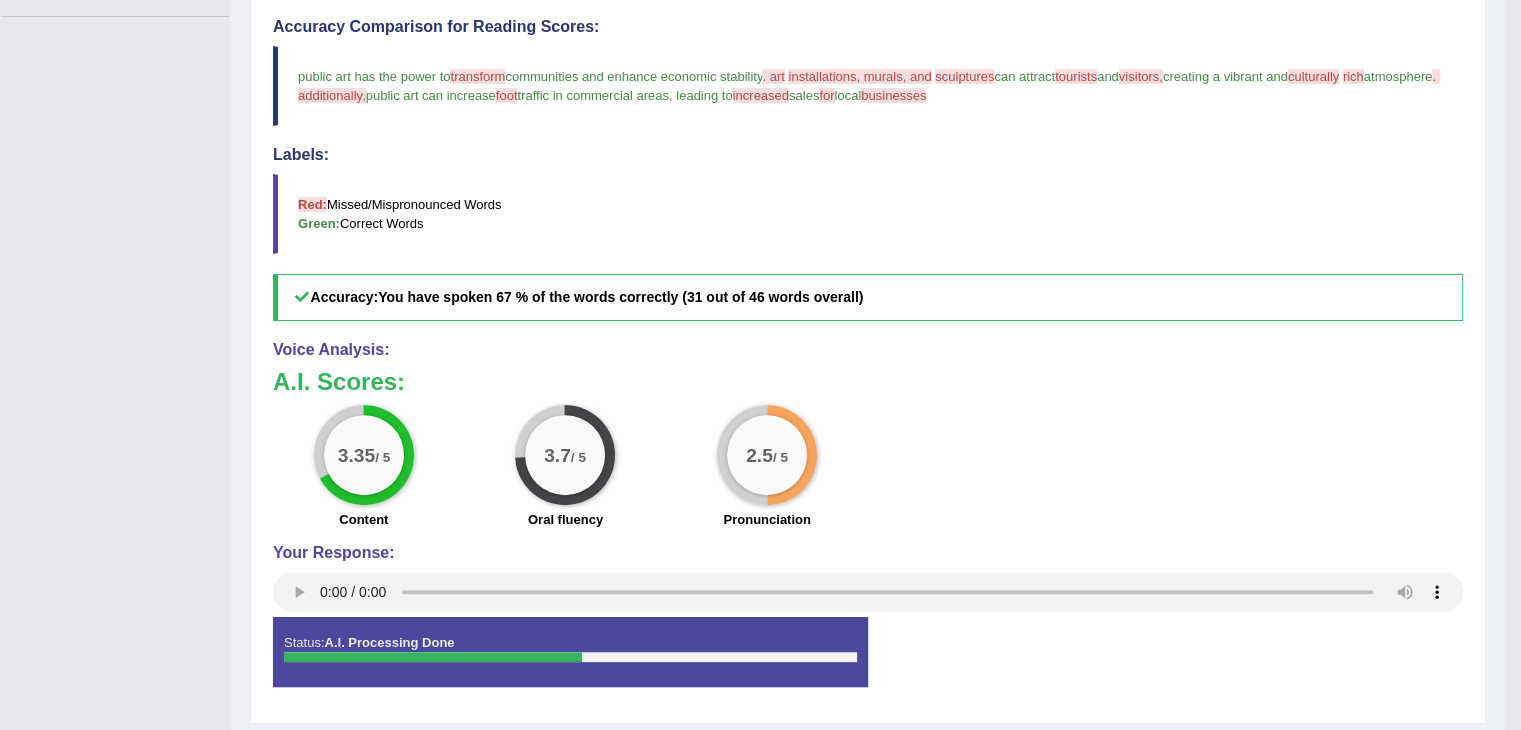 scroll, scrollTop: 536, scrollLeft: 0, axis: vertical 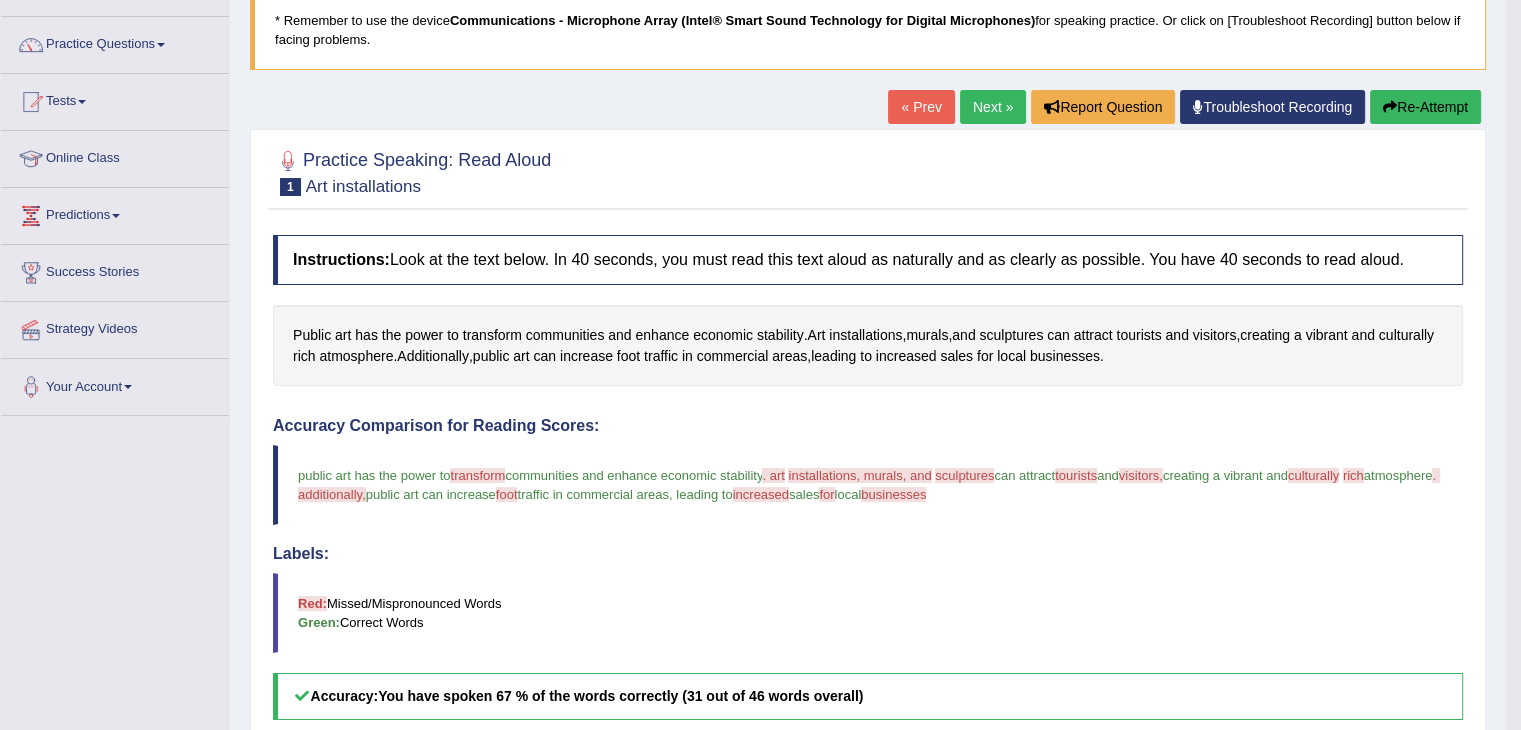 click on "Next »" at bounding box center (993, 107) 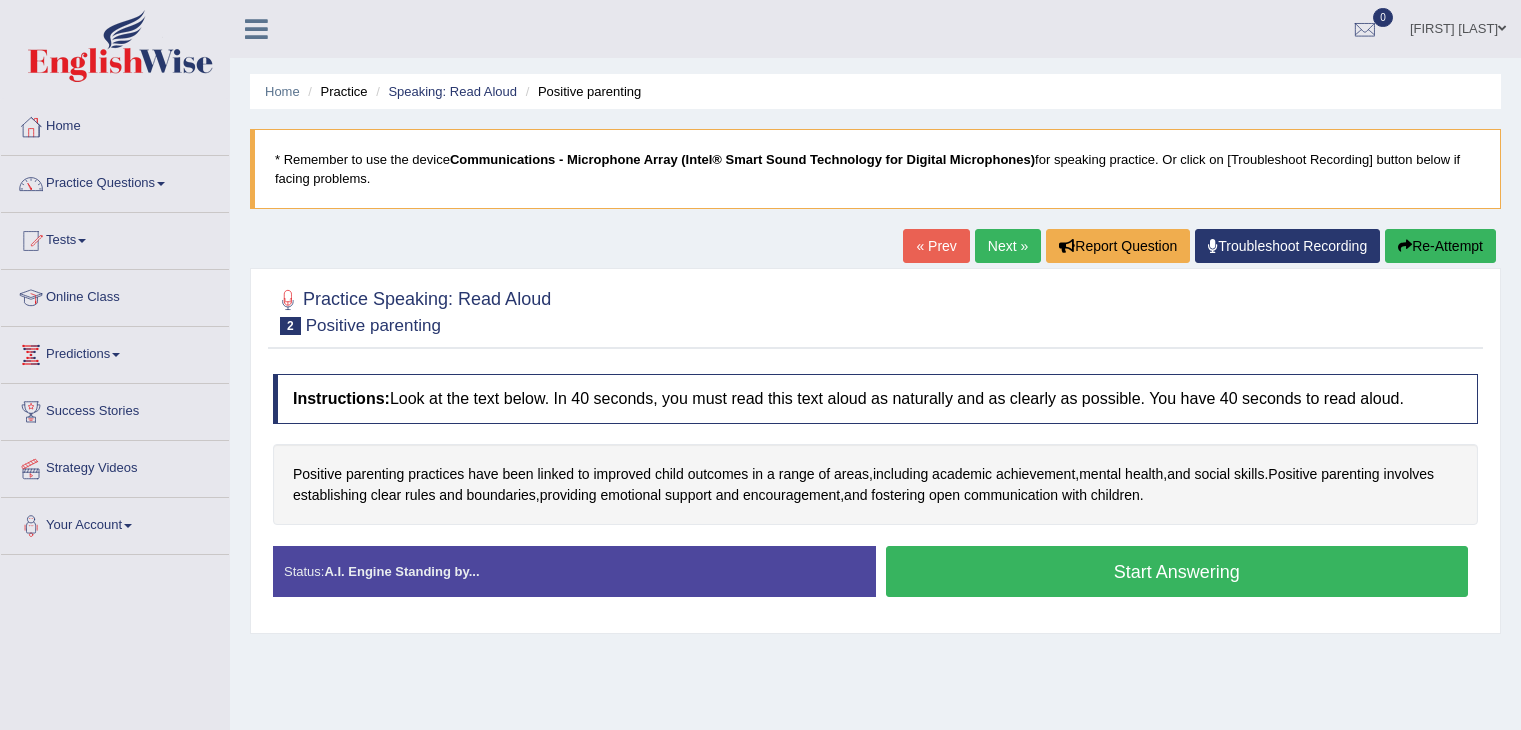 scroll, scrollTop: 0, scrollLeft: 0, axis: both 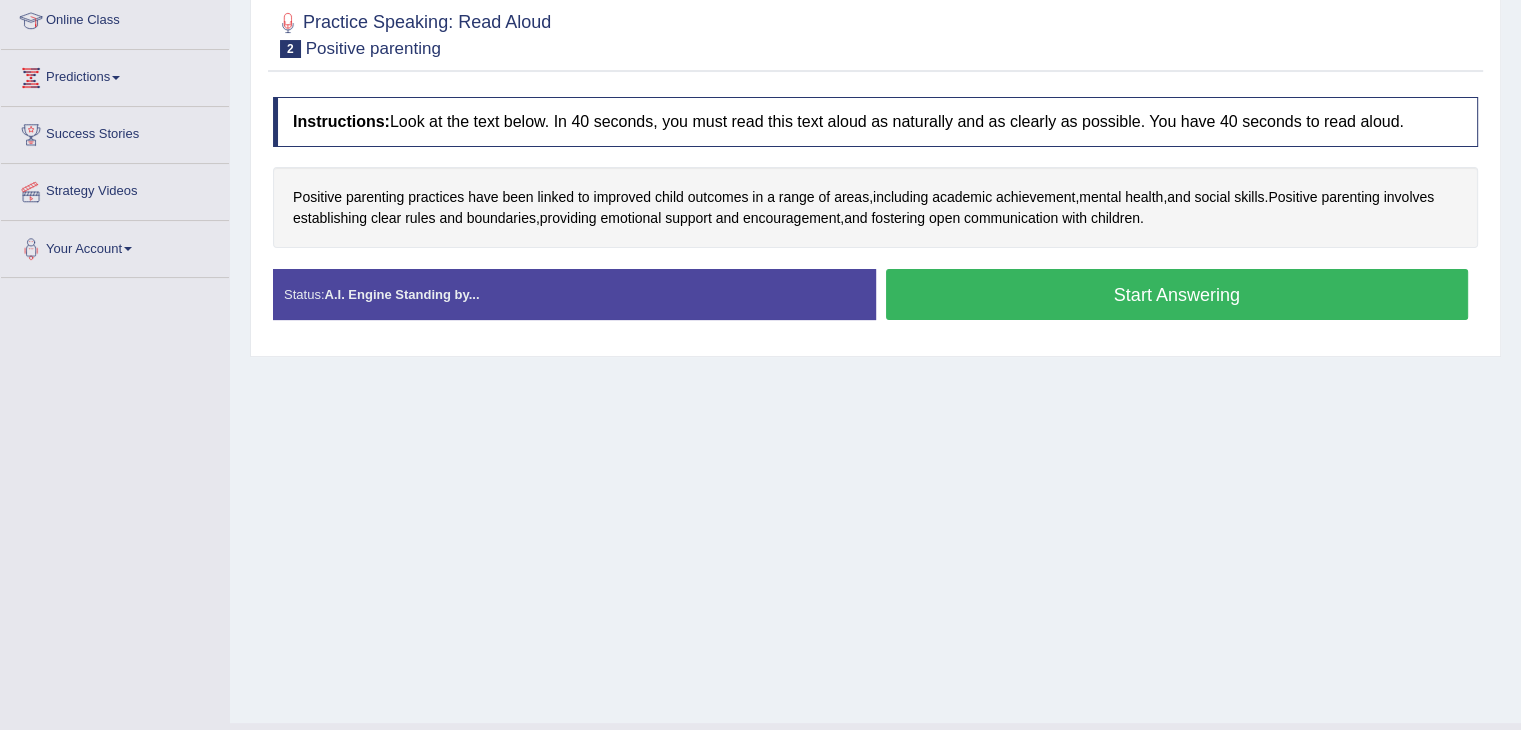 click on "Start Answering" at bounding box center (1177, 294) 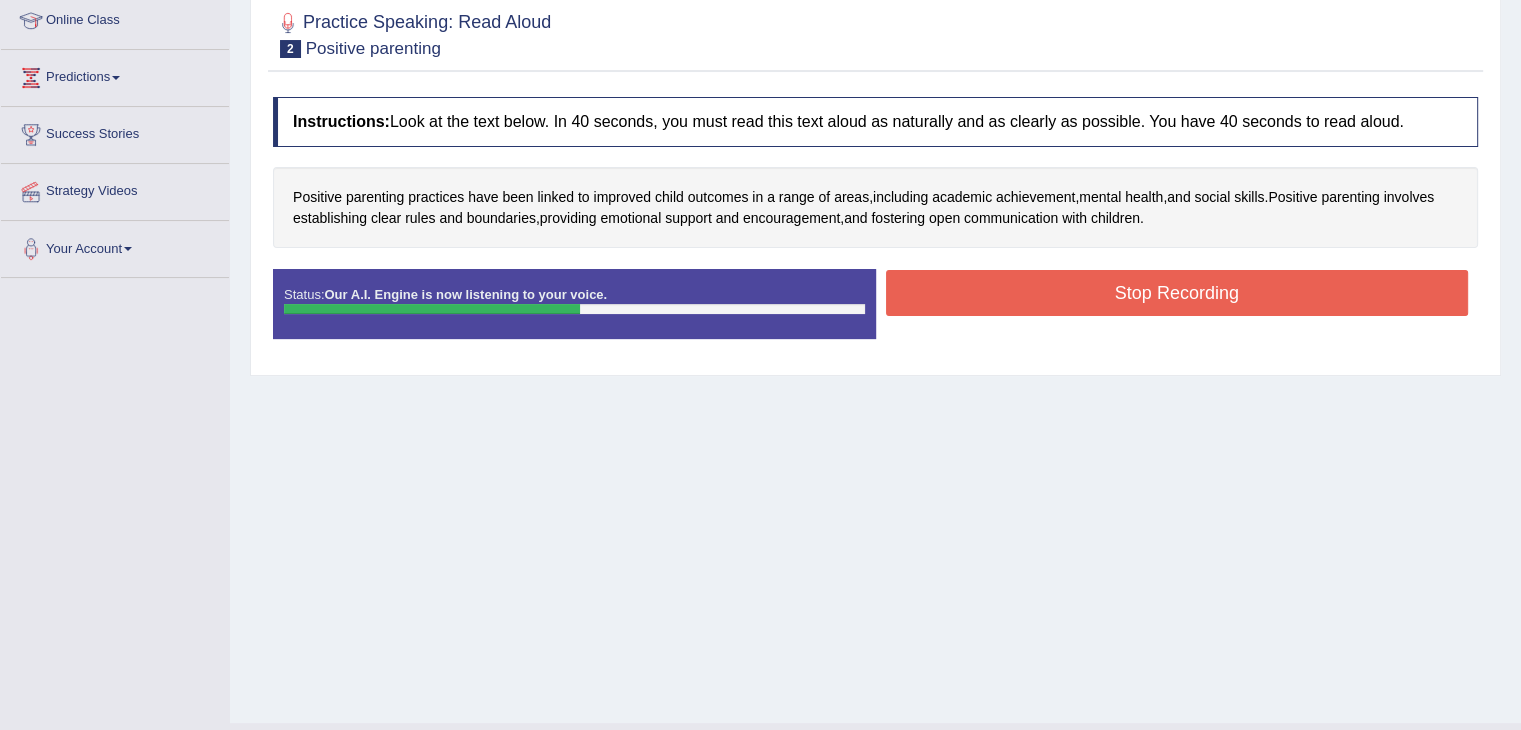 click on "Stop Recording" at bounding box center [1177, 293] 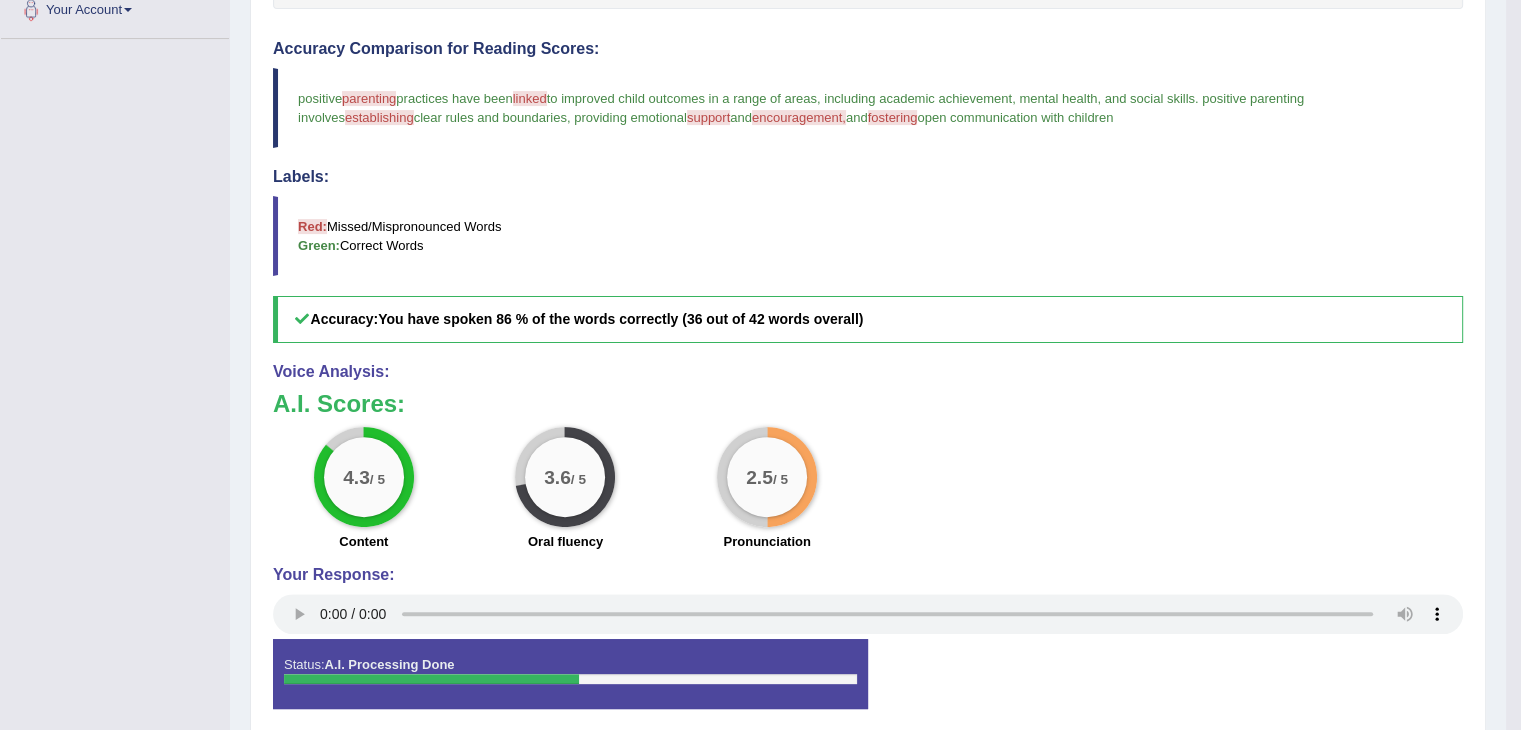 scroll, scrollTop: 519, scrollLeft: 0, axis: vertical 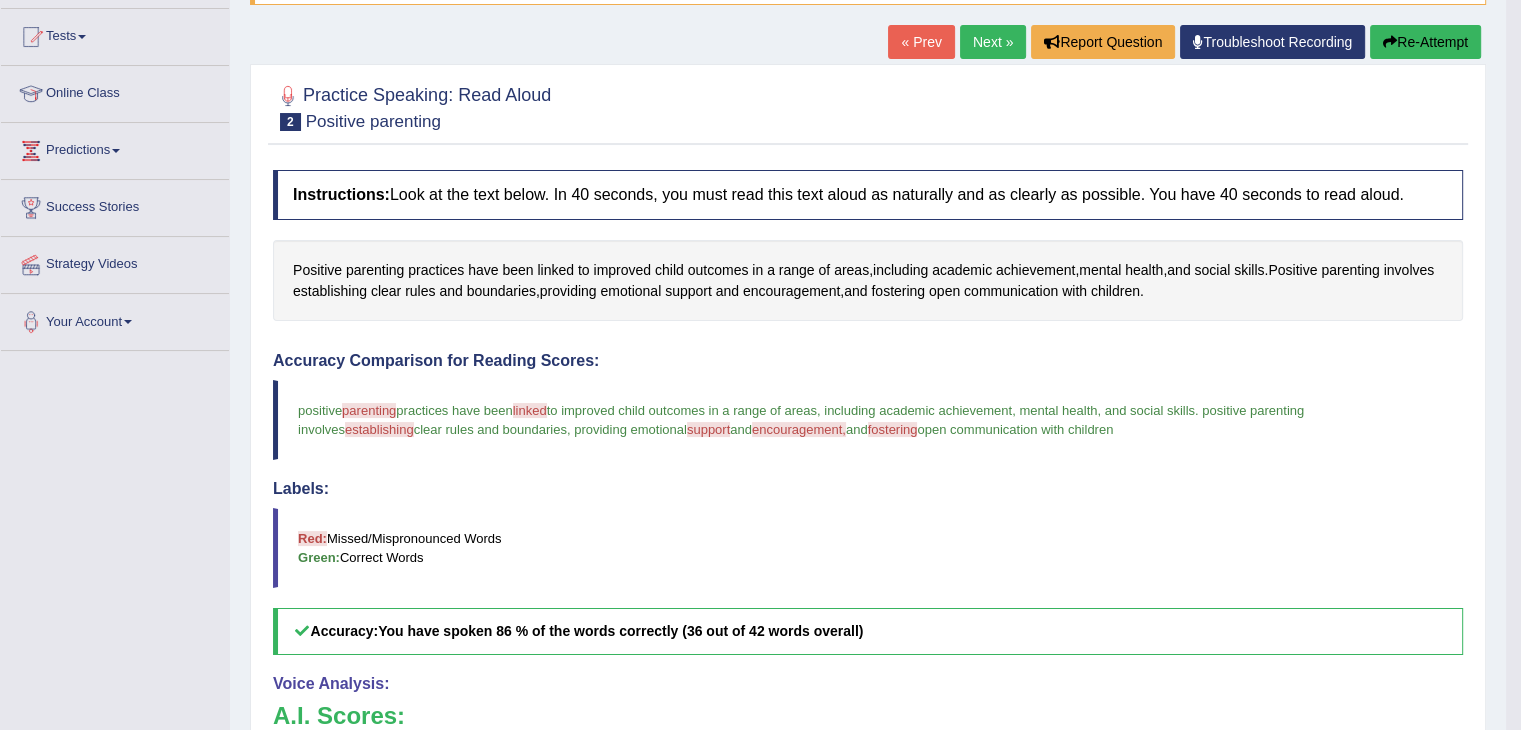 click on "Next »" at bounding box center (993, 42) 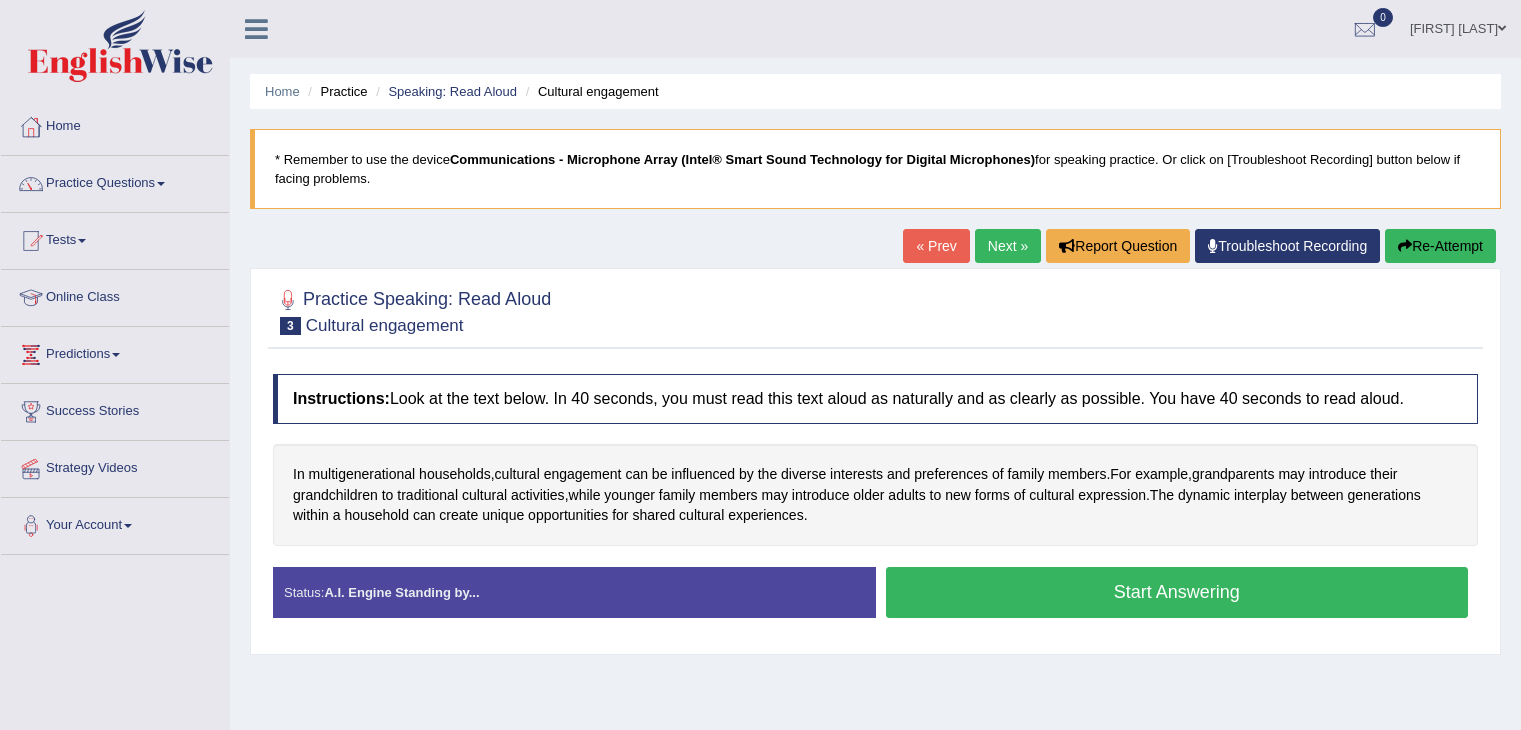 scroll, scrollTop: 0, scrollLeft: 0, axis: both 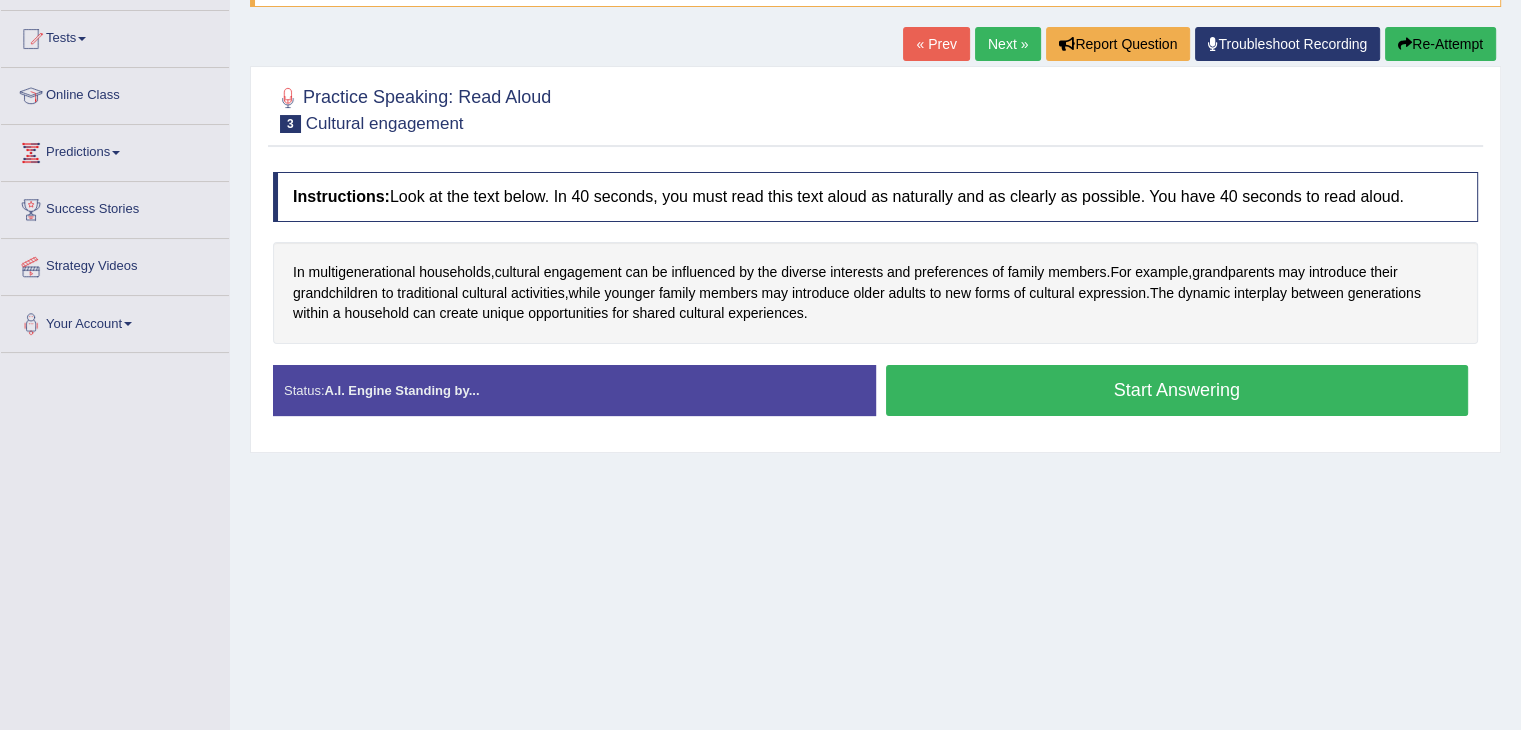 click on "Start Answering" at bounding box center [1177, 390] 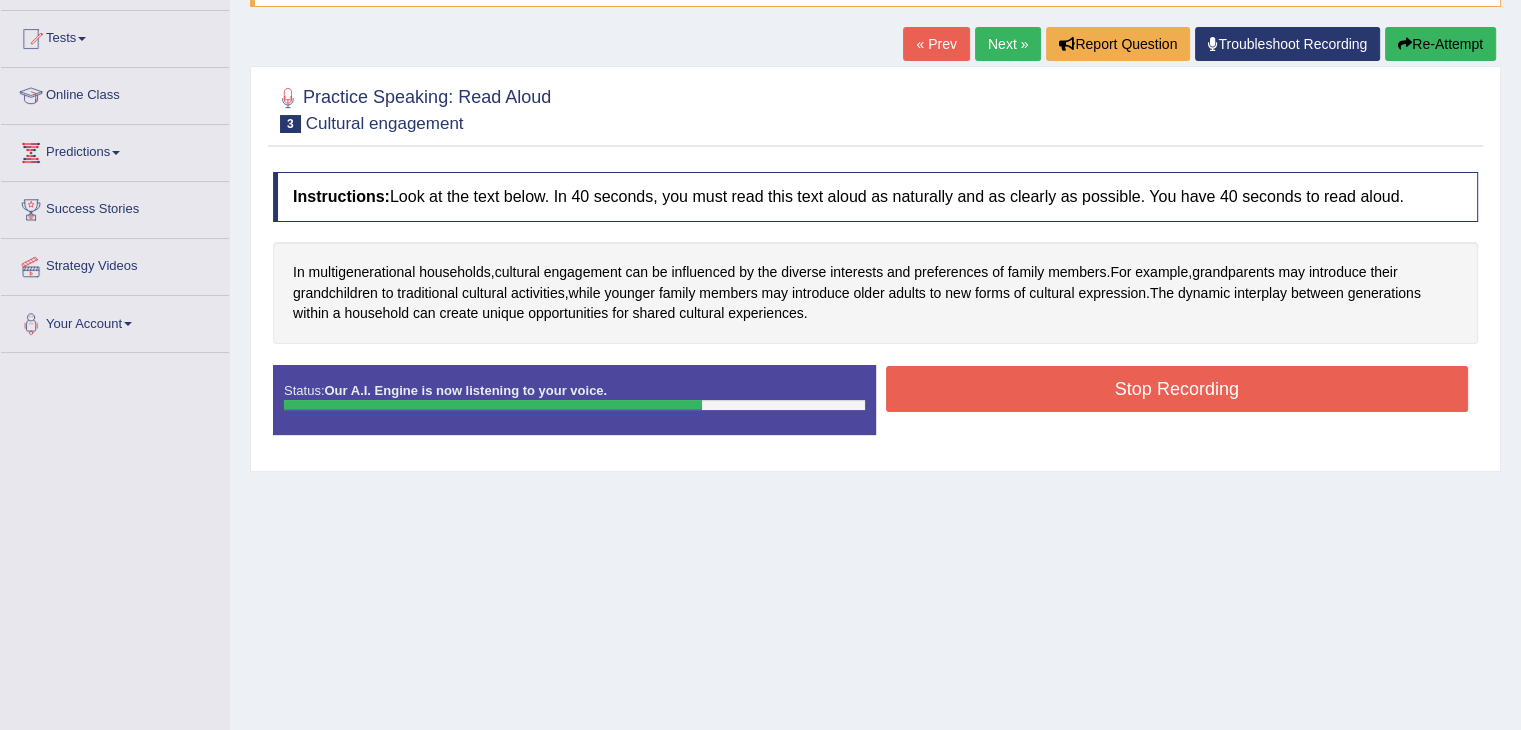 click on "Stop Recording" at bounding box center [1177, 389] 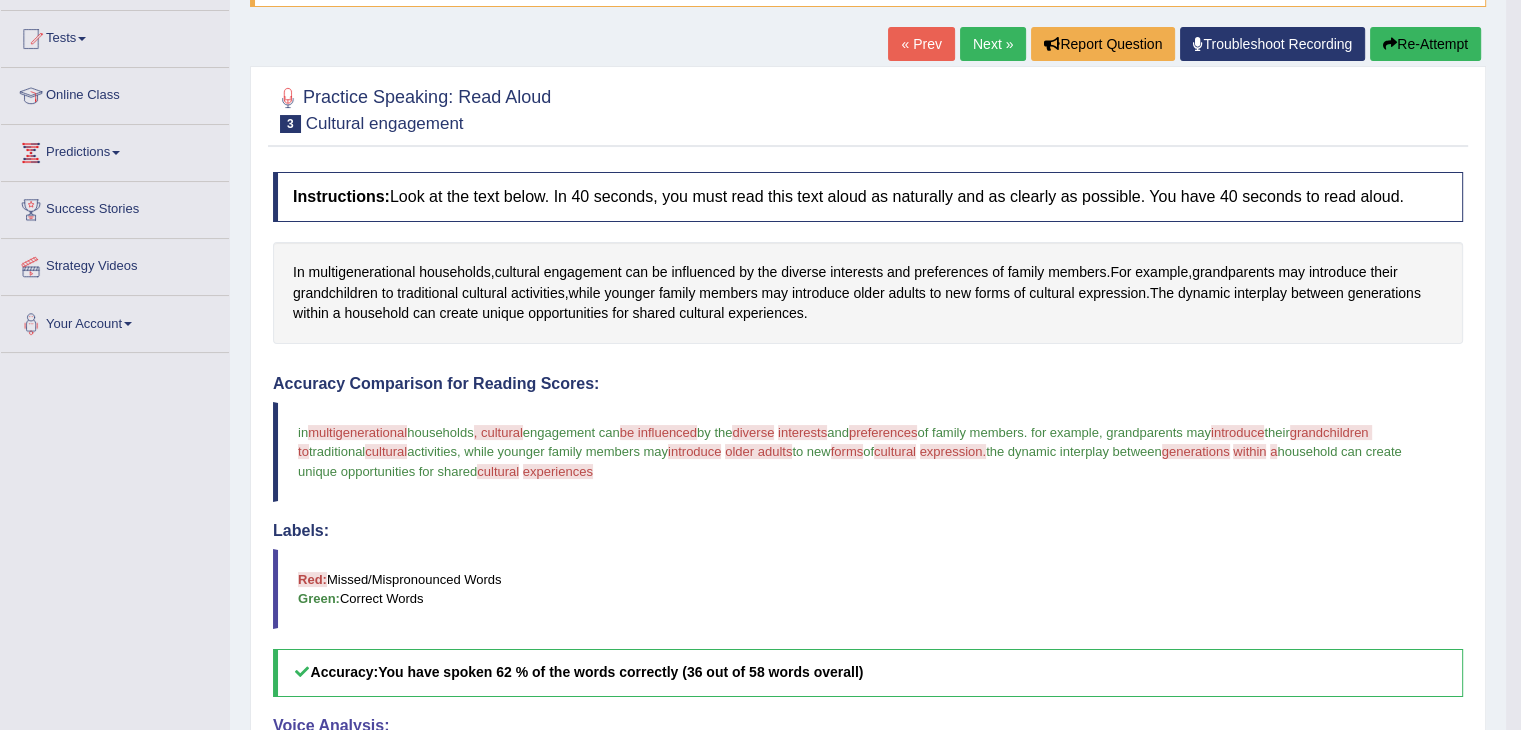 scroll, scrollTop: 634, scrollLeft: 0, axis: vertical 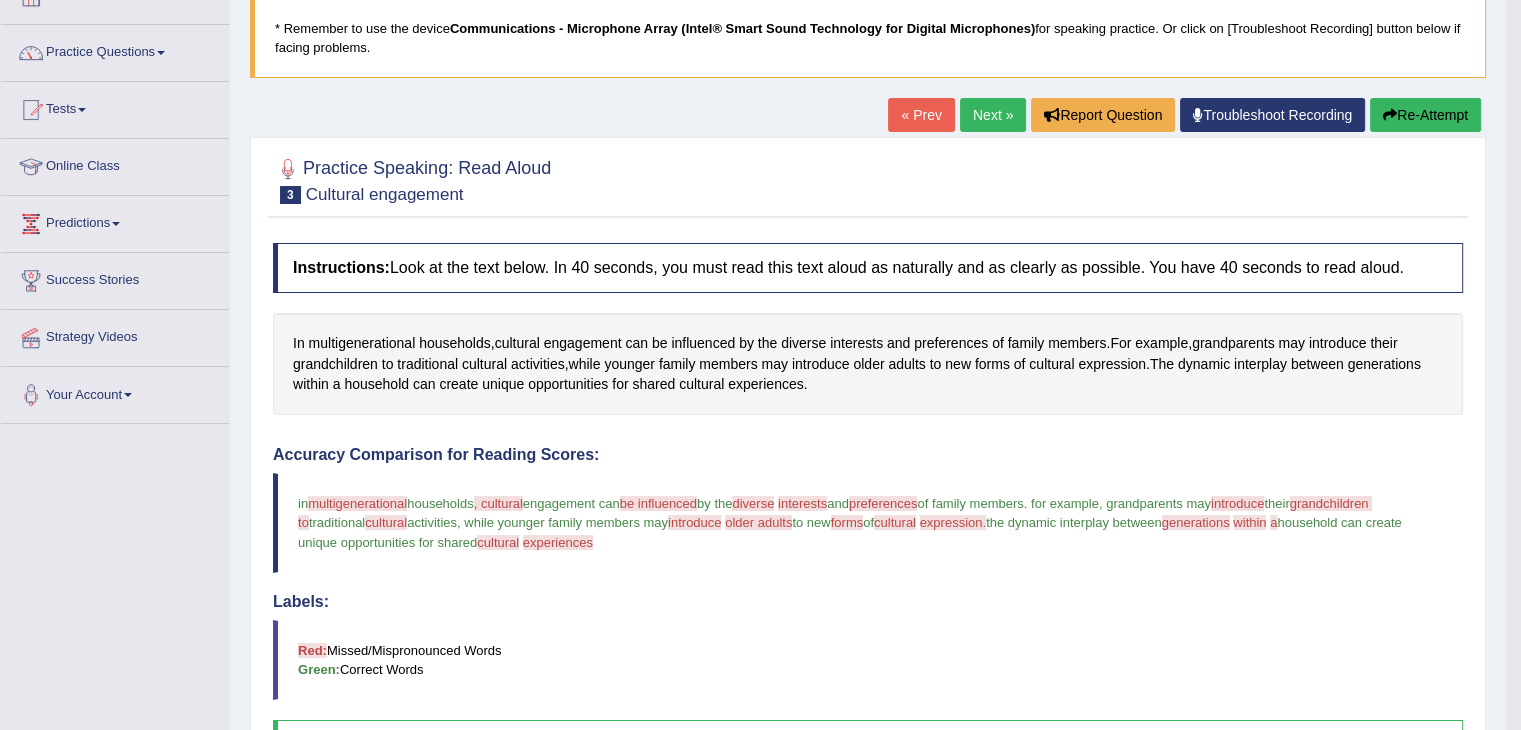 click on "Next »" at bounding box center (993, 115) 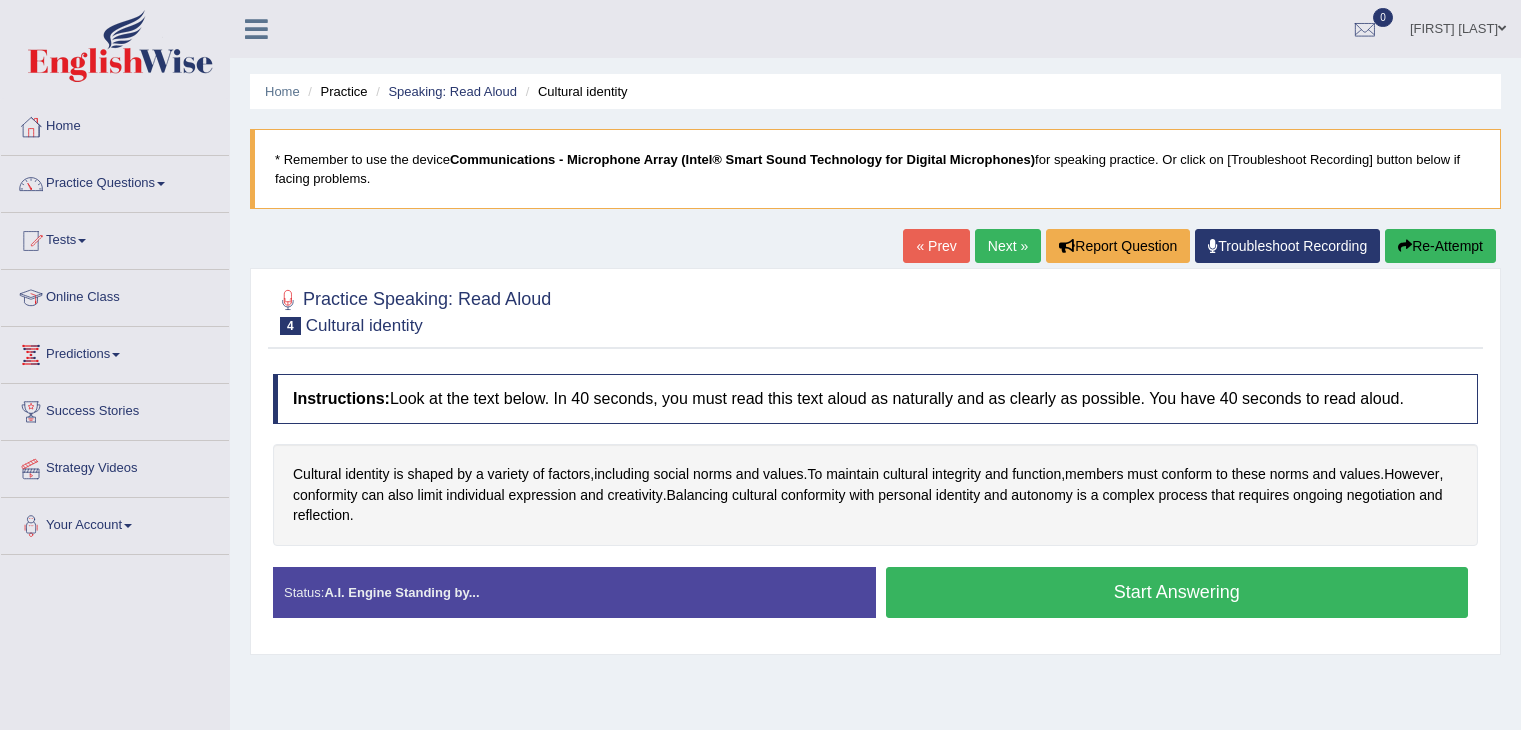 scroll, scrollTop: 0, scrollLeft: 0, axis: both 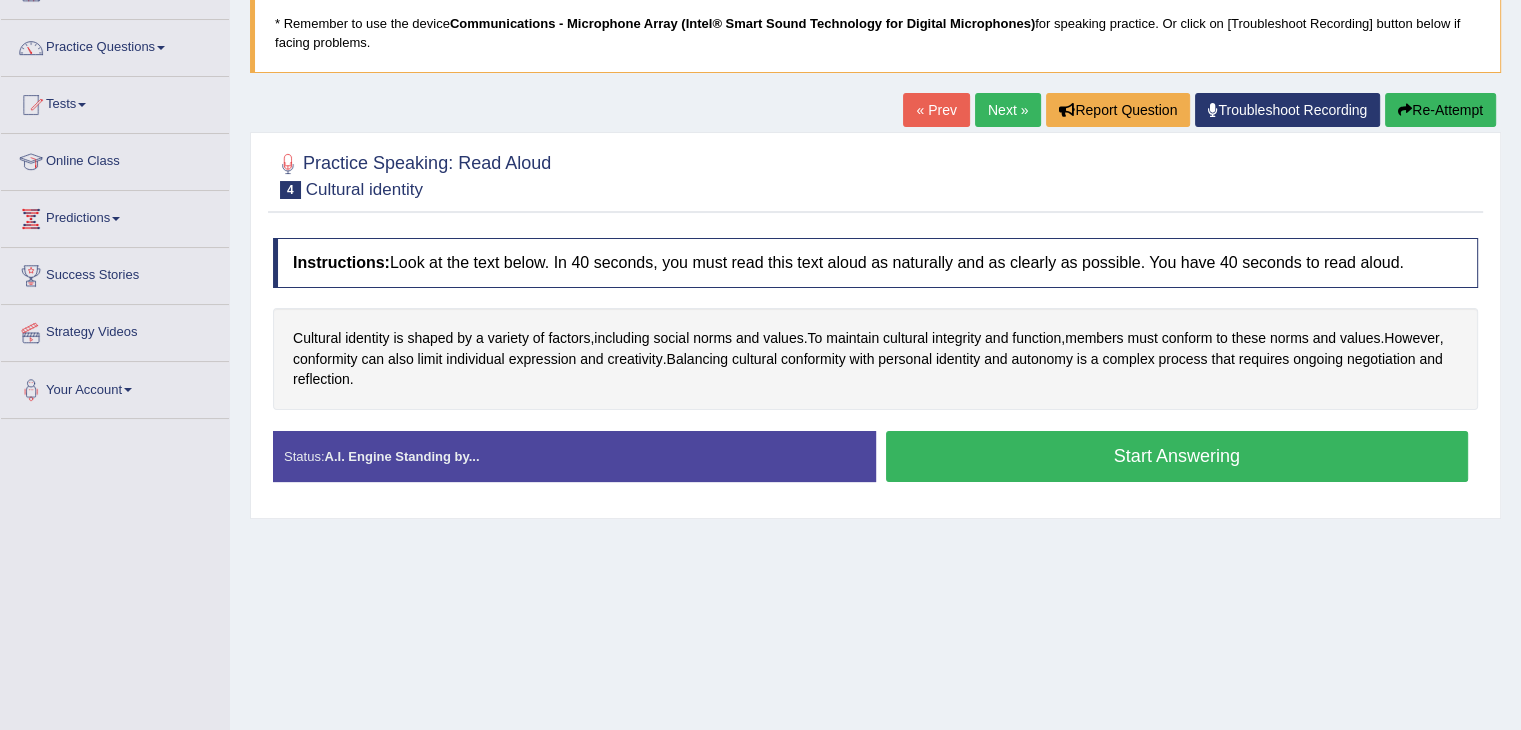 click on "Start Answering" at bounding box center (1177, 456) 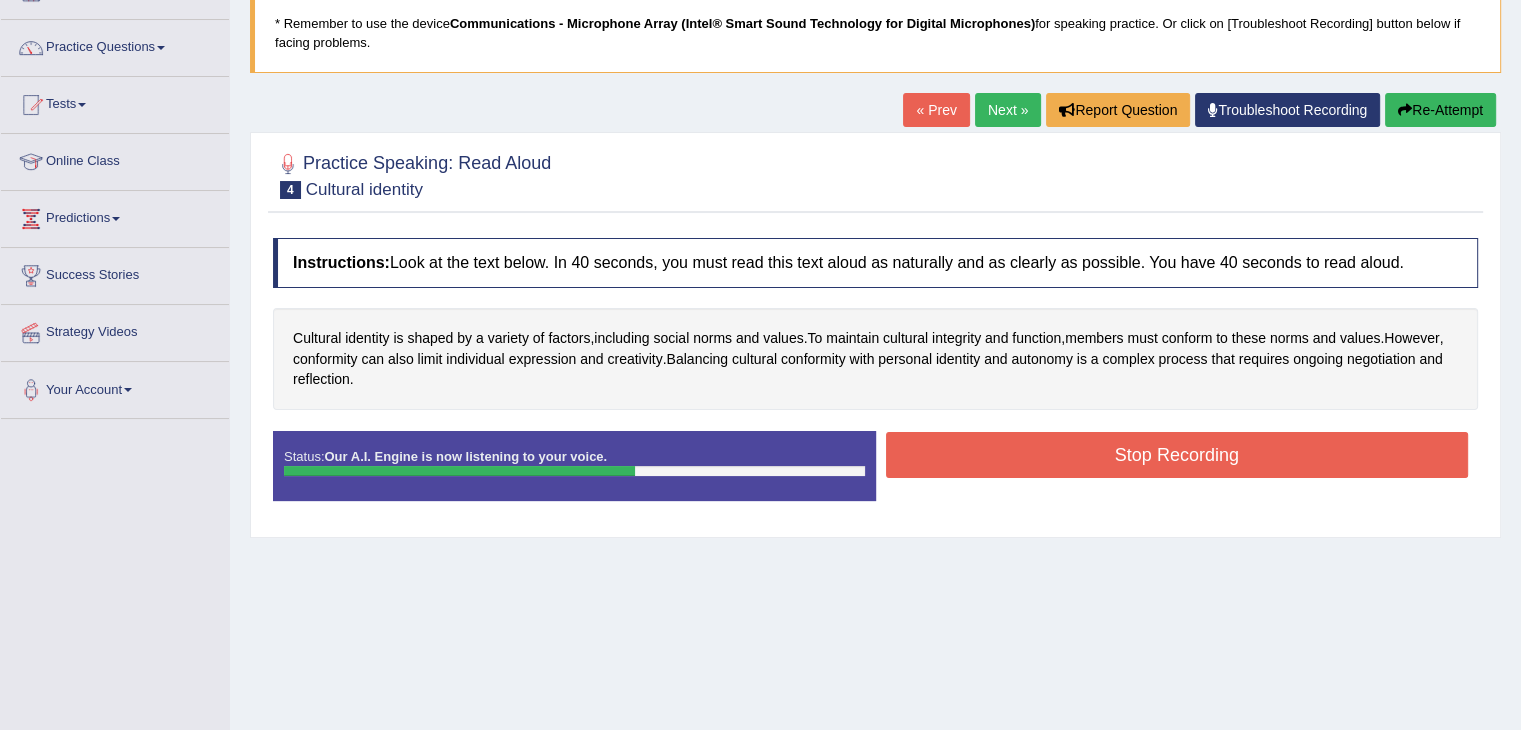 click on "Stop Recording" at bounding box center [1177, 455] 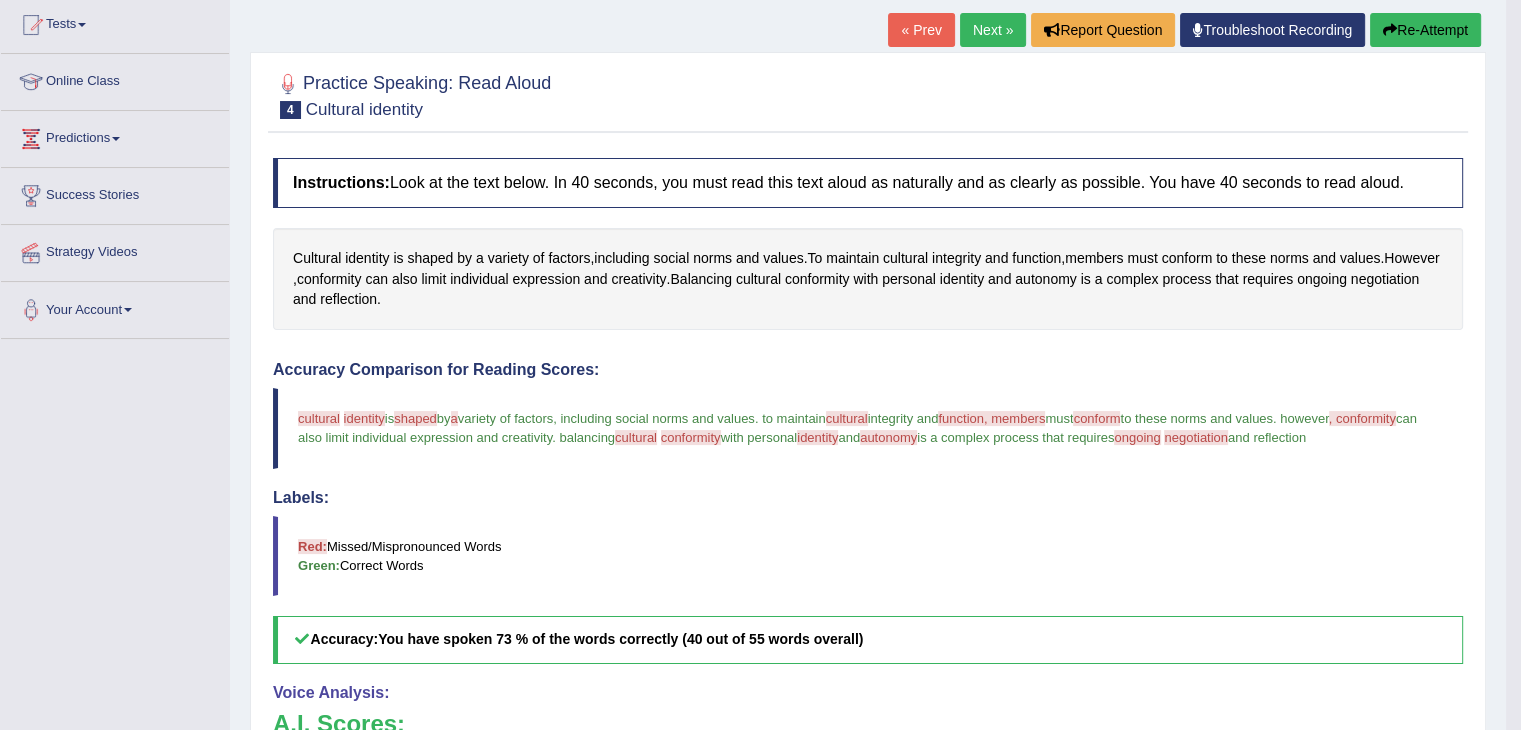 scroll, scrollTop: 214, scrollLeft: 0, axis: vertical 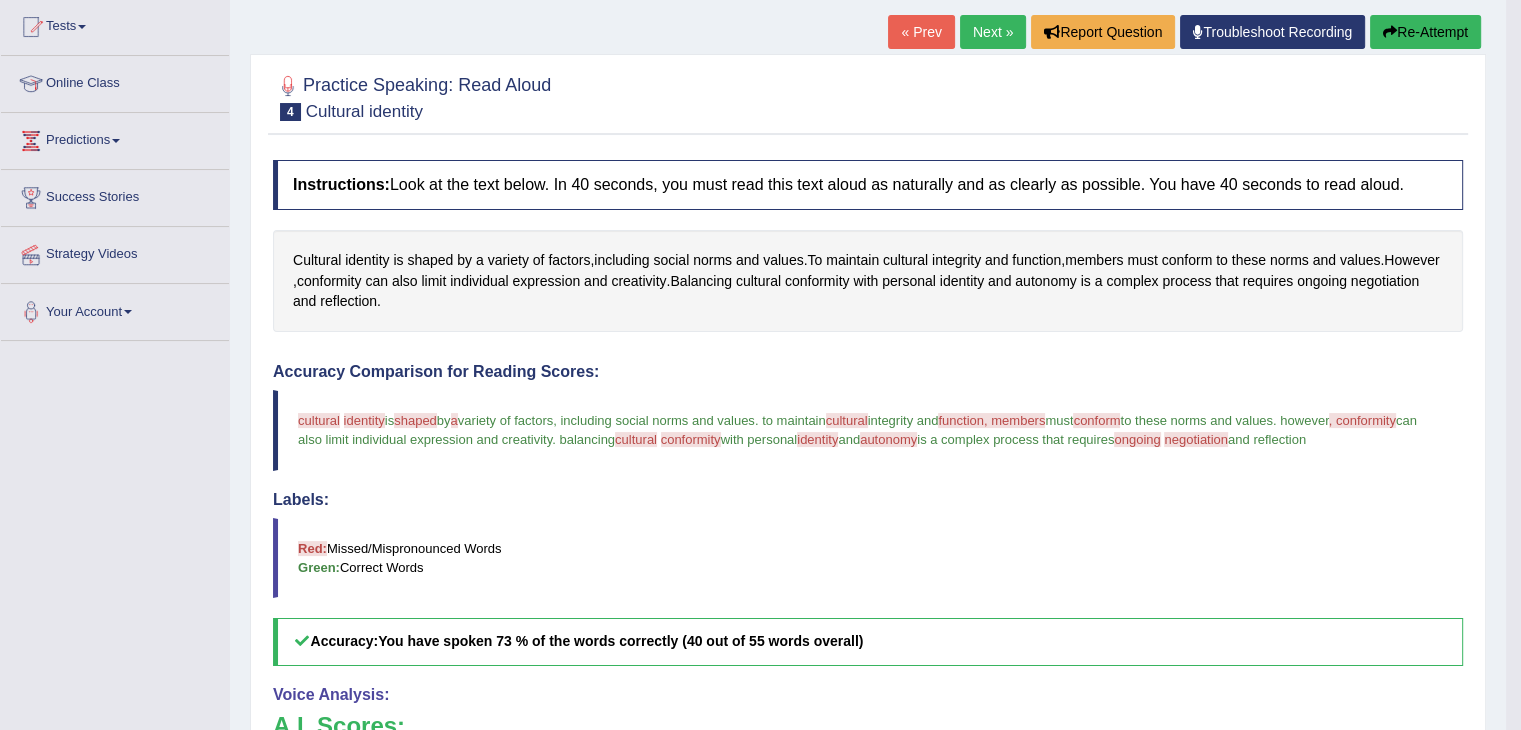 click on "Next »" at bounding box center [993, 32] 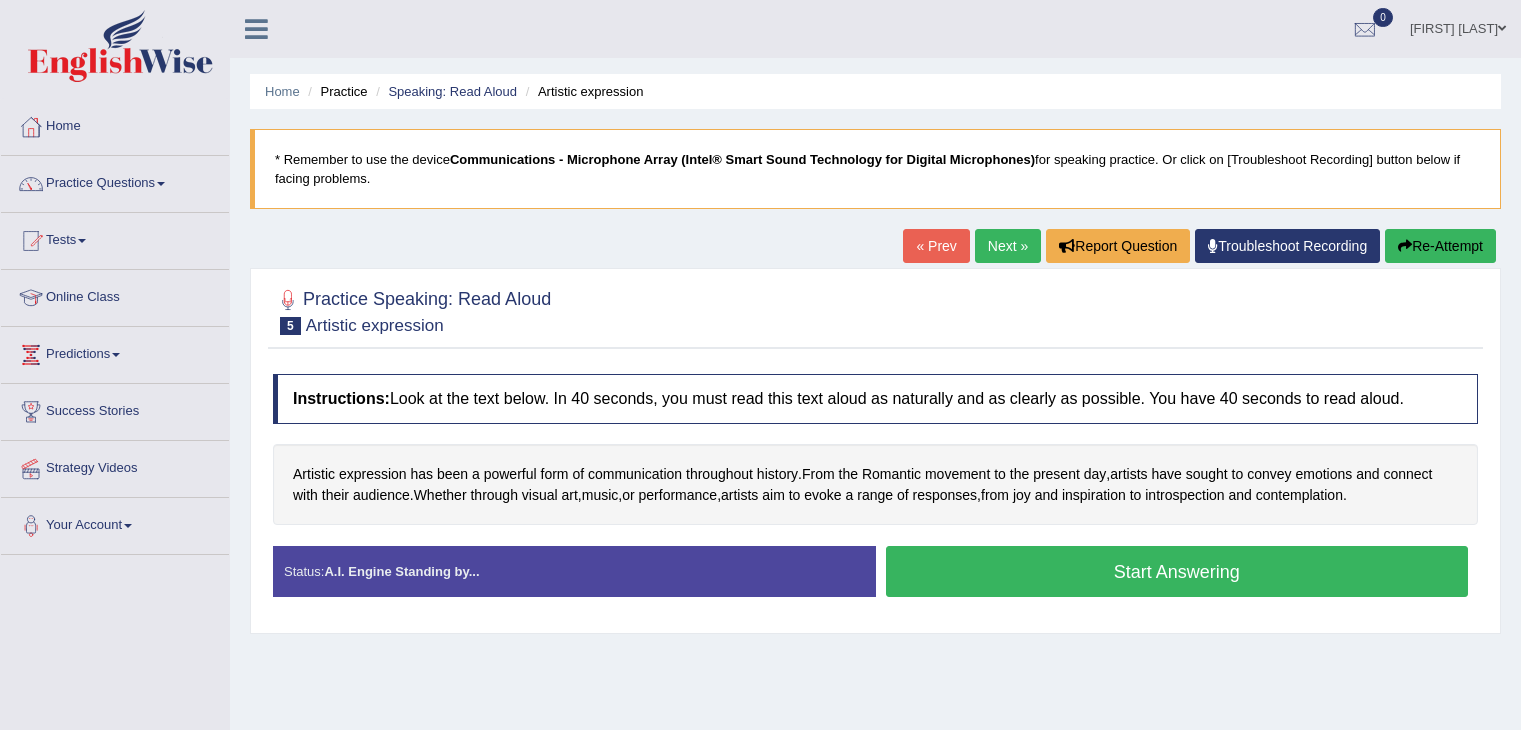 scroll, scrollTop: 0, scrollLeft: 0, axis: both 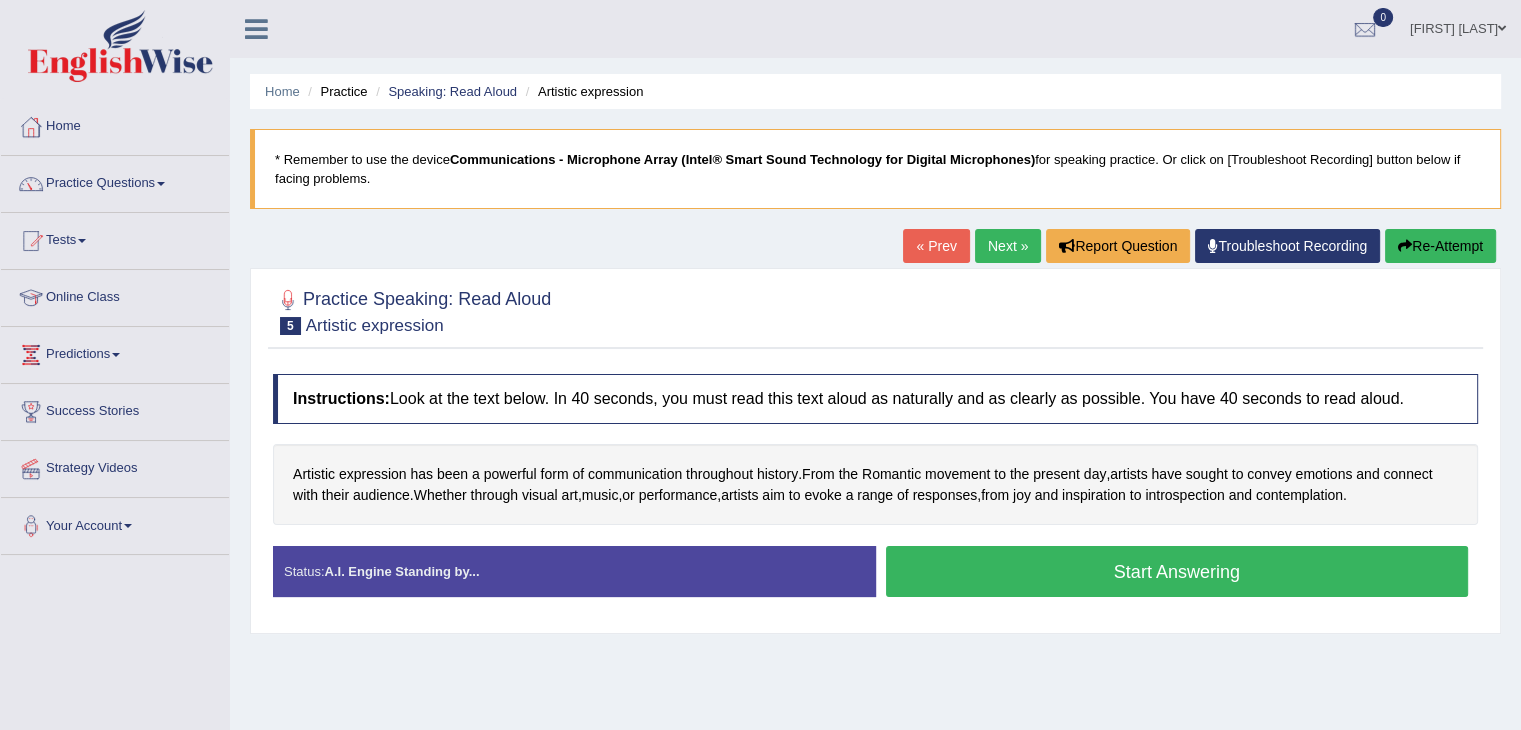 click on "Start Answering" at bounding box center (1177, 571) 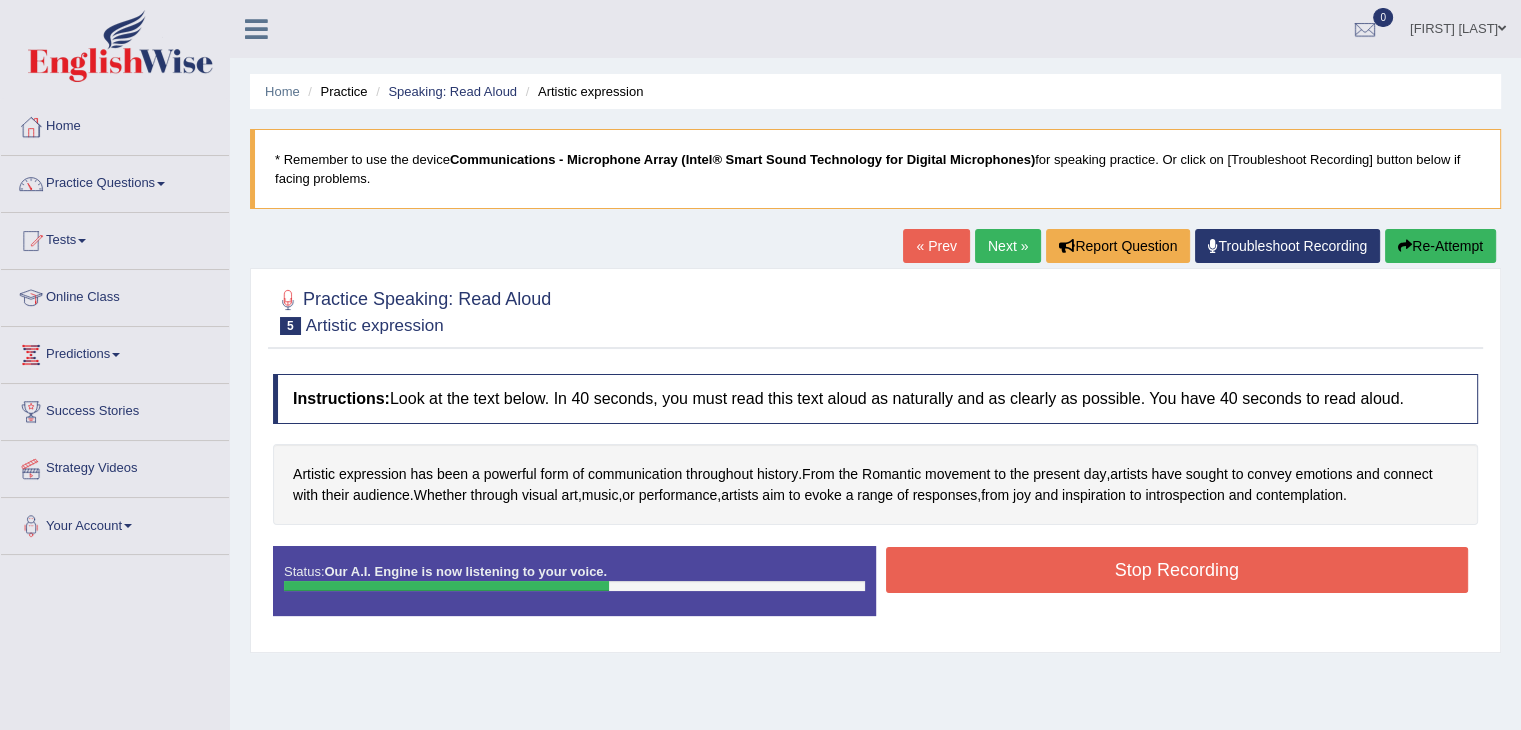click on "Stop Recording" at bounding box center (1177, 570) 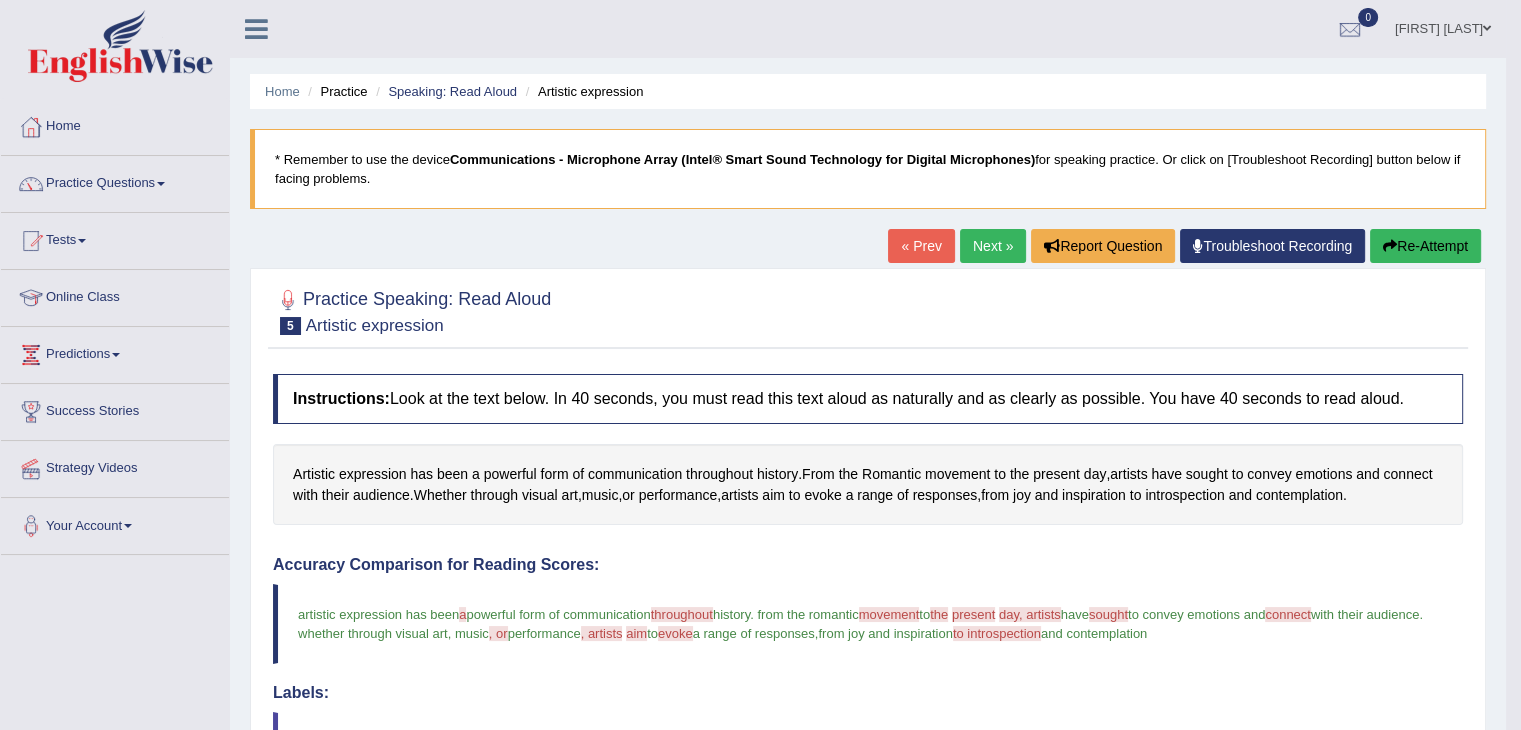 click on "Toggle navigation
Home
Practice Questions   Speaking Practice Read Aloud
Repeat Sentence
Describe Image
Re-tell Lecture
Answer Short Question
Summarize Group Discussion
Respond To A Situation
Writing Practice  Summarize Written Text
Write Essay
Reading Practice  Reading & Writing: Fill In The Blanks
Choose Multiple Answers
Re-order Paragraphs
Fill In The Blanks
Choose Single Answer
Listening Practice  Summarize Spoken Text
Highlight Incorrect Words
Highlight Correct Summary
Select Missing Word
Choose Single Answer
Choose Multiple Answers
Fill In The Blanks
Write From Dictation
Pronunciation
Tests
Take Mock Test" at bounding box center (760, 365) 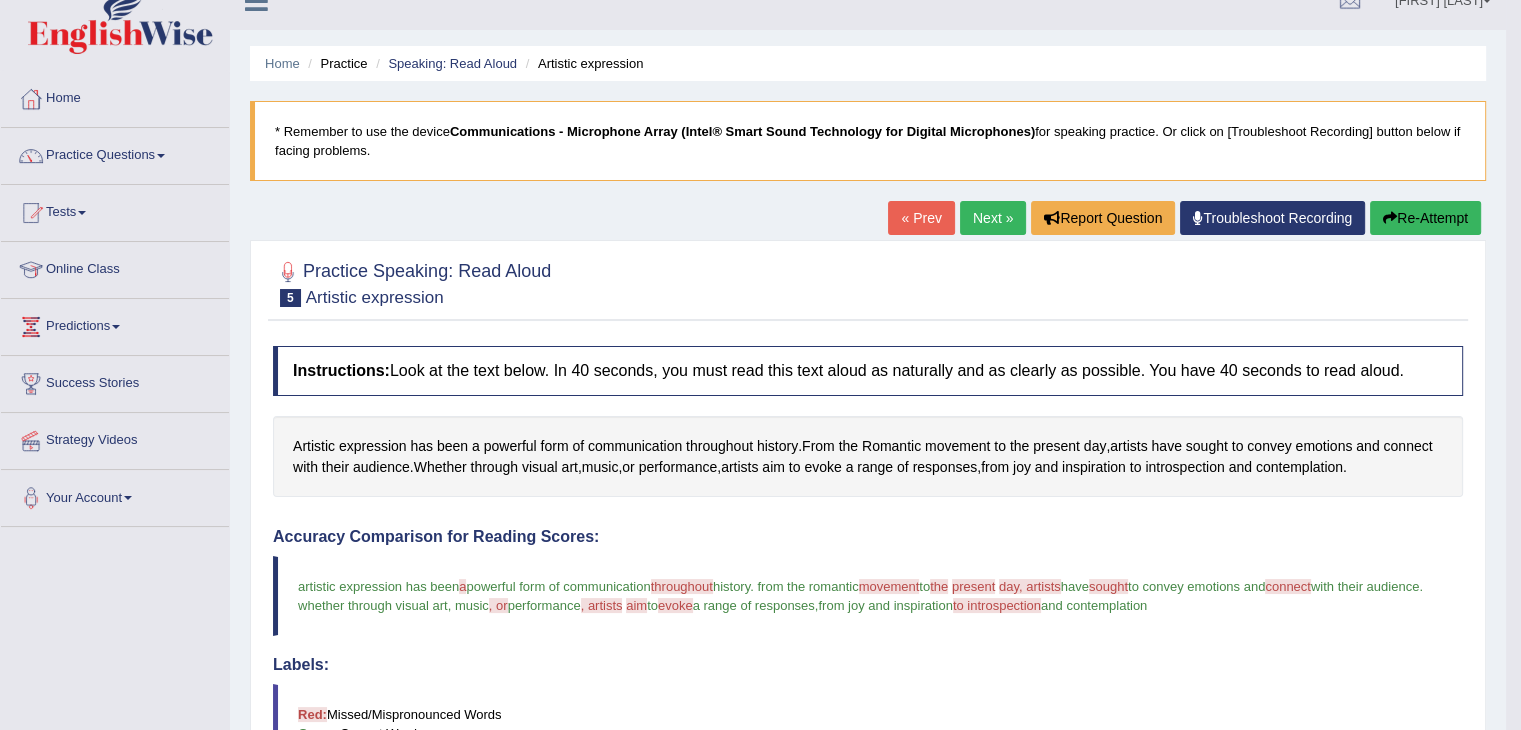 scroll, scrollTop: 0, scrollLeft: 0, axis: both 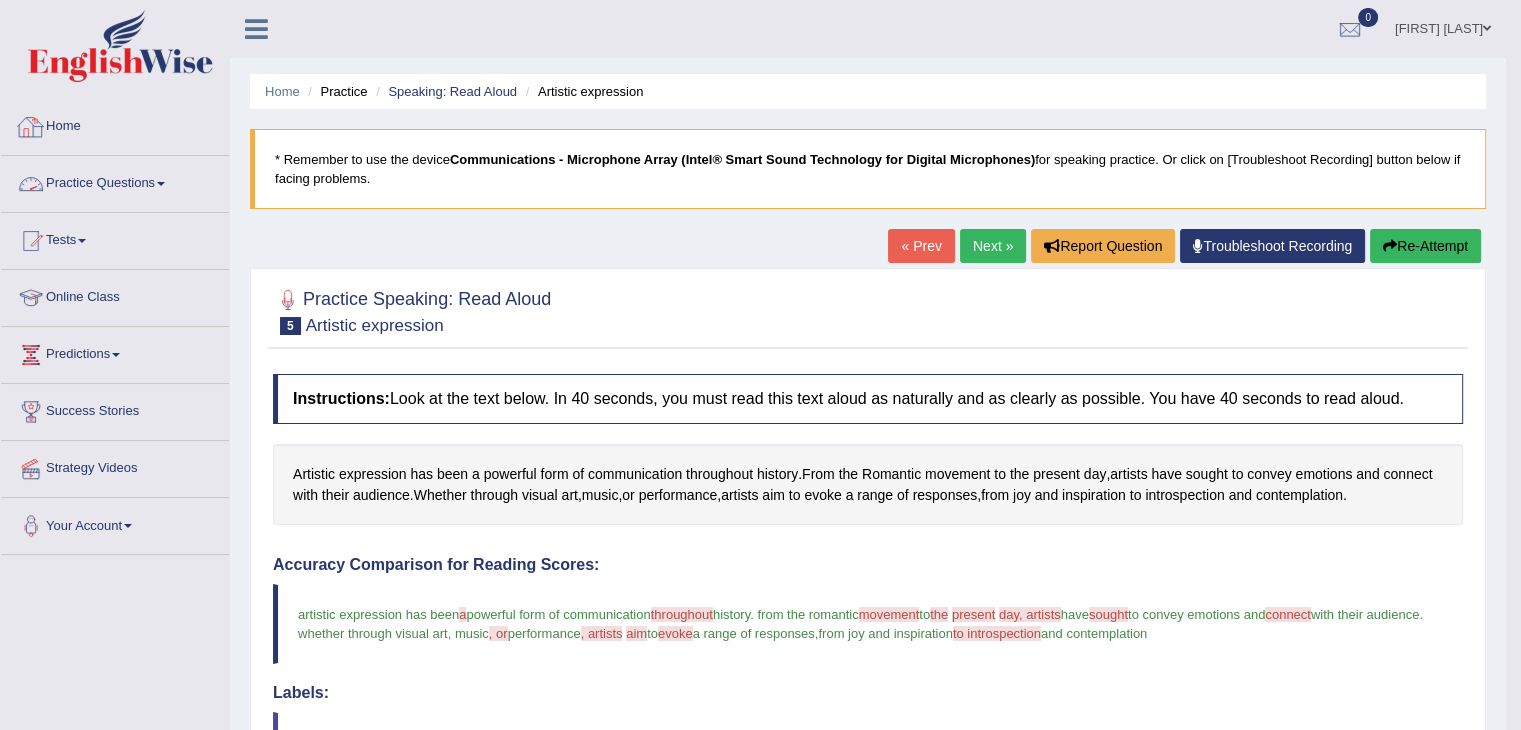 click on "Practice Questions" at bounding box center [115, 181] 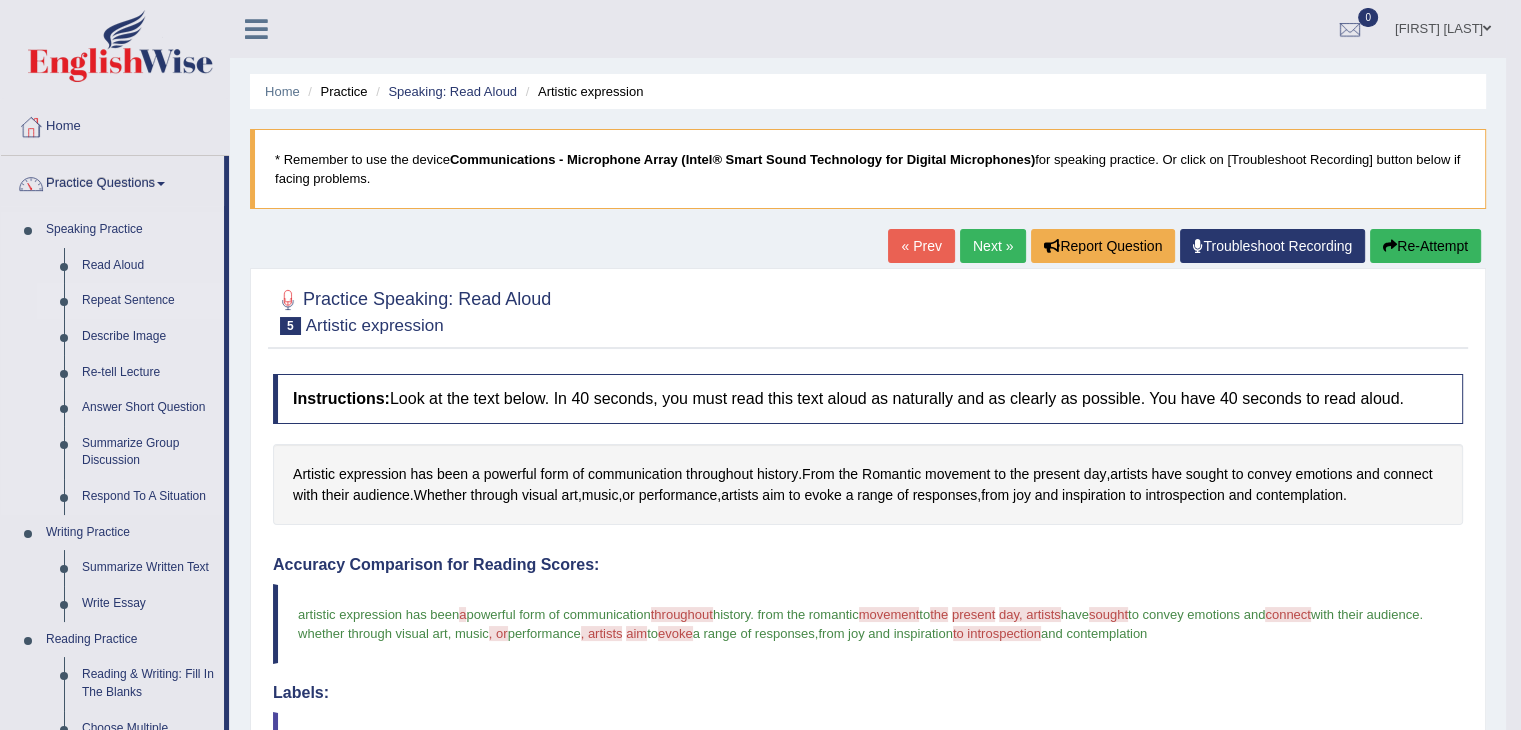 click on "Repeat Sentence" at bounding box center [148, 301] 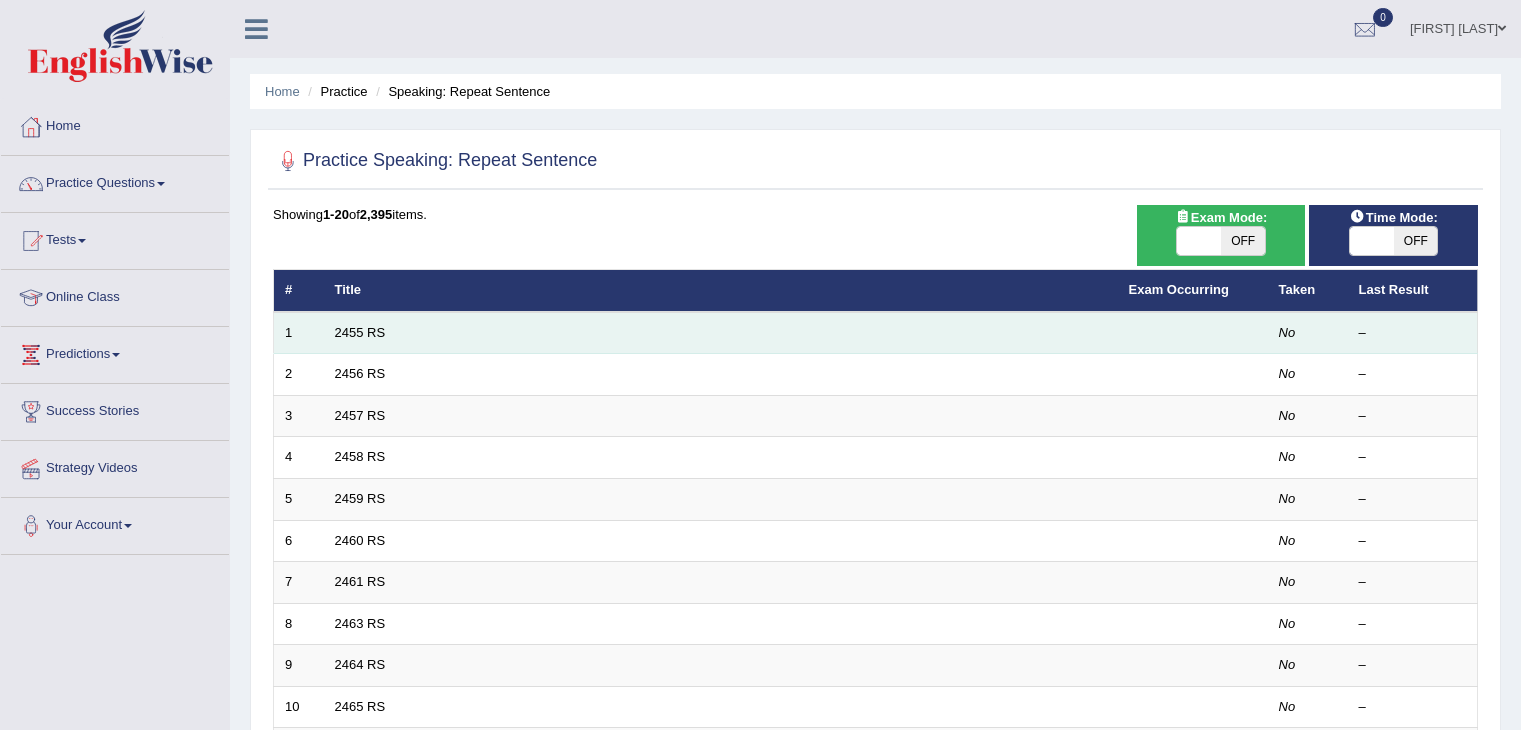 scroll, scrollTop: 0, scrollLeft: 0, axis: both 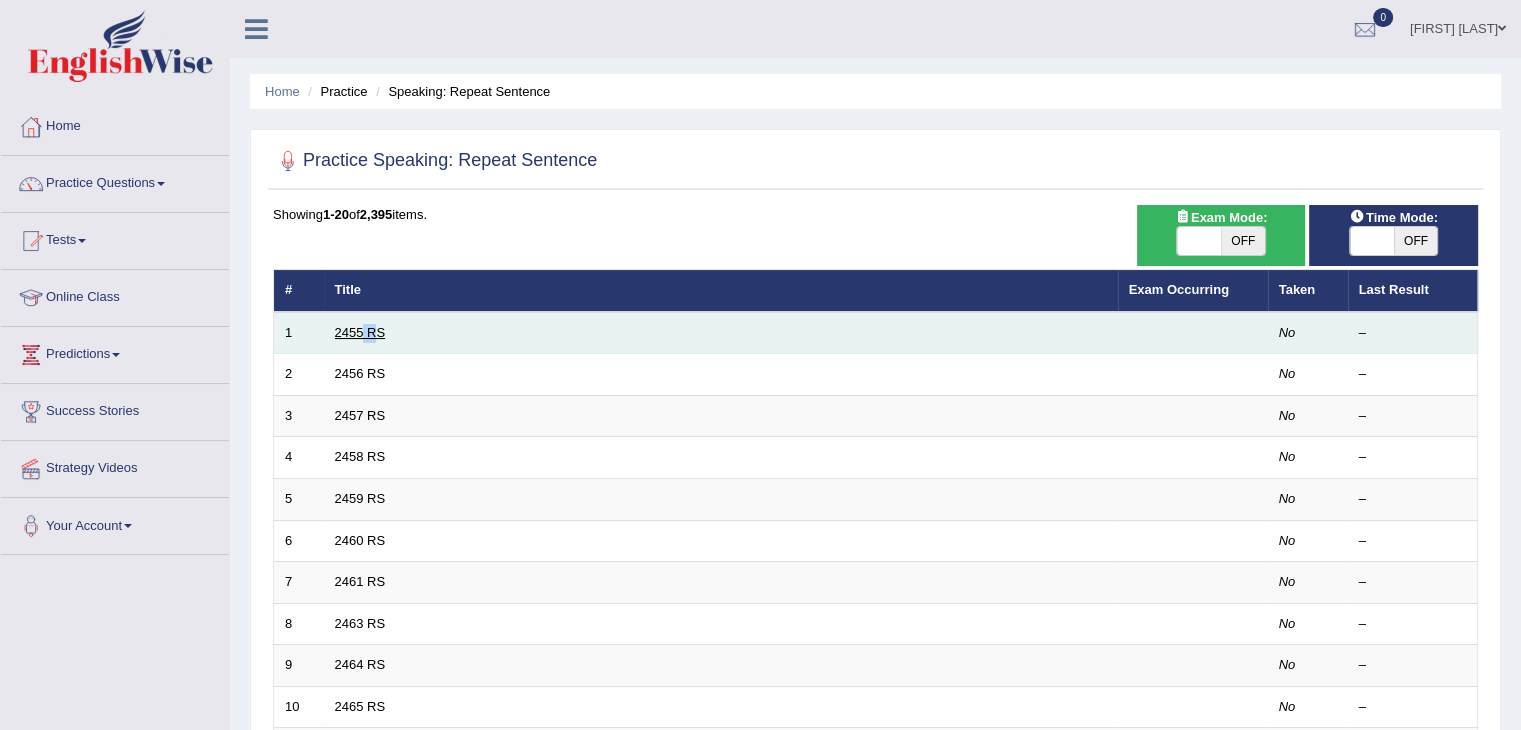 drag, startPoint x: 376, startPoint y: 339, endPoint x: 360, endPoint y: 333, distance: 17.088007 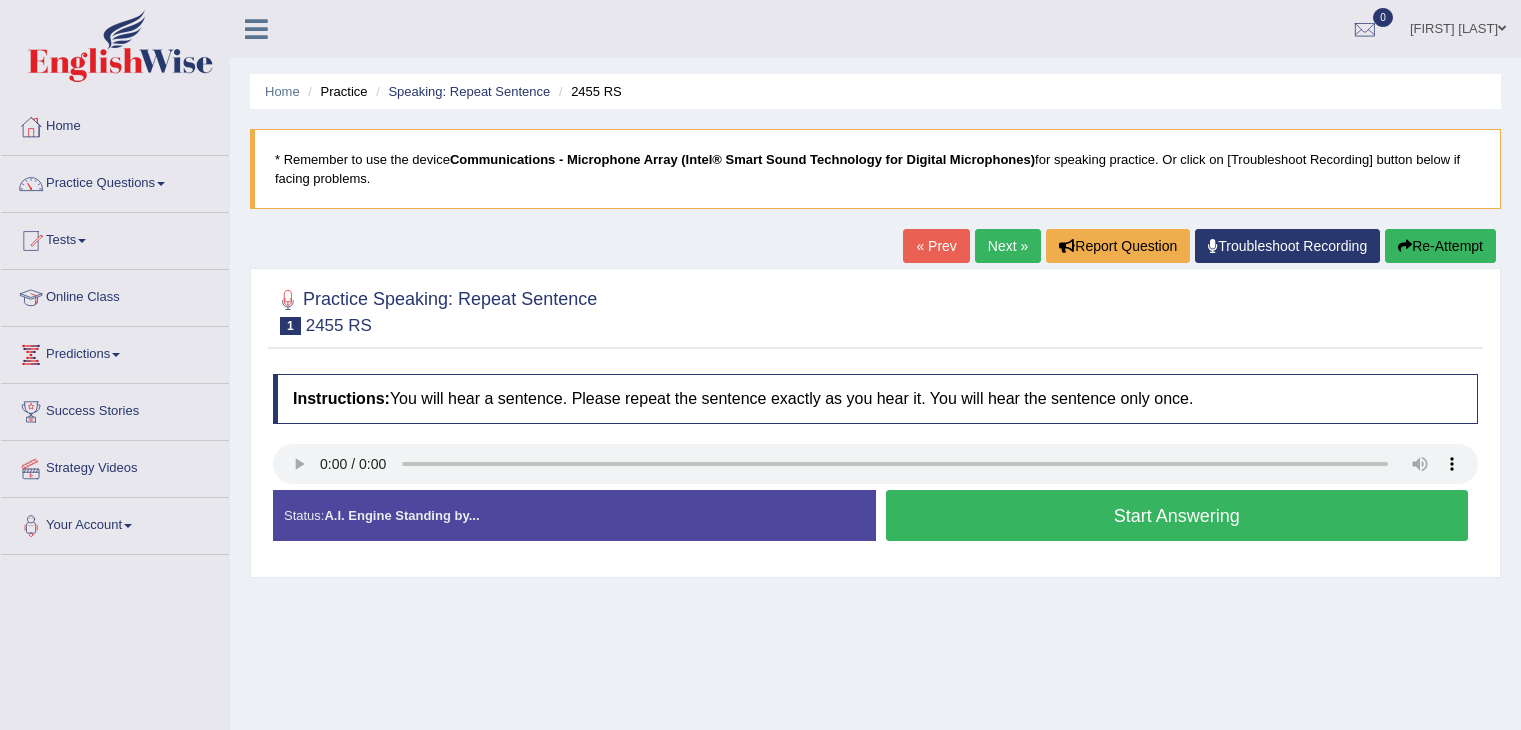scroll, scrollTop: 0, scrollLeft: 0, axis: both 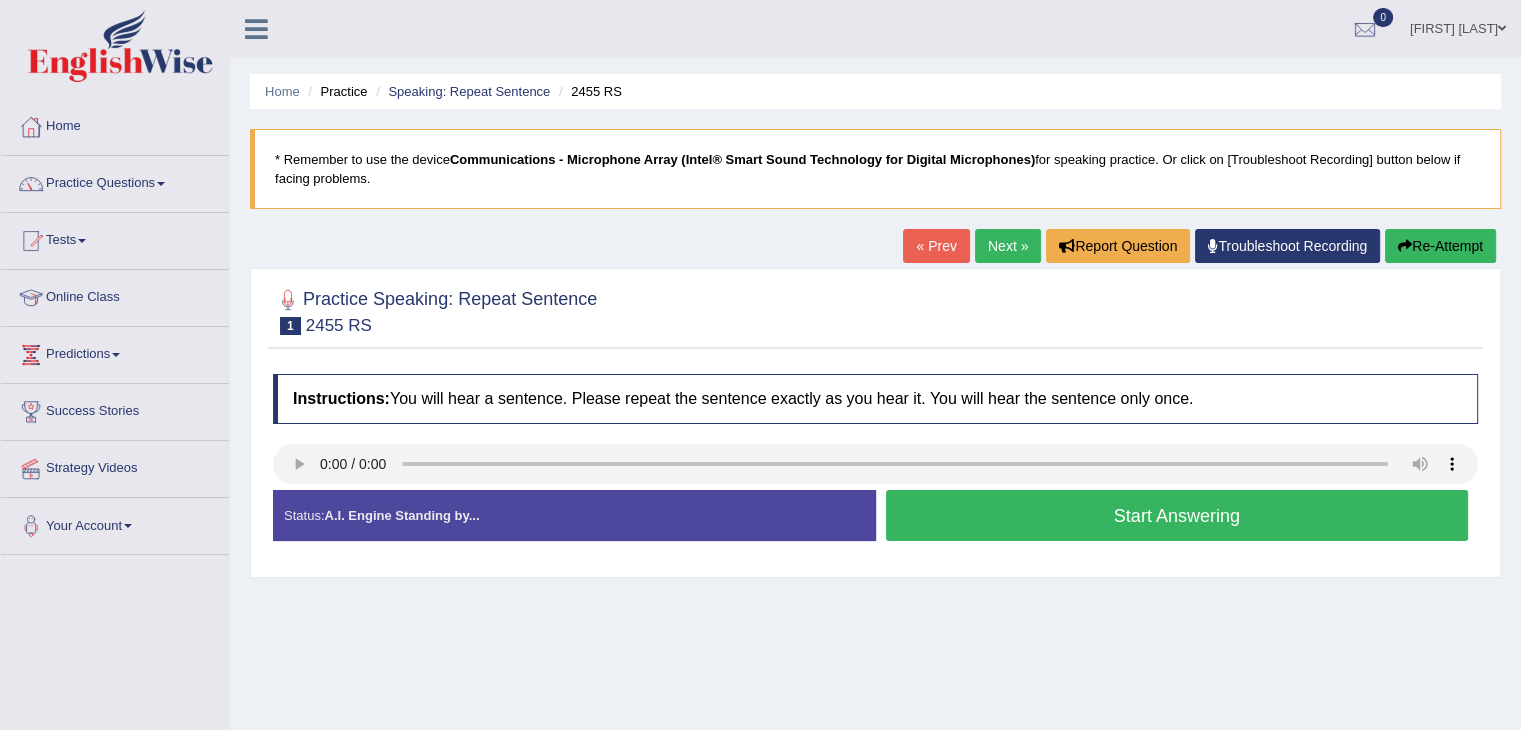 click on "Start Answering" at bounding box center [1177, 515] 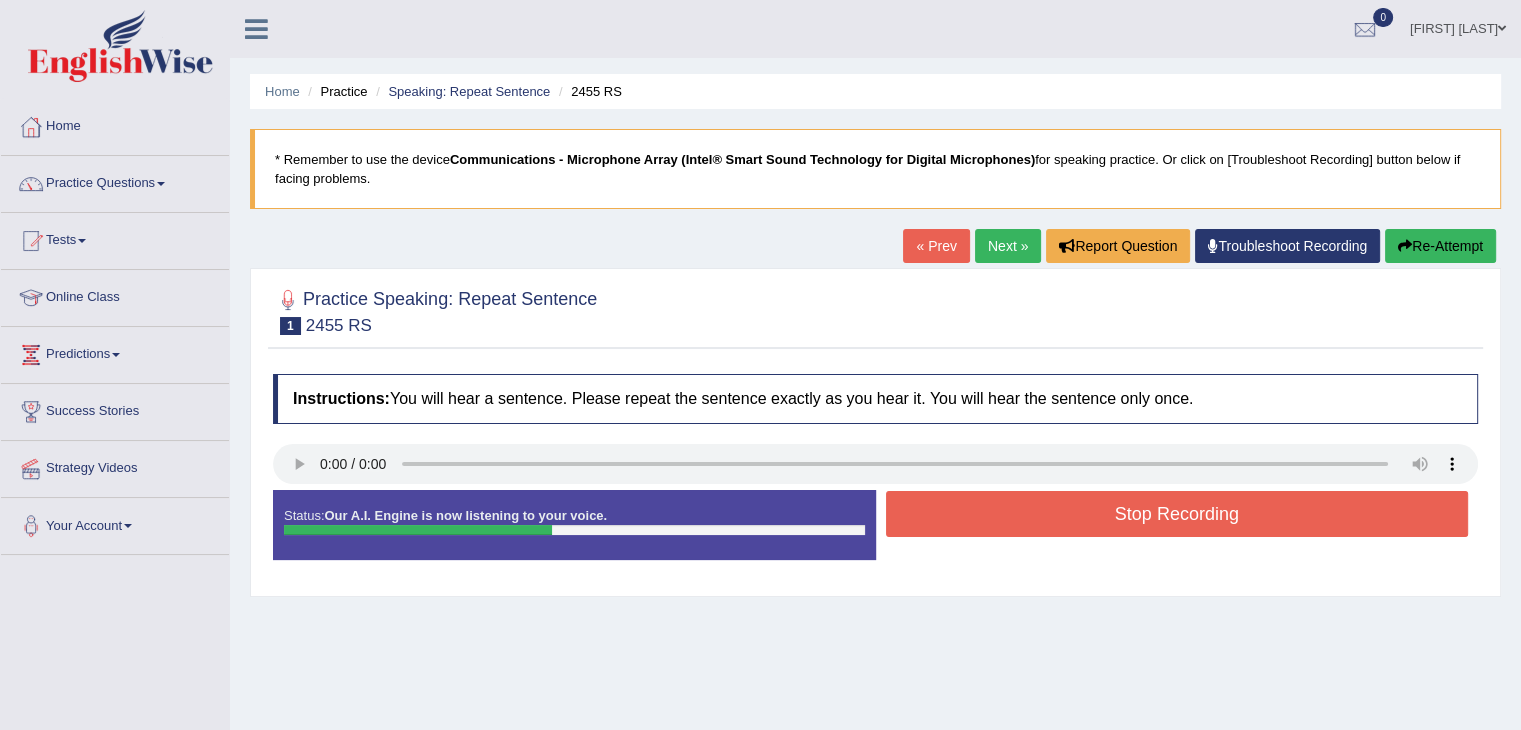 click on "Stop Recording" at bounding box center [1177, 514] 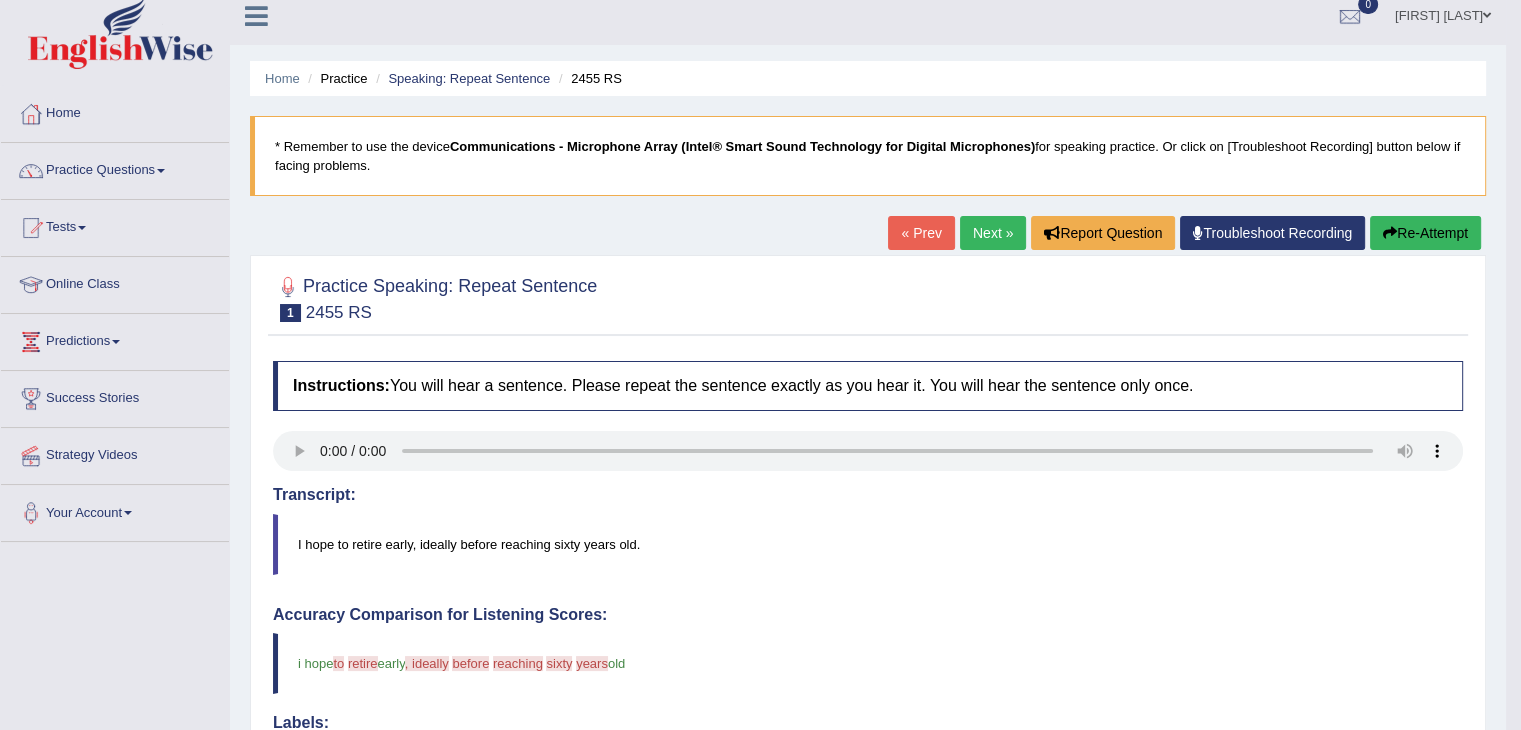 scroll, scrollTop: 12, scrollLeft: 0, axis: vertical 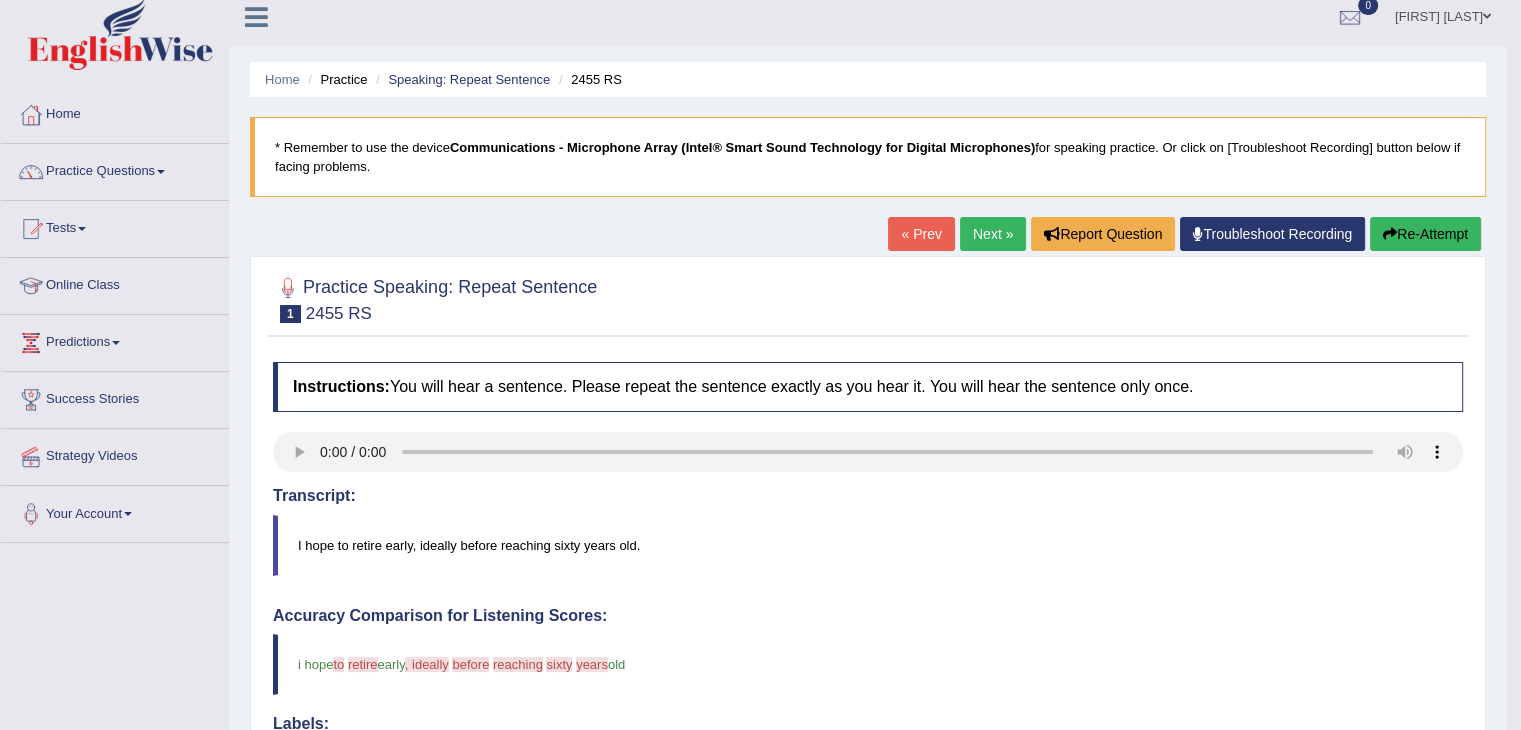 click on "Next »" at bounding box center [993, 234] 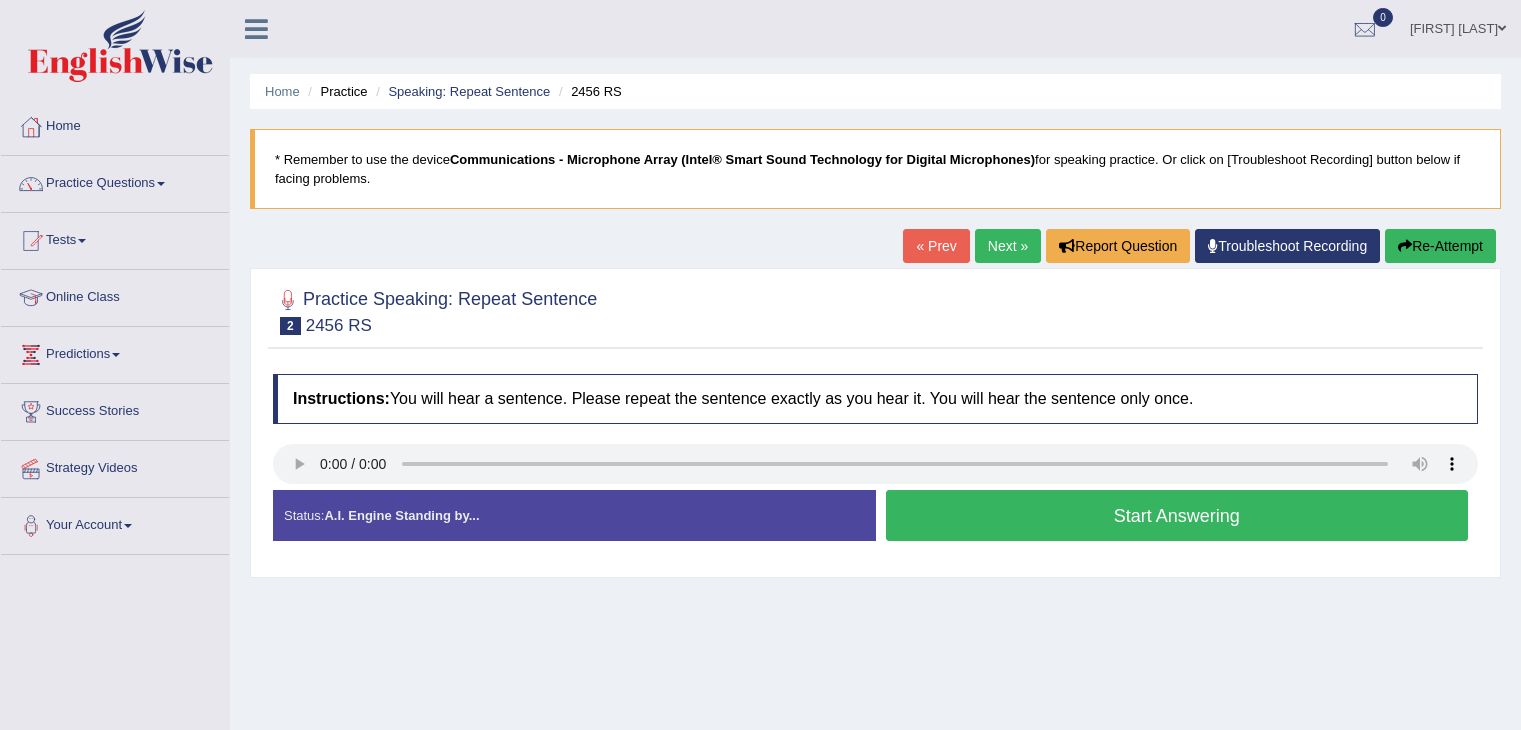 scroll, scrollTop: 0, scrollLeft: 0, axis: both 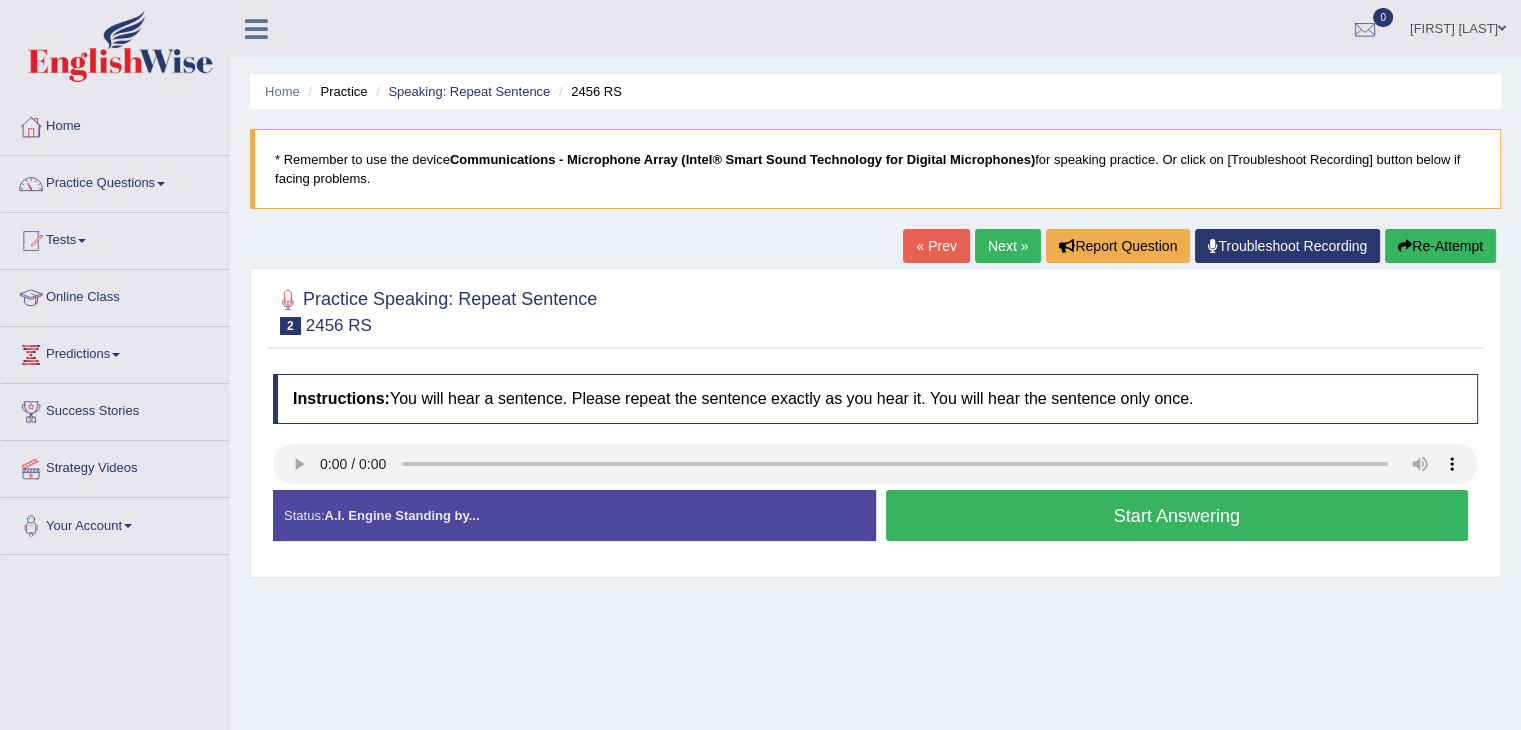 click on "Start Answering" at bounding box center (1177, 515) 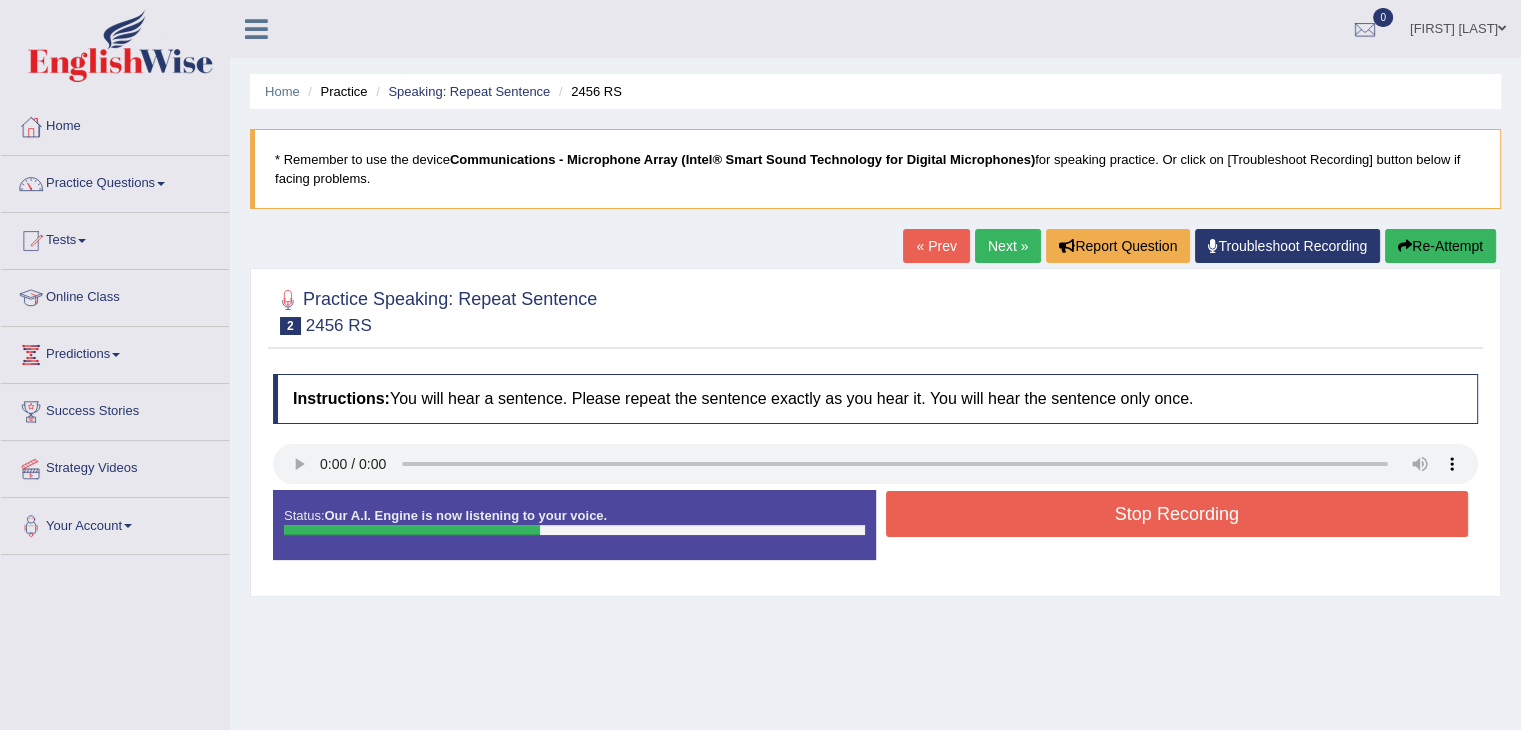 click on "Stop Recording" at bounding box center (1177, 514) 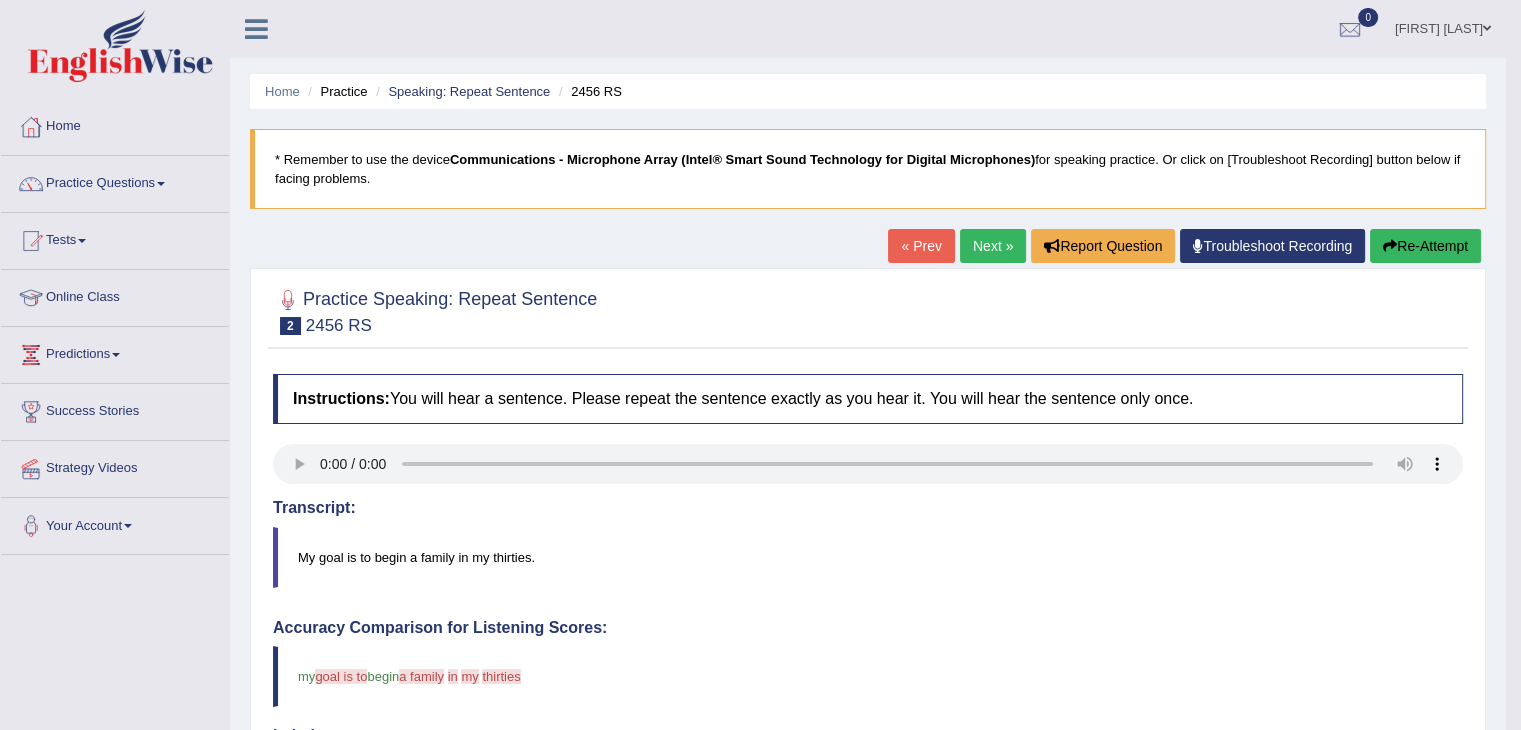 drag, startPoint x: 1535, startPoint y: 241, endPoint x: 1530, endPoint y: 251, distance: 11.18034 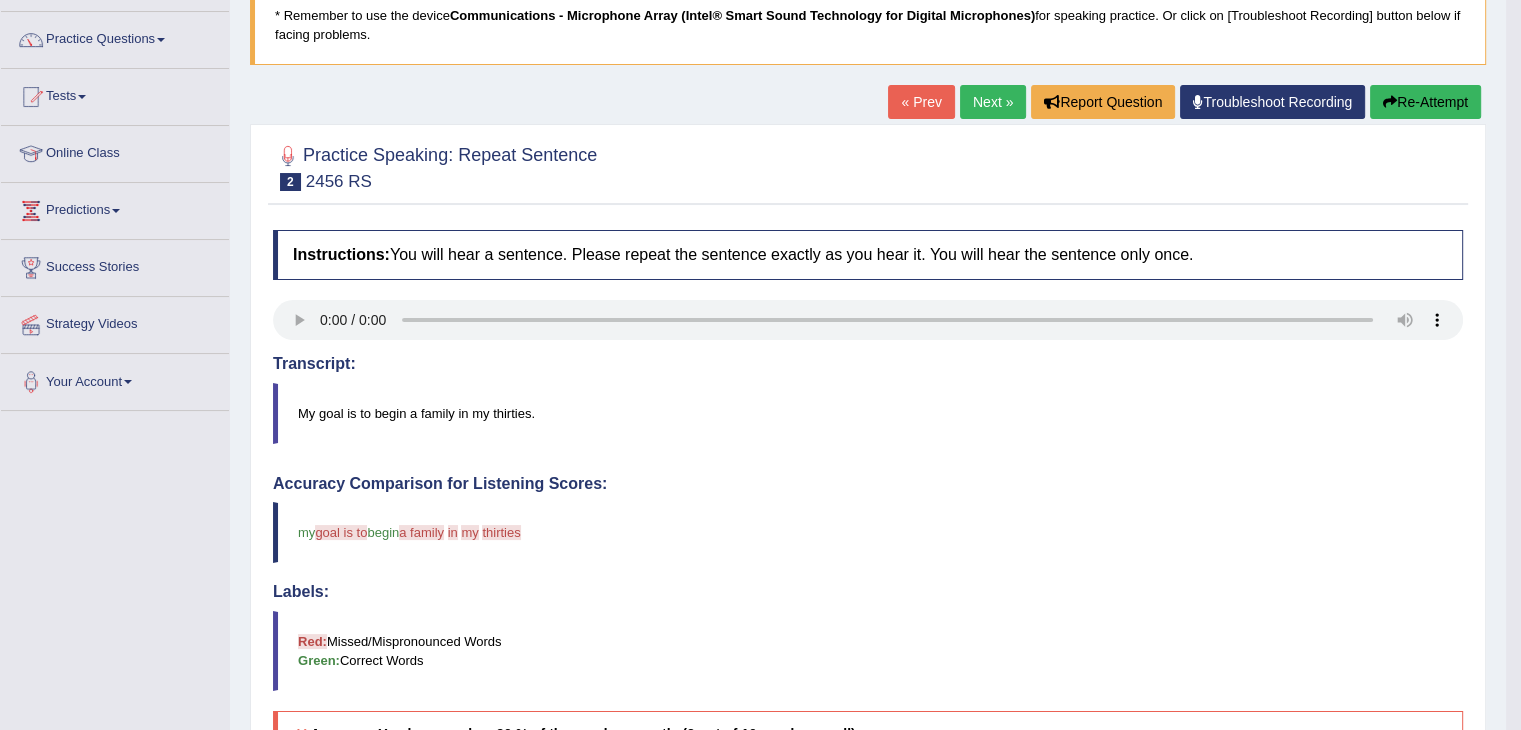 scroll, scrollTop: 141, scrollLeft: 0, axis: vertical 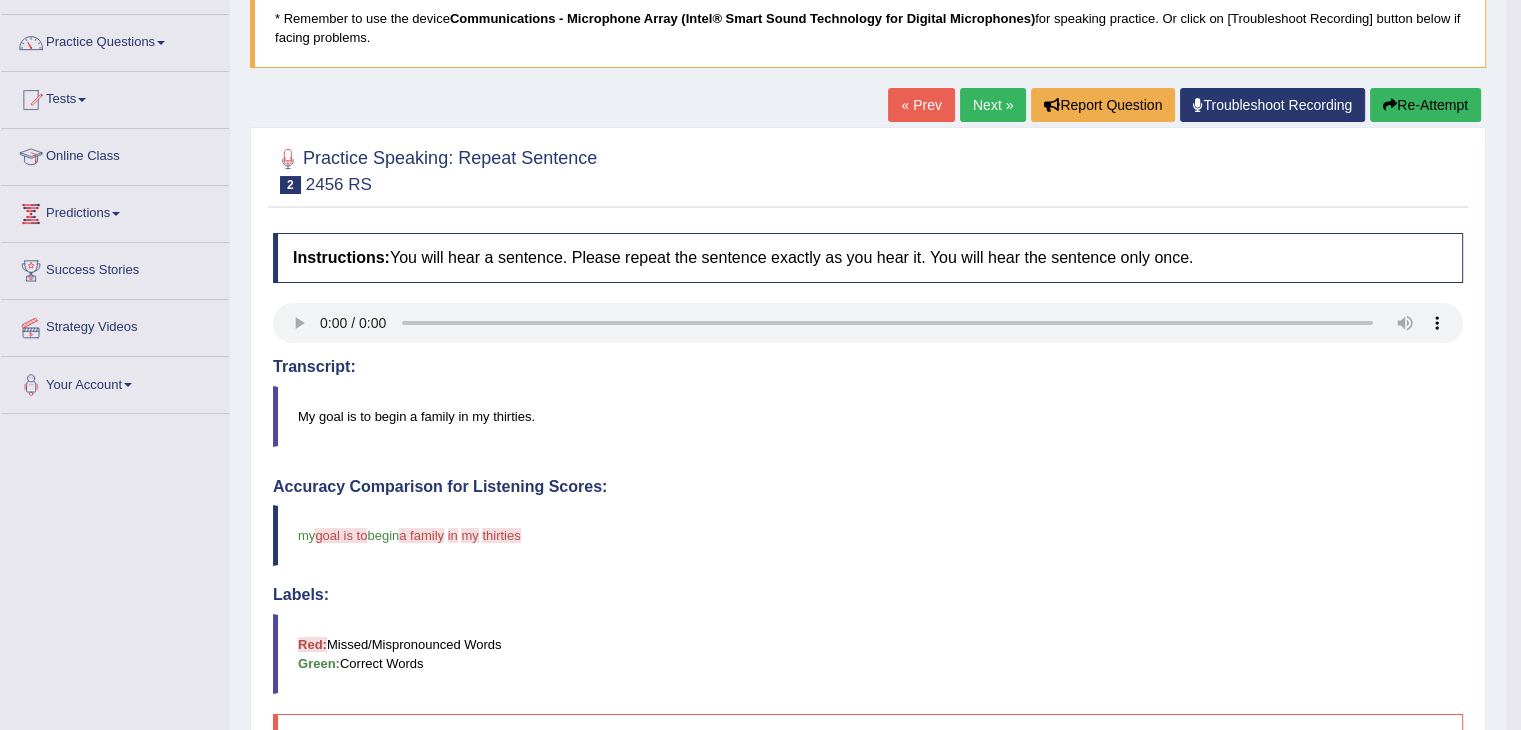click on "Next »" at bounding box center [993, 105] 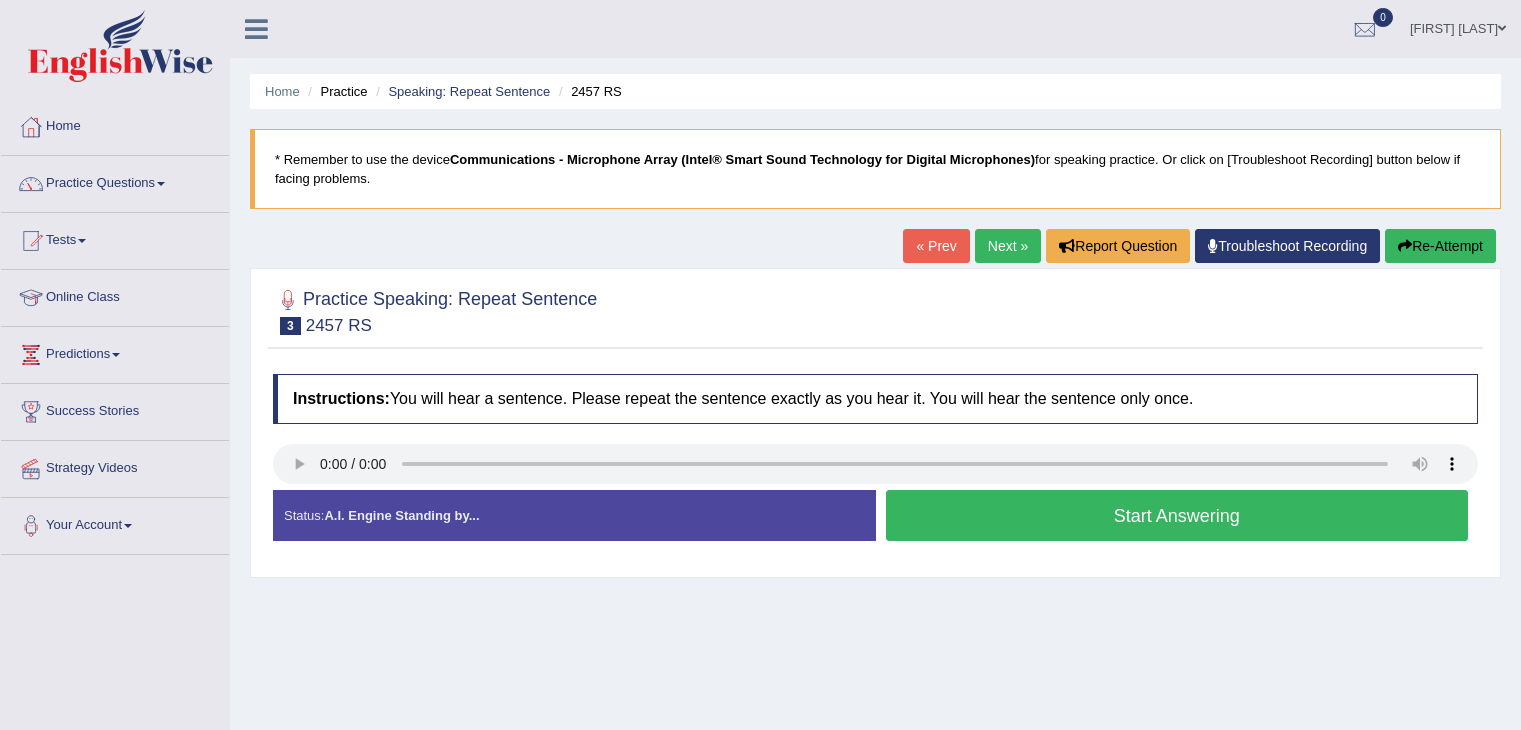 scroll, scrollTop: 0, scrollLeft: 0, axis: both 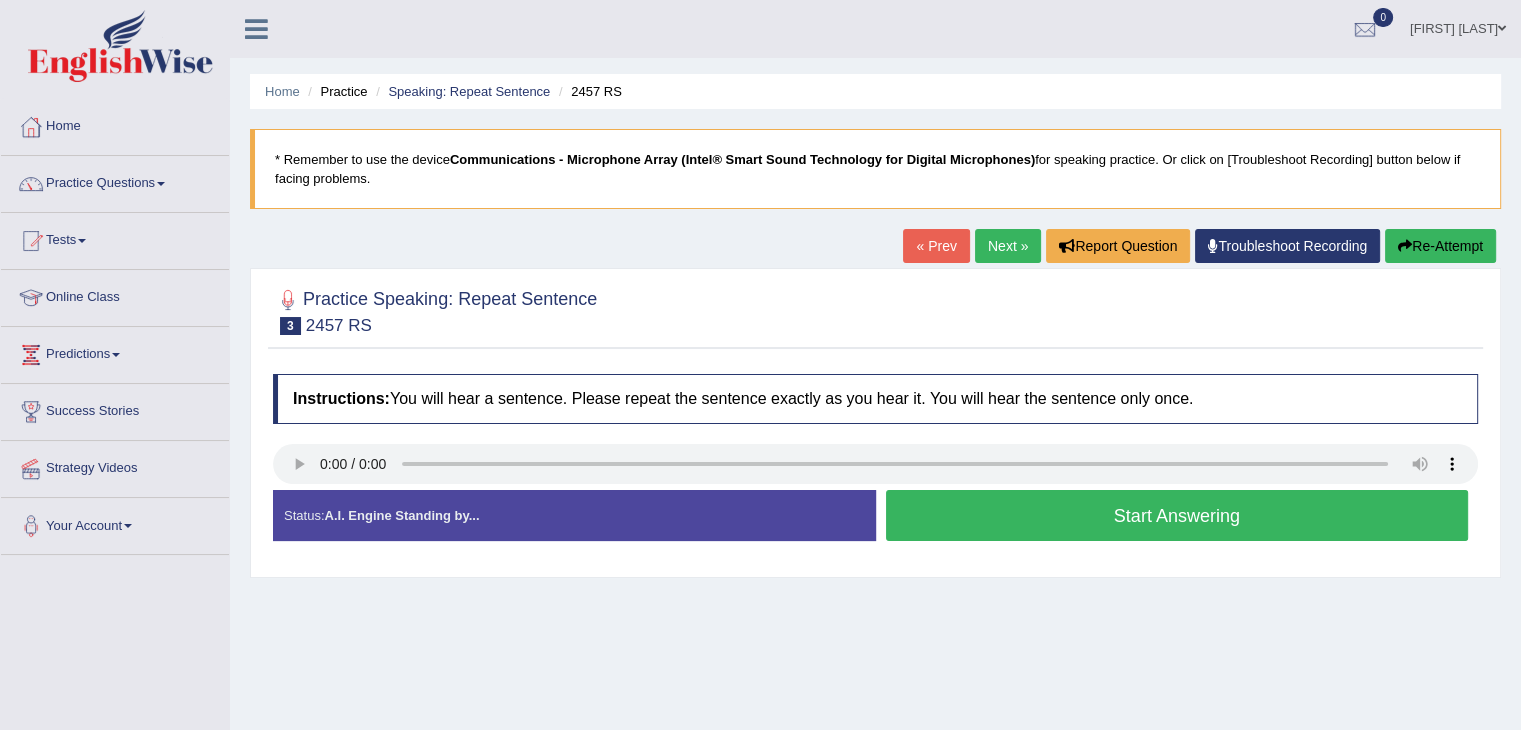 click on "Start Answering" at bounding box center (1177, 515) 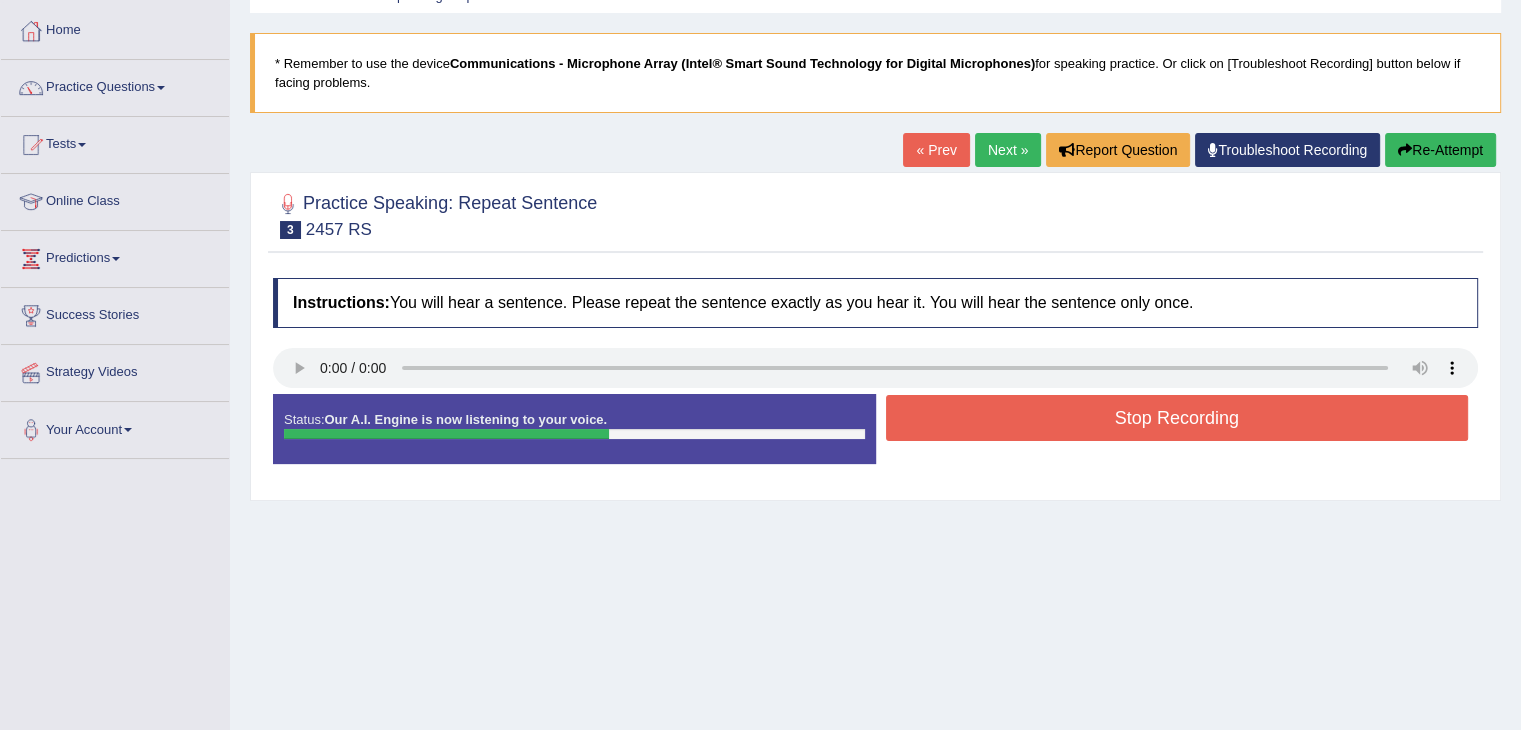 scroll, scrollTop: 0, scrollLeft: 0, axis: both 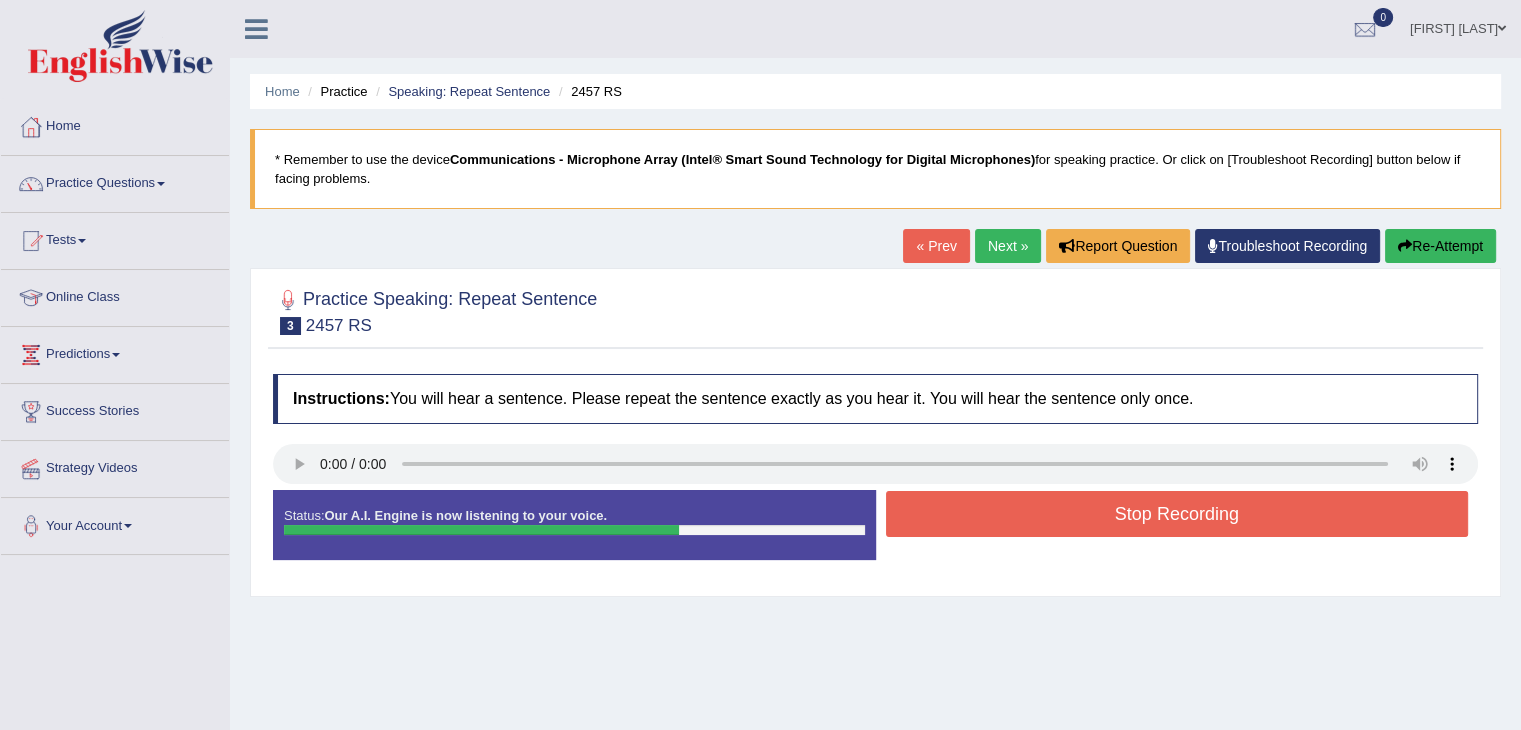 click on "Stop Recording" at bounding box center [1177, 514] 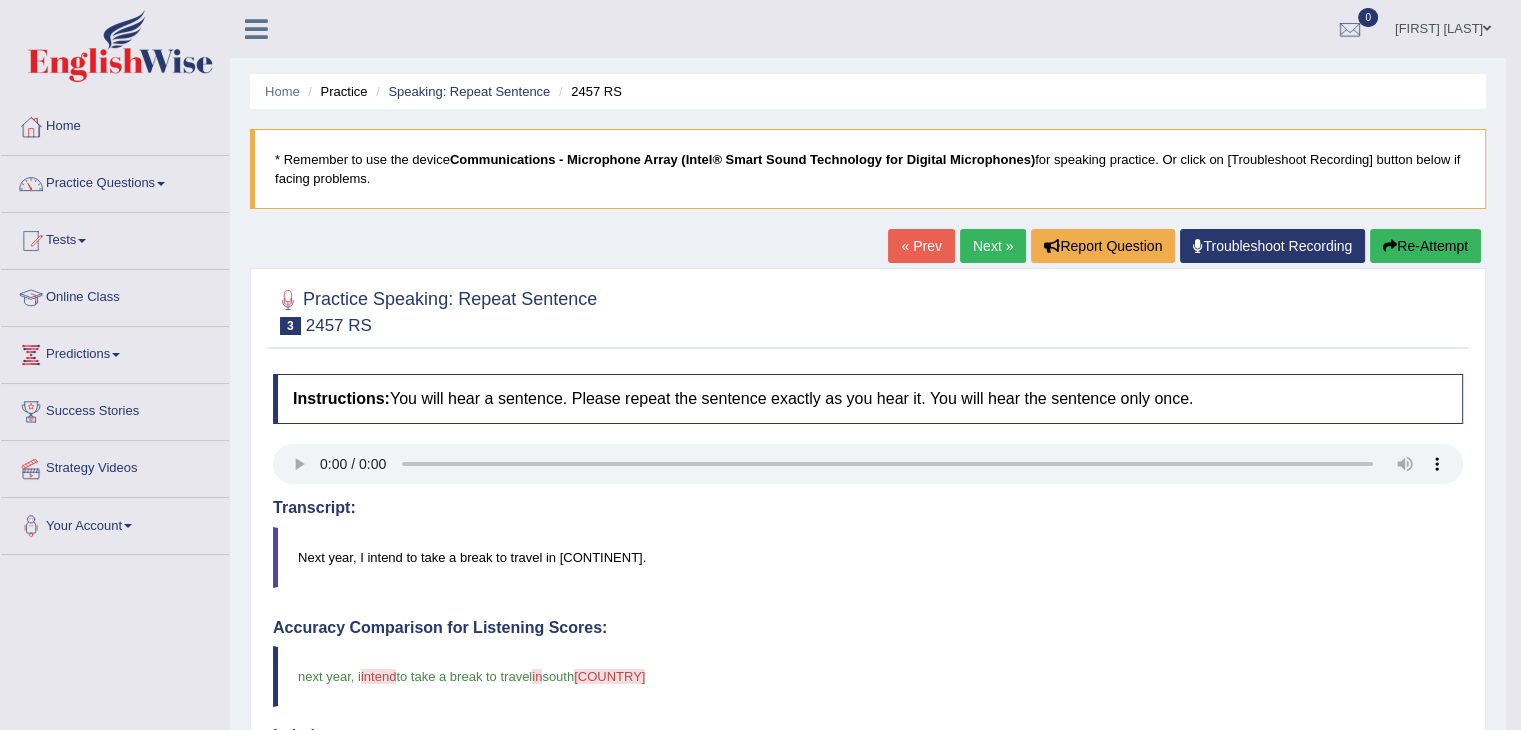 drag, startPoint x: 1529, startPoint y: 250, endPoint x: 1535, endPoint y: 392, distance: 142.12671 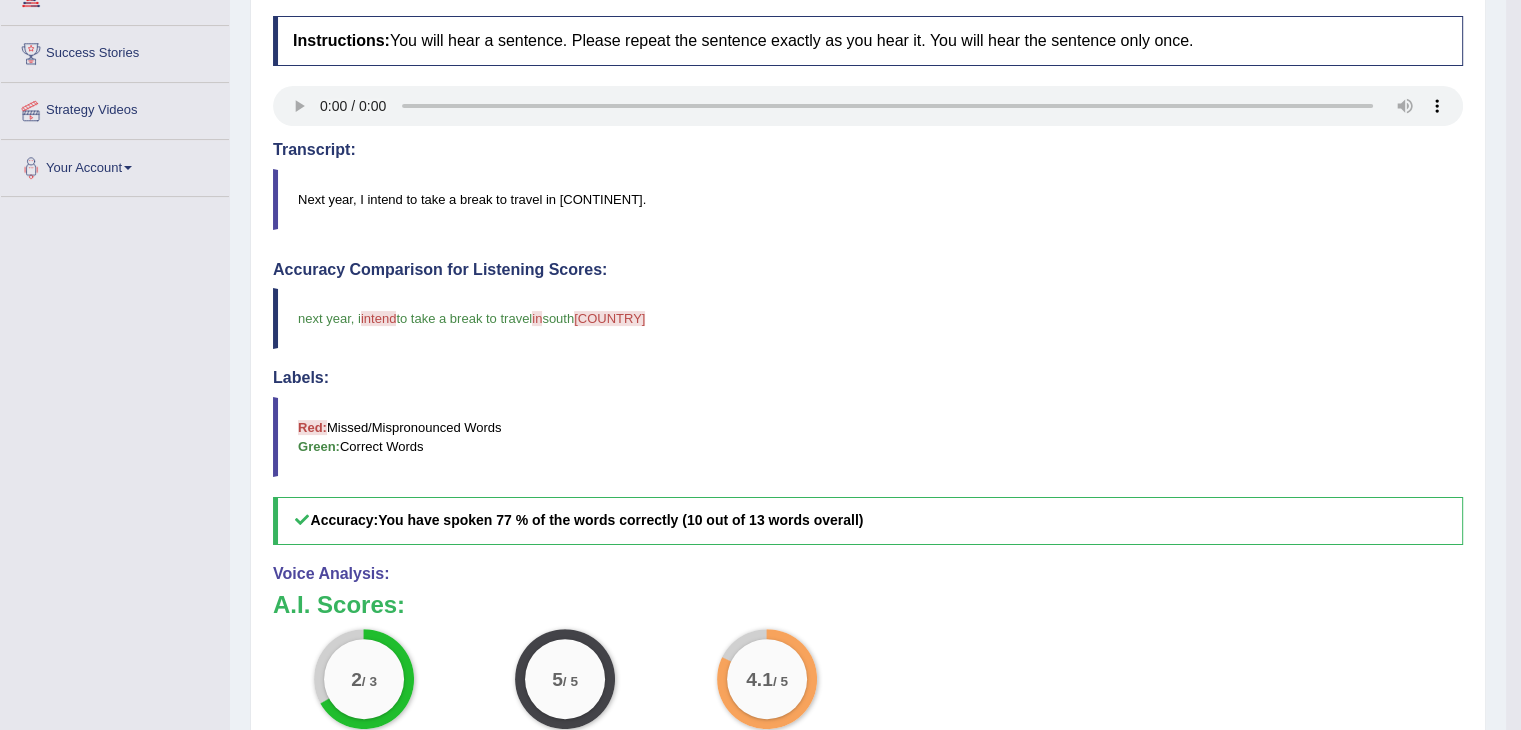 scroll, scrollTop: 361, scrollLeft: 0, axis: vertical 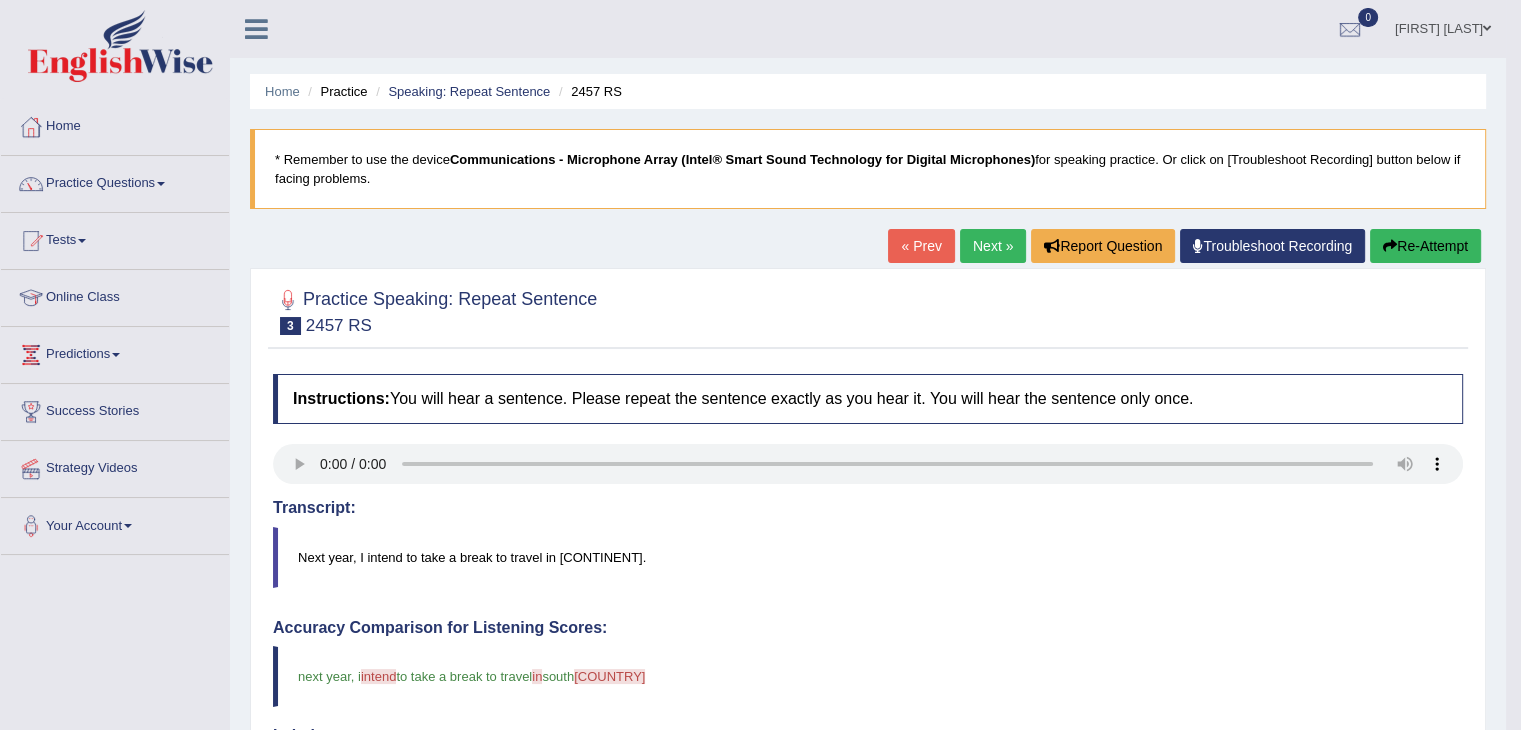 click on "Next »" at bounding box center [993, 246] 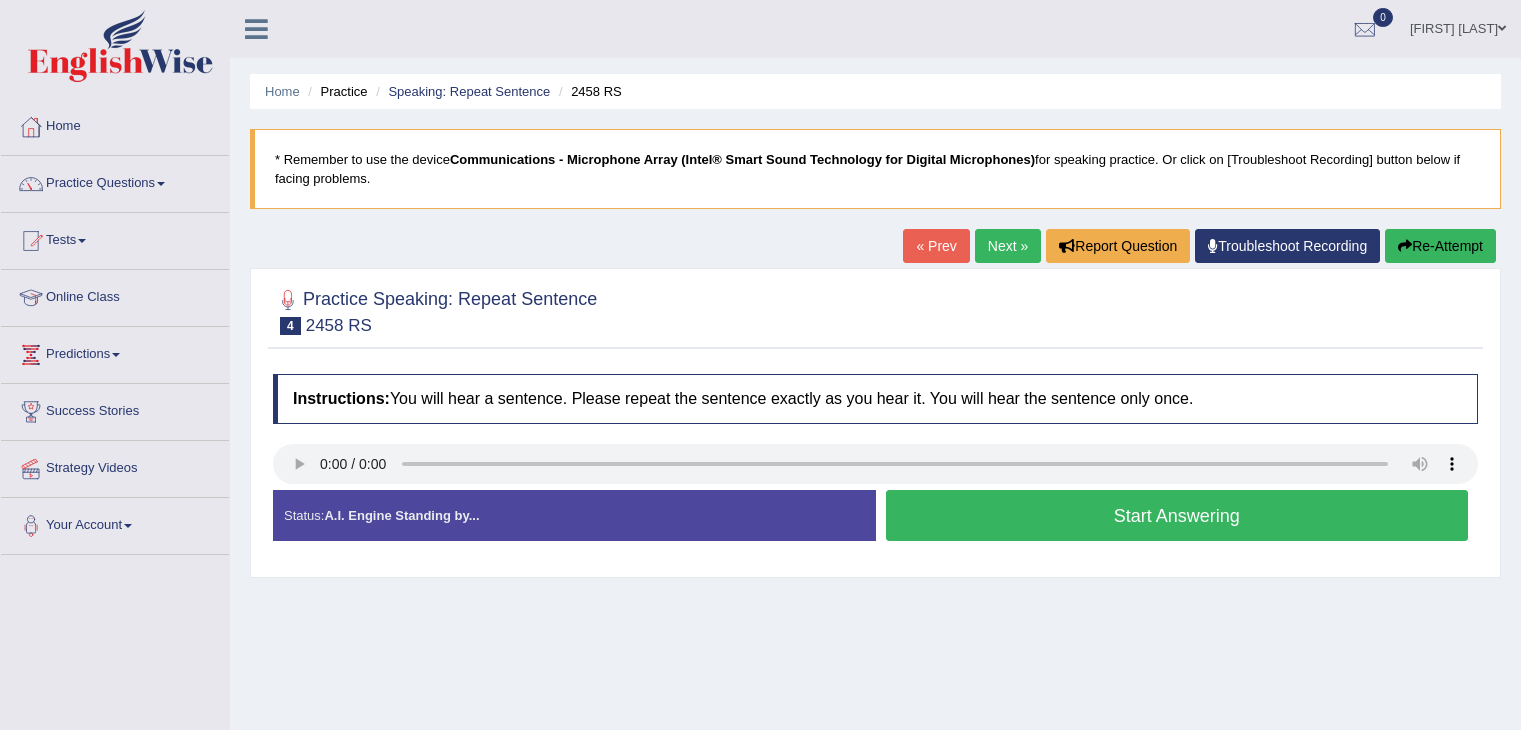 scroll, scrollTop: 0, scrollLeft: 0, axis: both 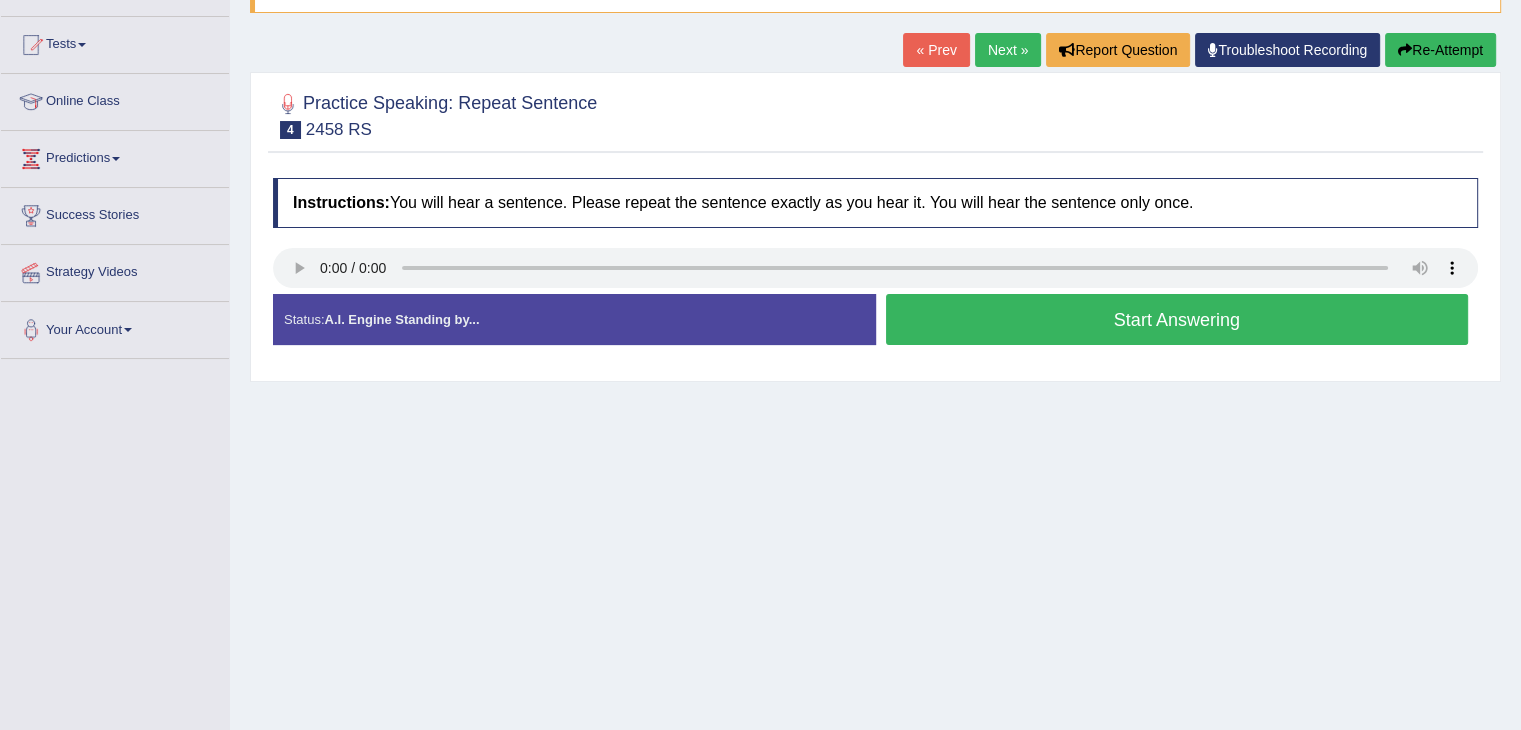 click on "Start Answering" at bounding box center [1177, 319] 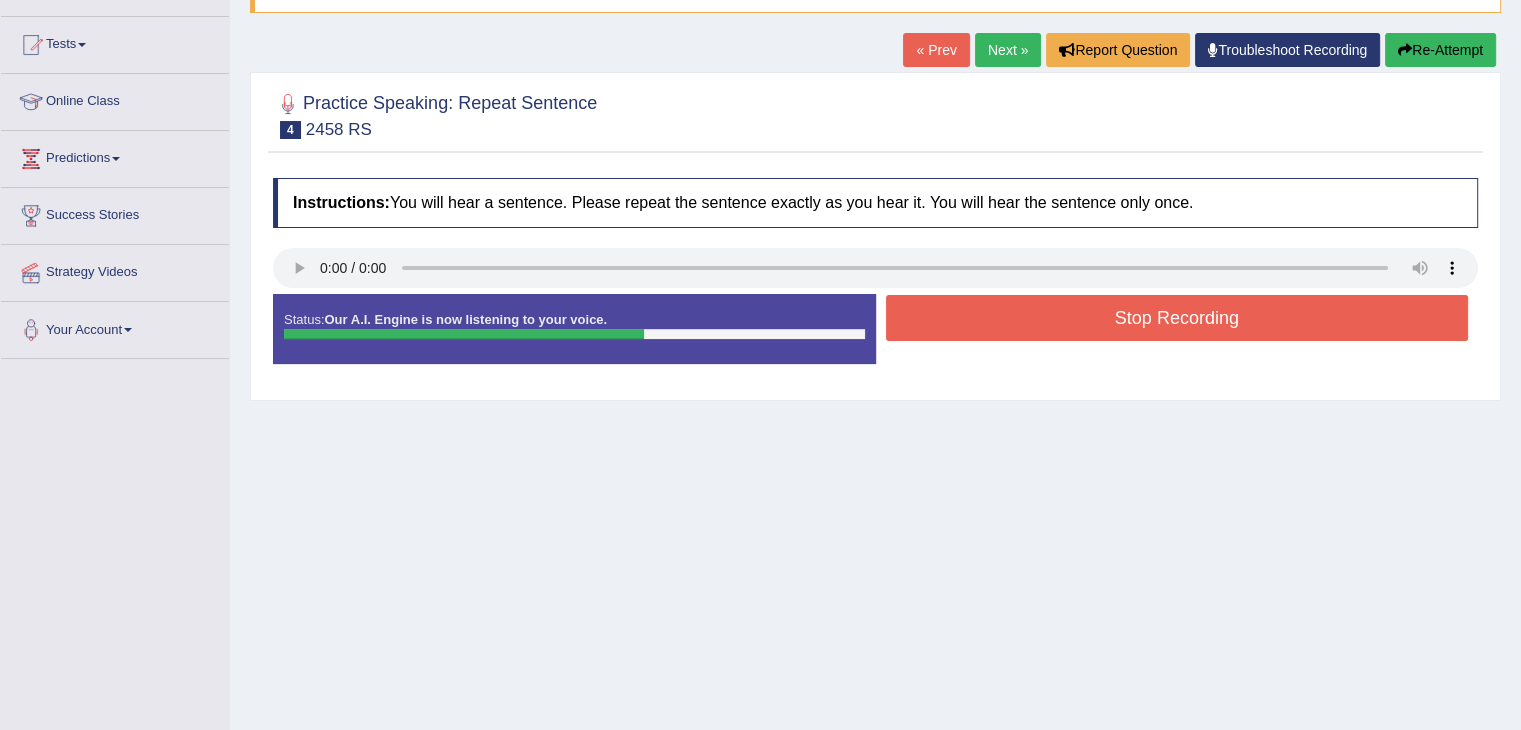 click on "Stop Recording" at bounding box center [1177, 318] 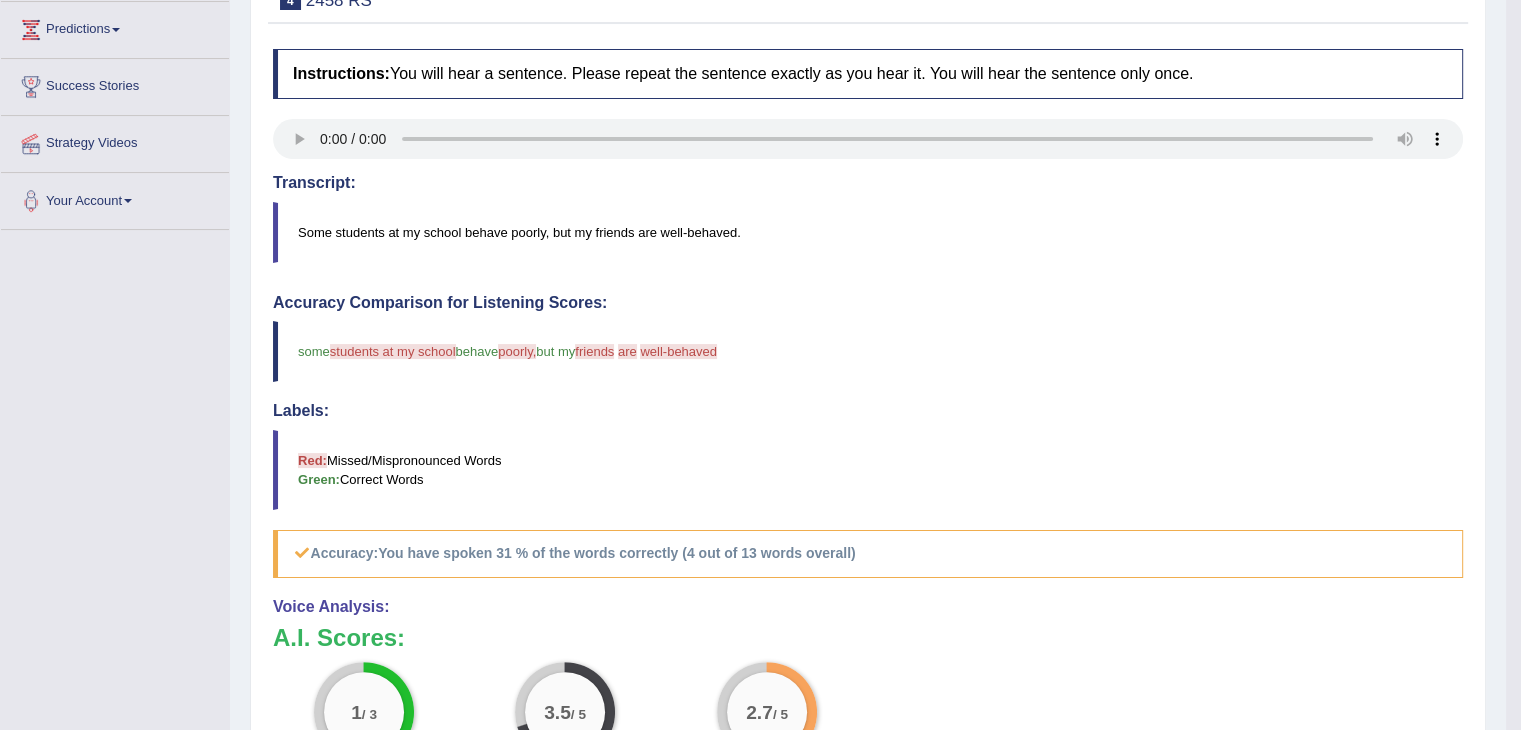 scroll, scrollTop: 324, scrollLeft: 0, axis: vertical 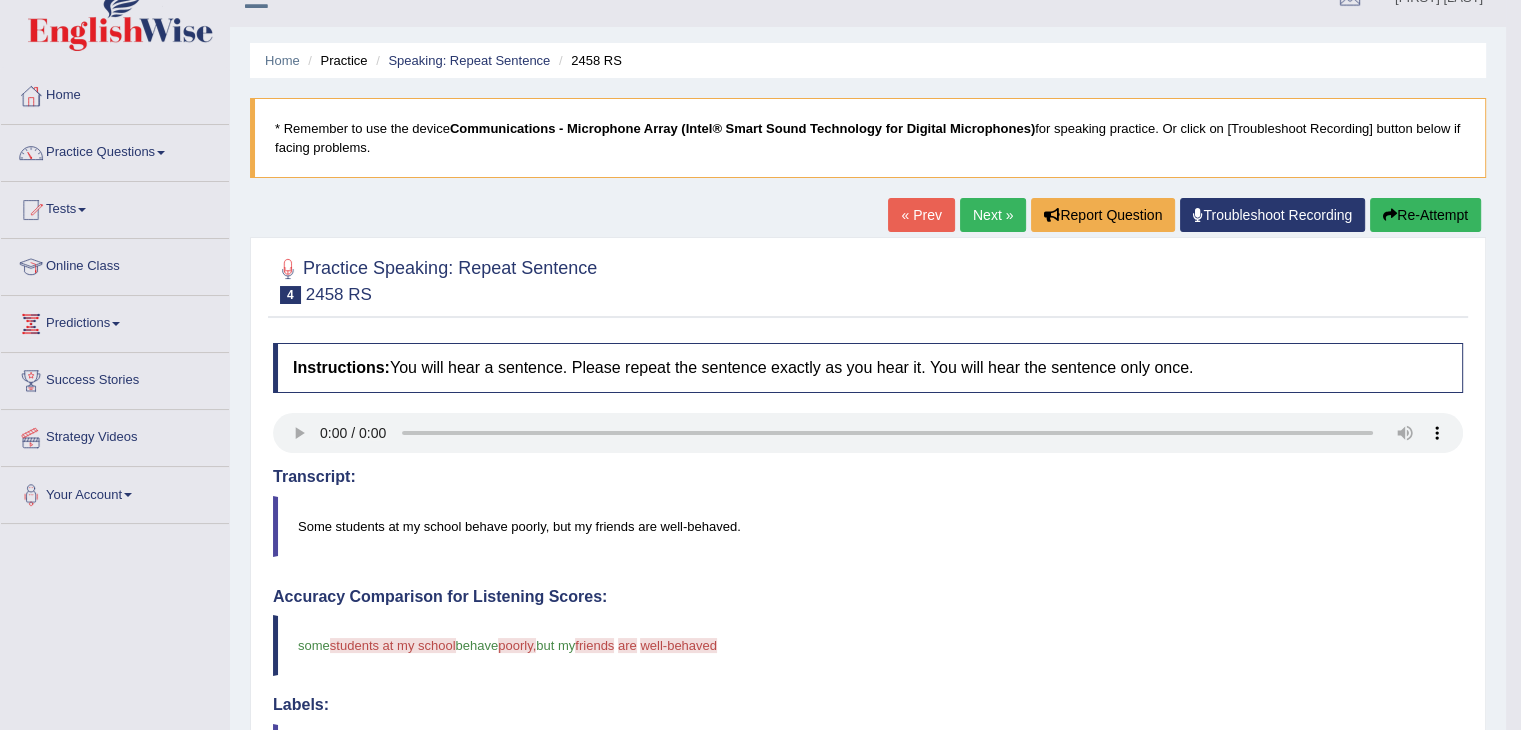 click on "Next »" at bounding box center [993, 215] 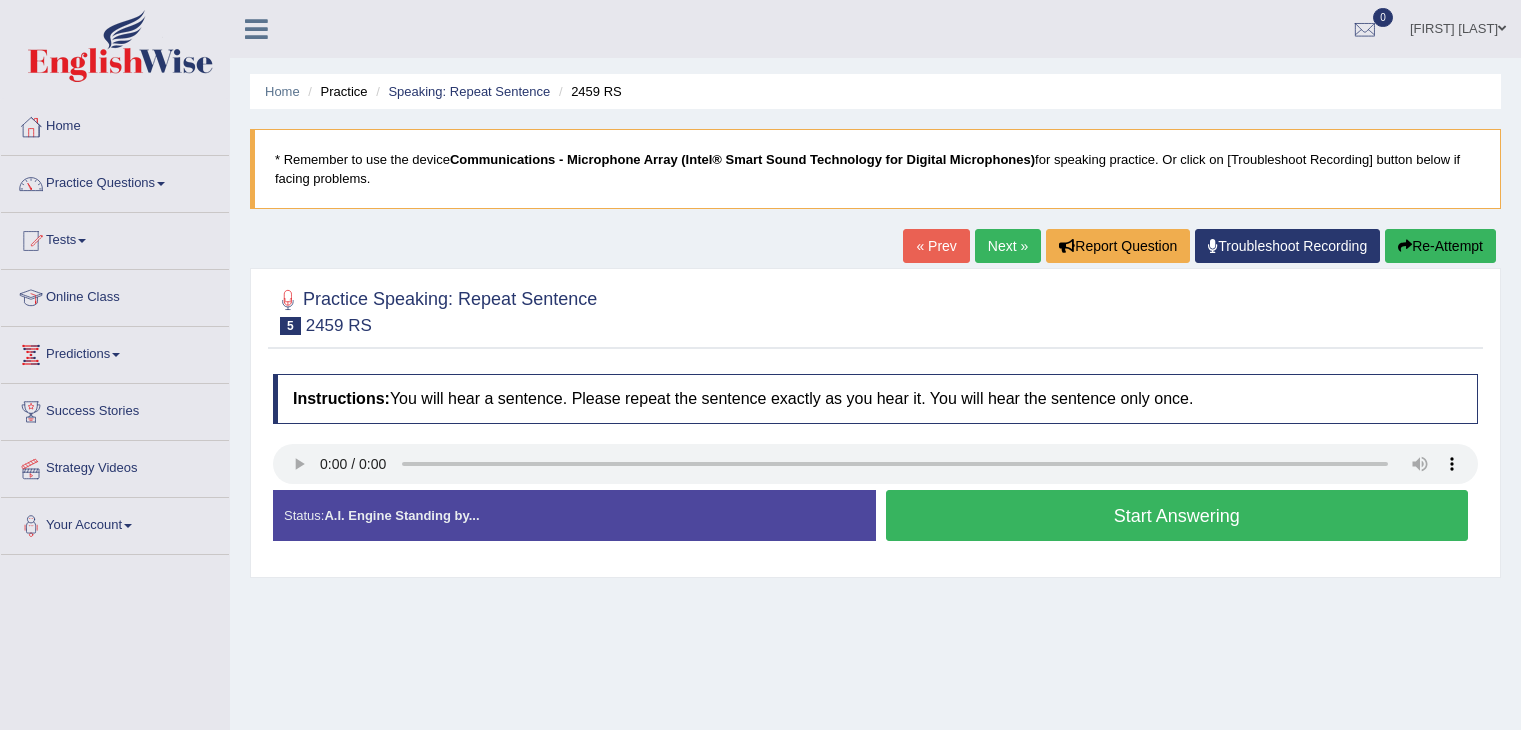 scroll, scrollTop: 0, scrollLeft: 0, axis: both 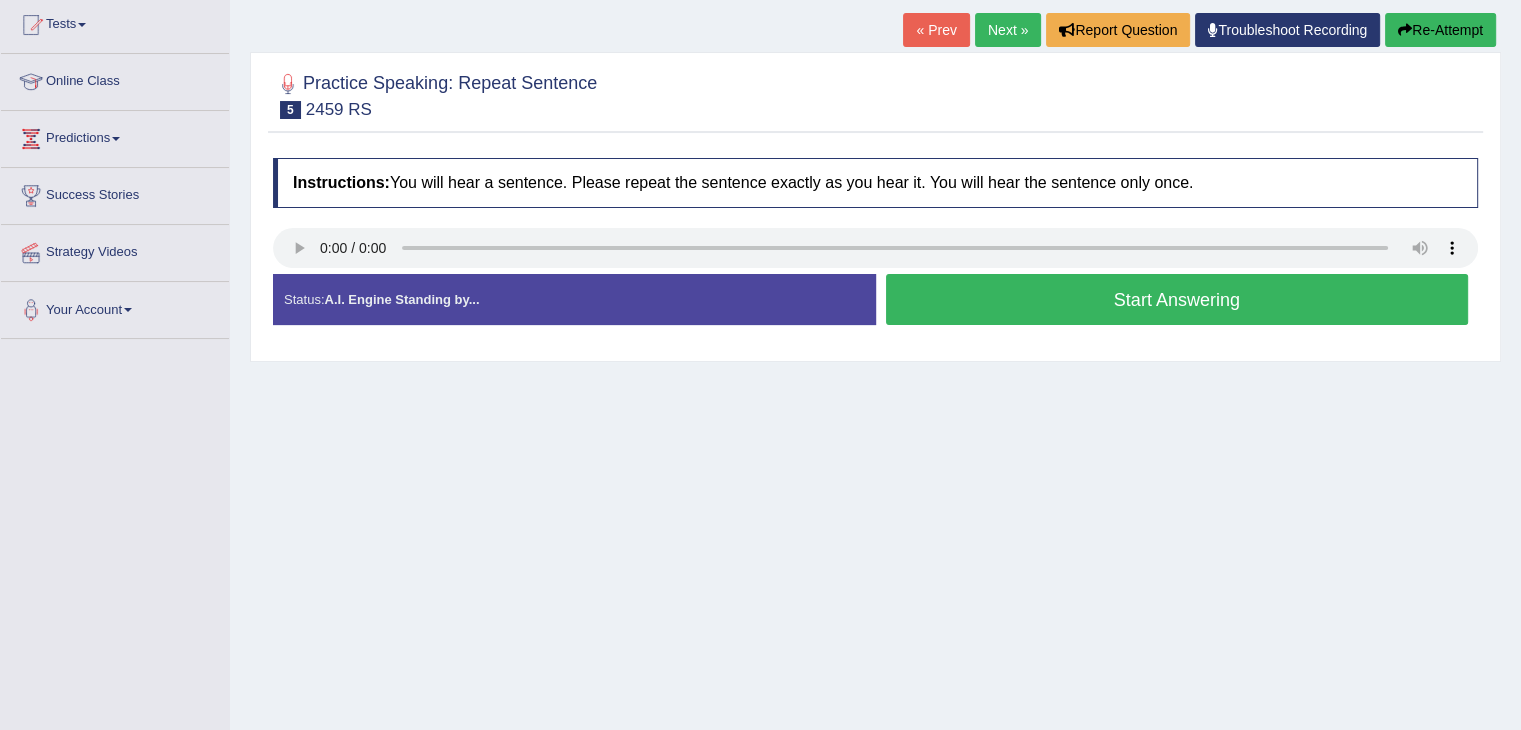 click on "Start Answering" at bounding box center (1177, 299) 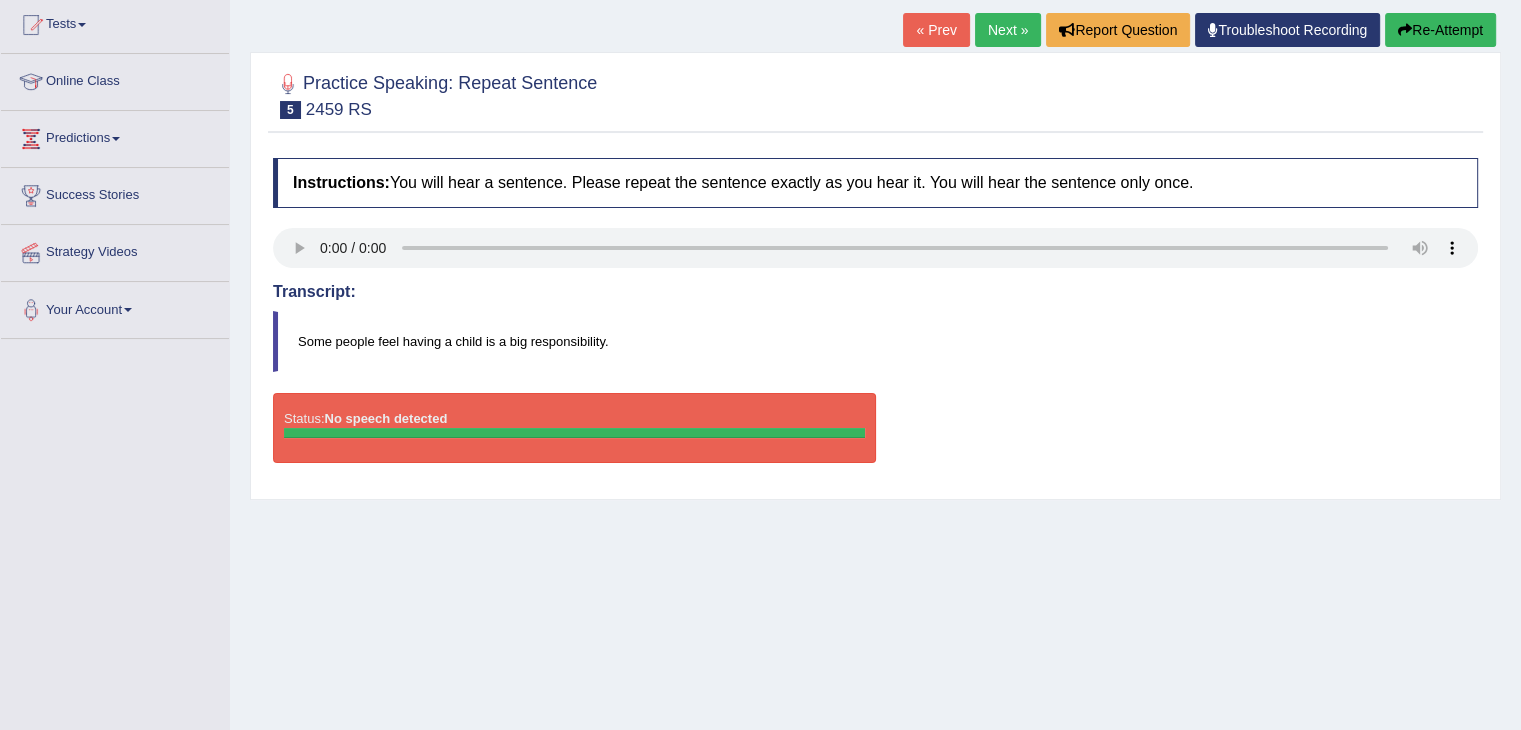 click on "Next »" at bounding box center (1008, 30) 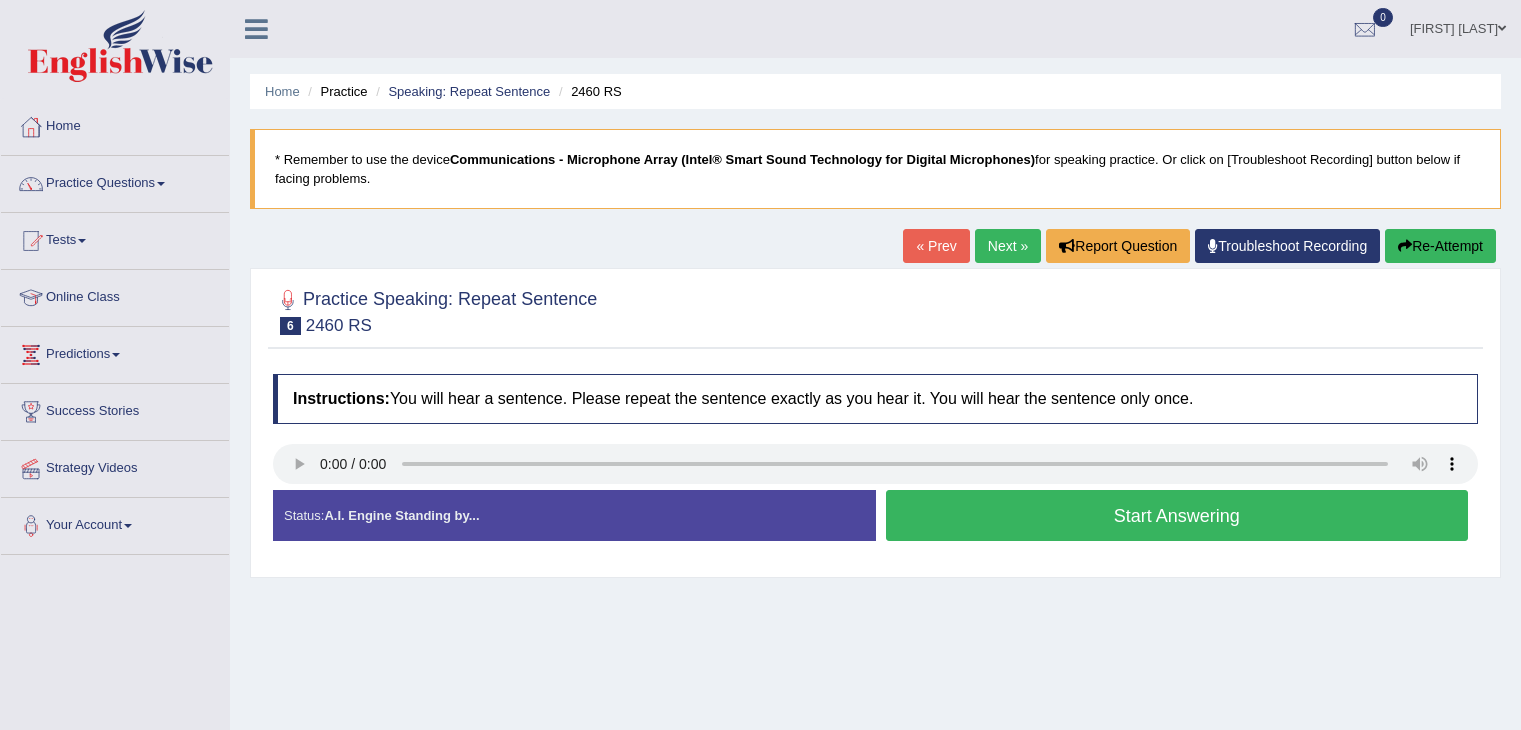 scroll, scrollTop: 0, scrollLeft: 0, axis: both 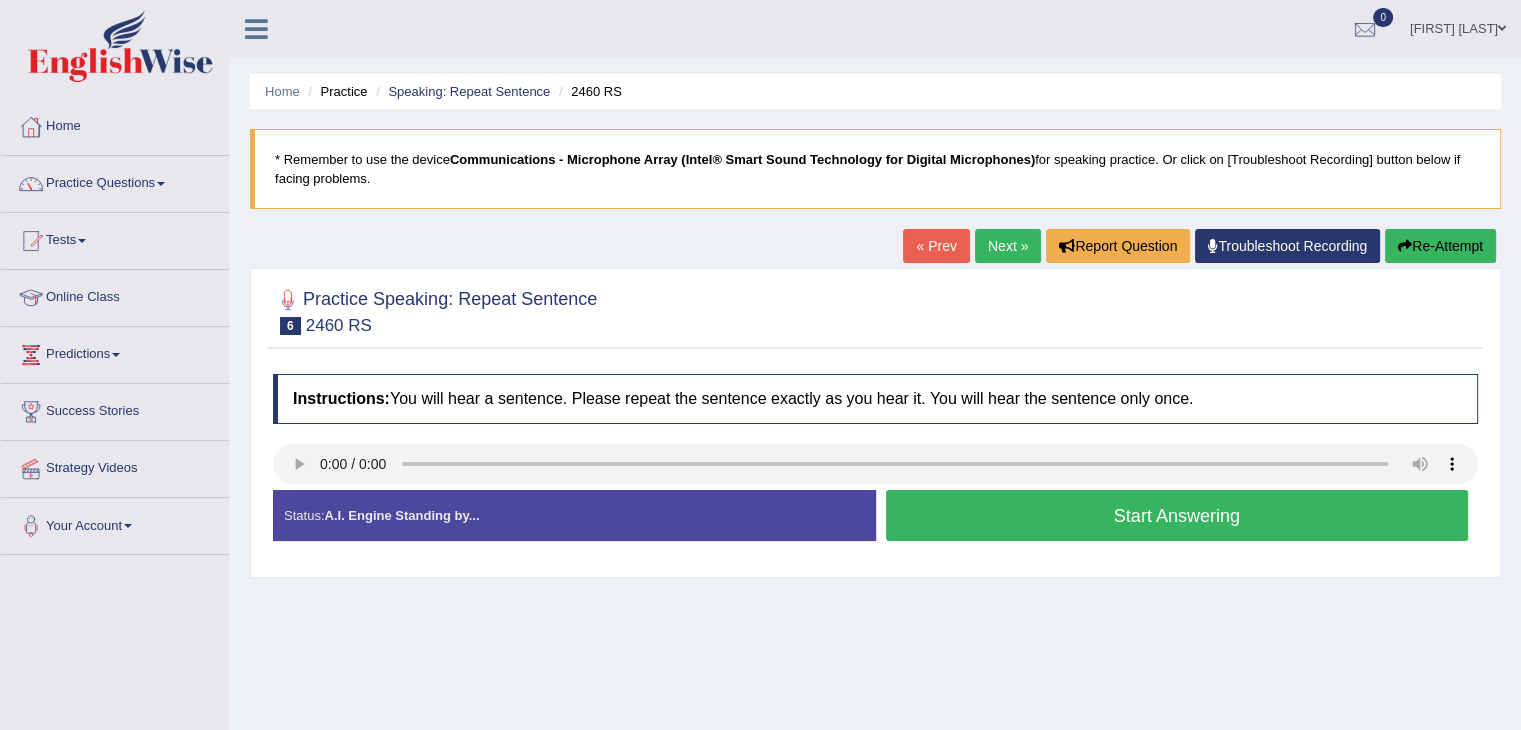 click on "Start Answering" at bounding box center (1177, 515) 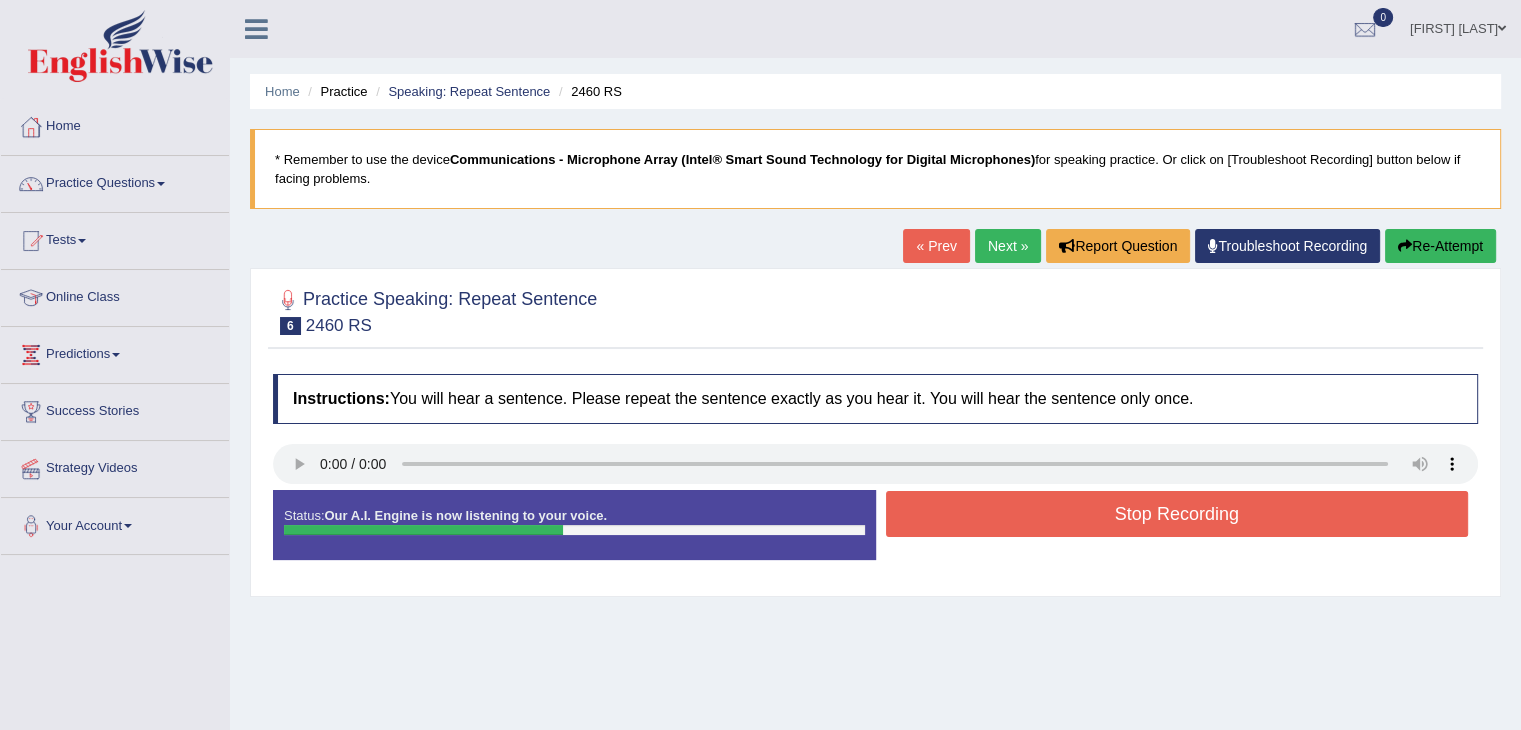 click on "Stop Recording" at bounding box center [1177, 514] 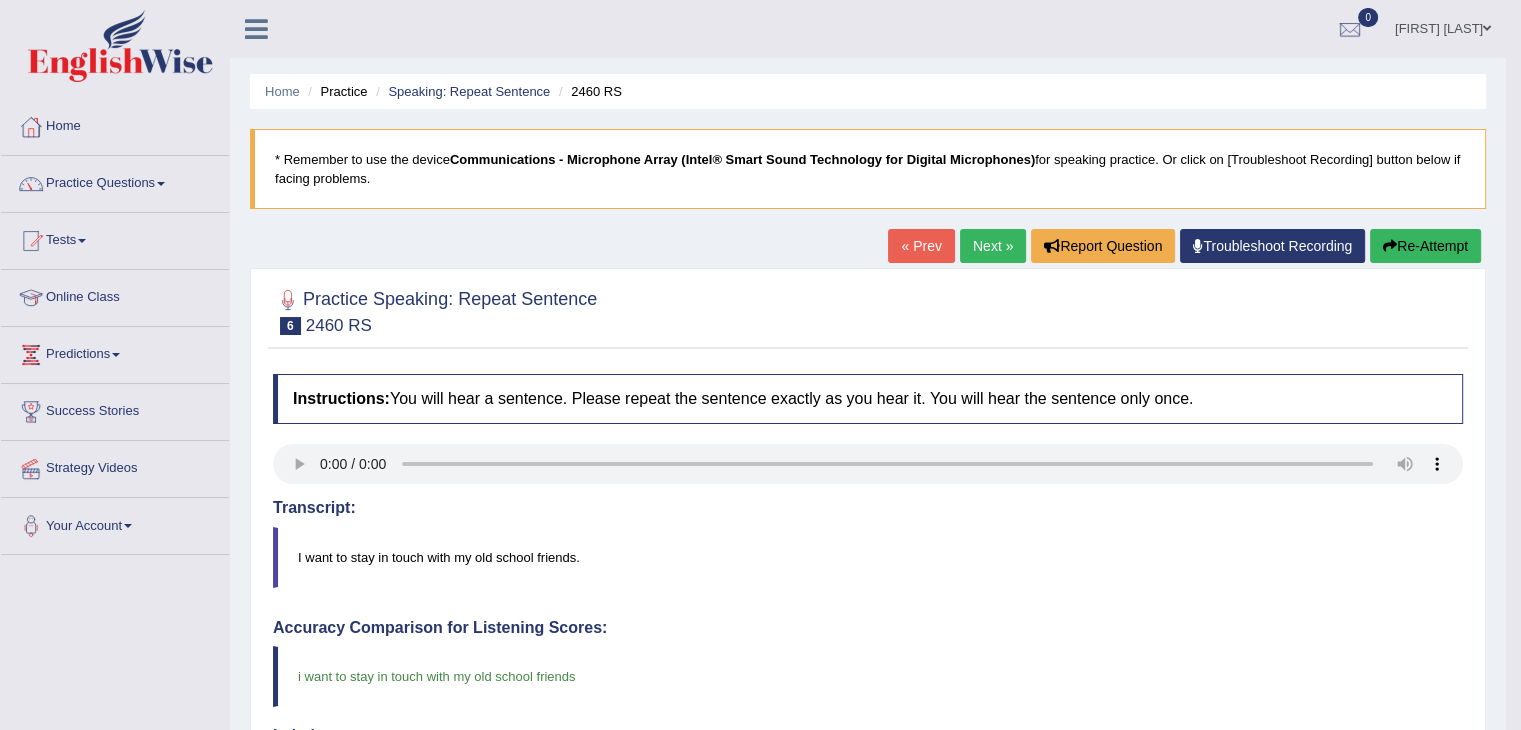 drag, startPoint x: 1528, startPoint y: 265, endPoint x: 1526, endPoint y: 341, distance: 76.02631 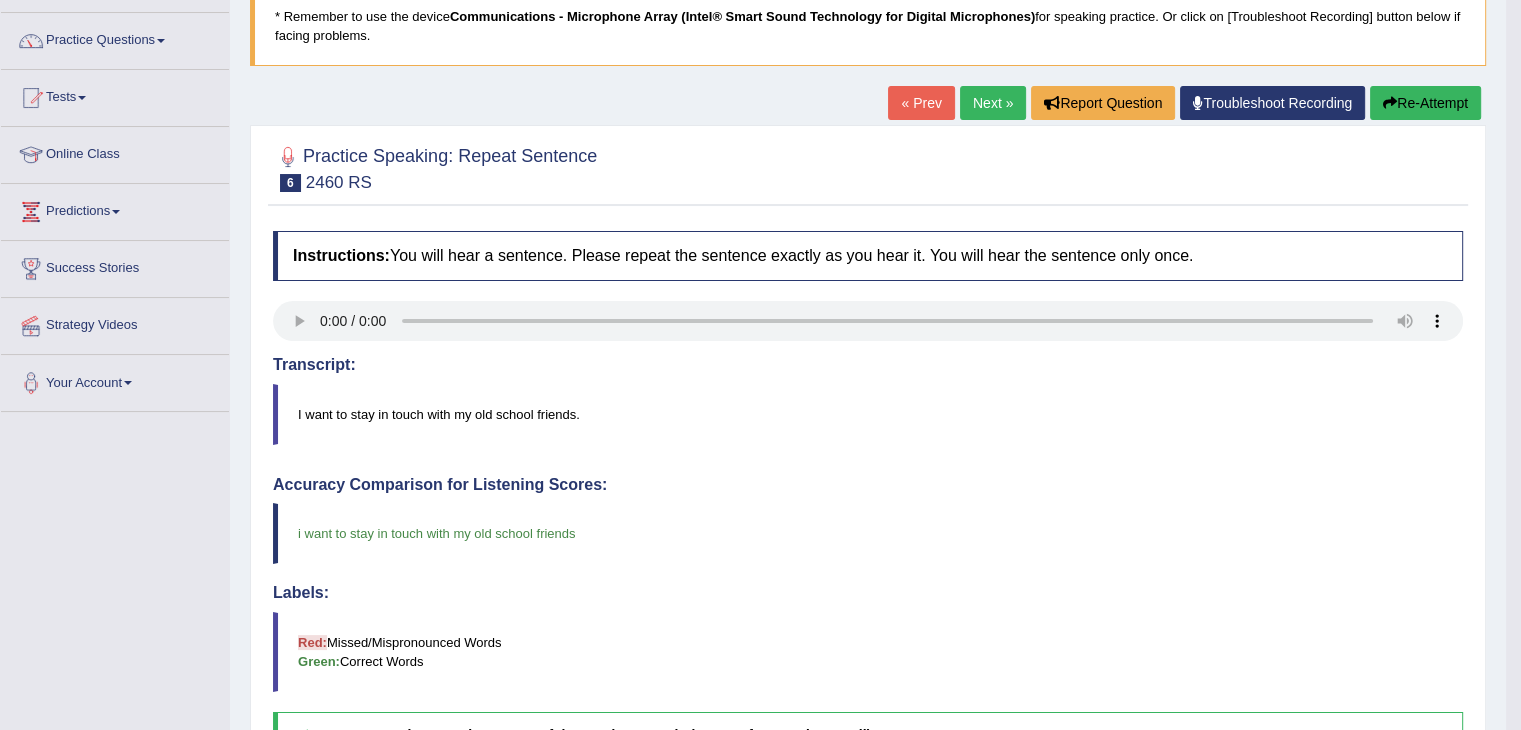 scroll, scrollTop: 138, scrollLeft: 0, axis: vertical 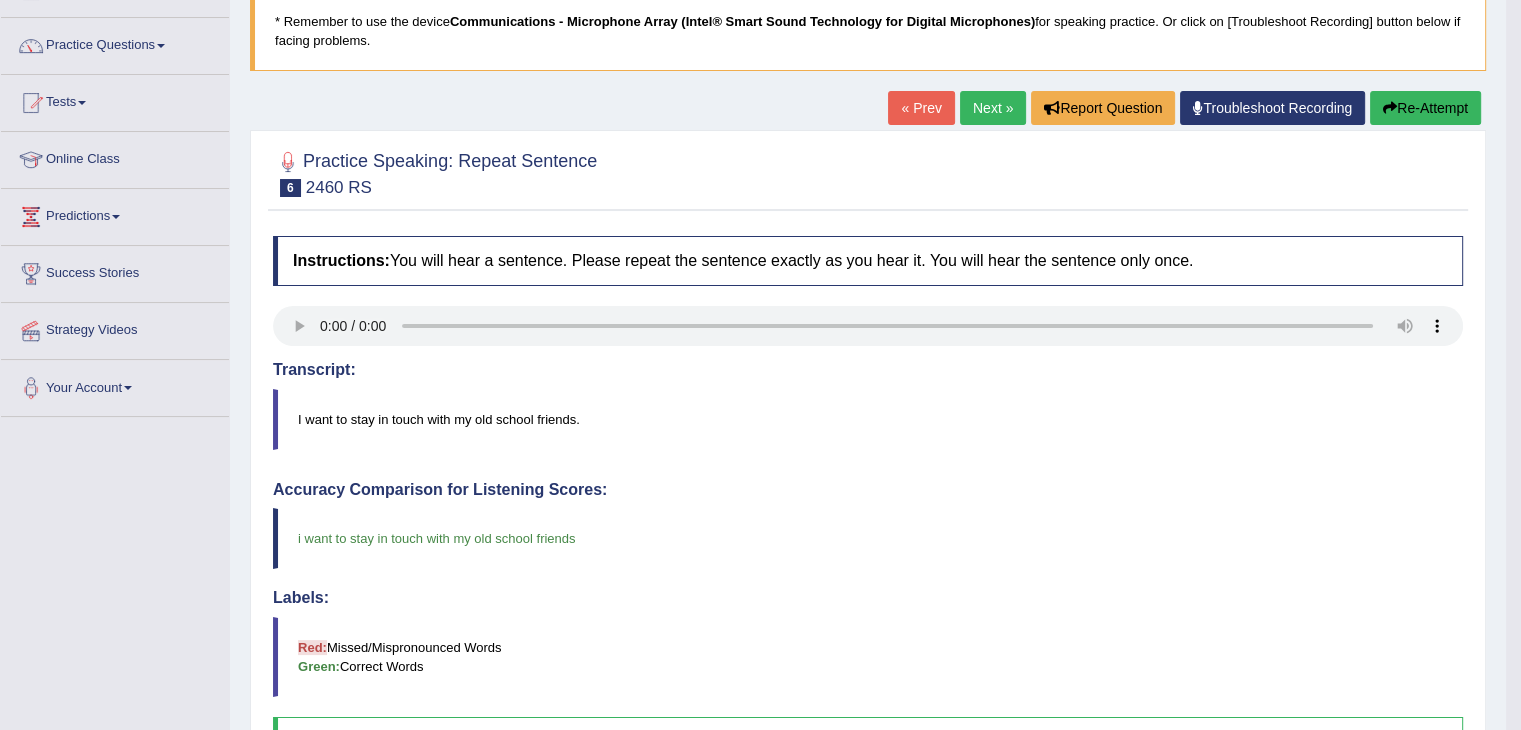 click on "Next »" at bounding box center (993, 108) 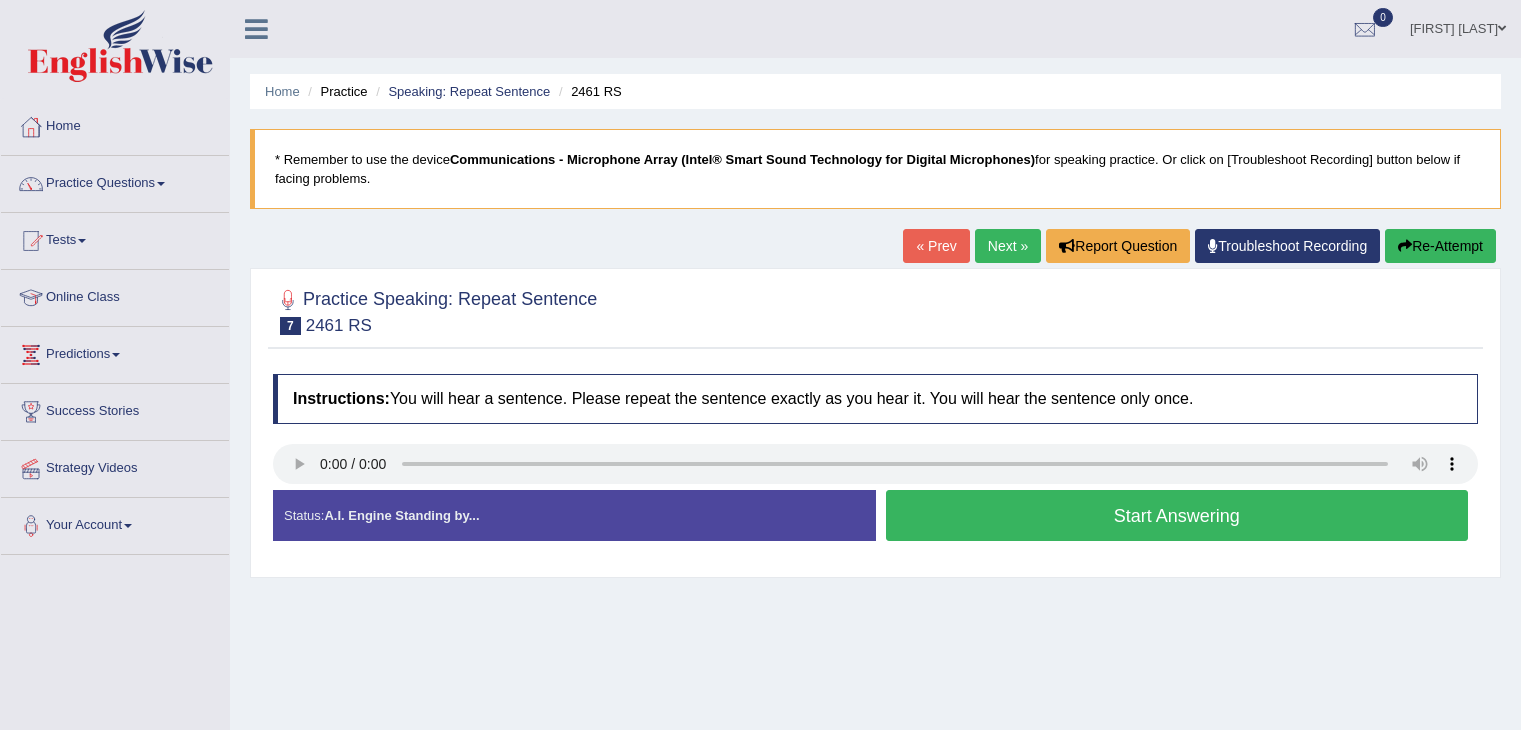 scroll, scrollTop: 0, scrollLeft: 0, axis: both 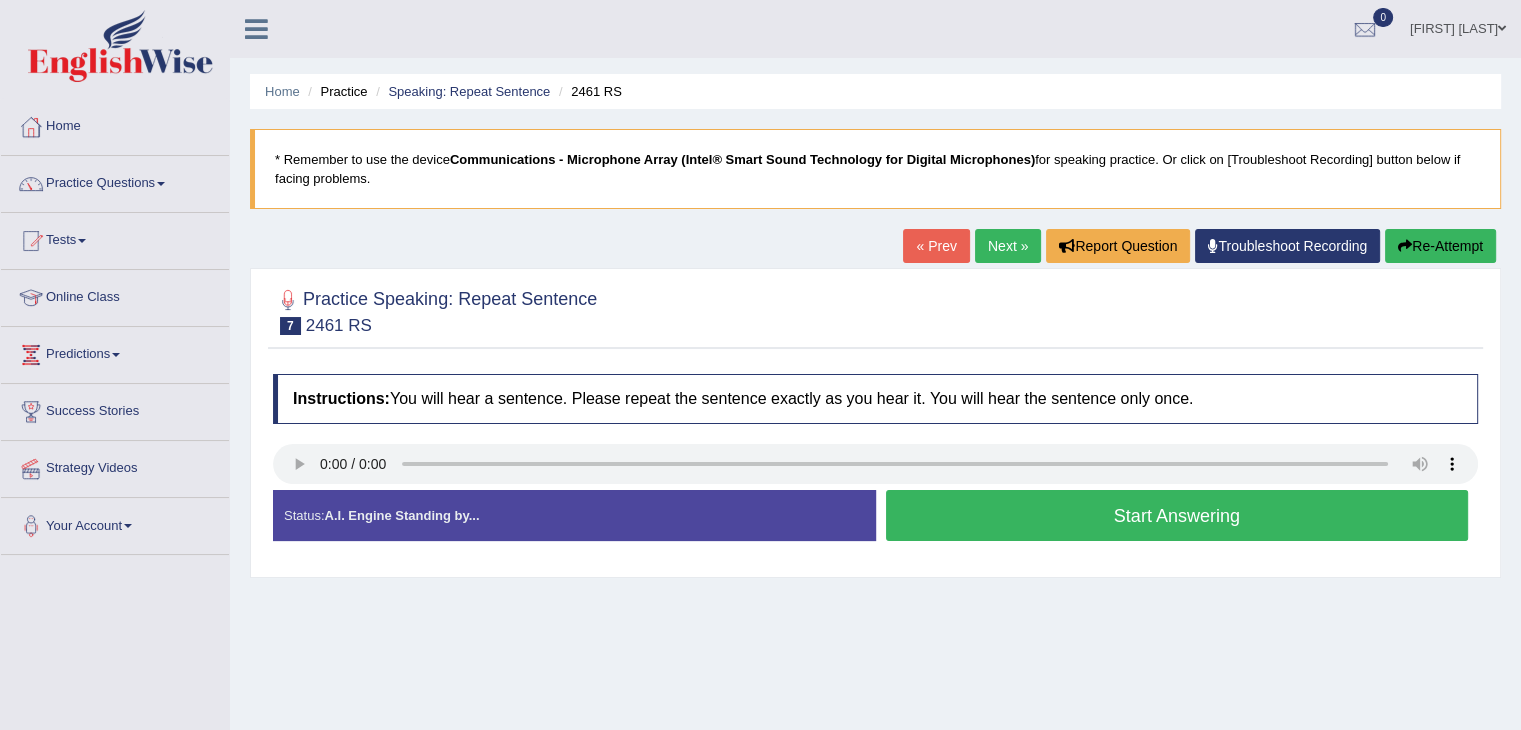 click on "Start Answering" at bounding box center (1177, 515) 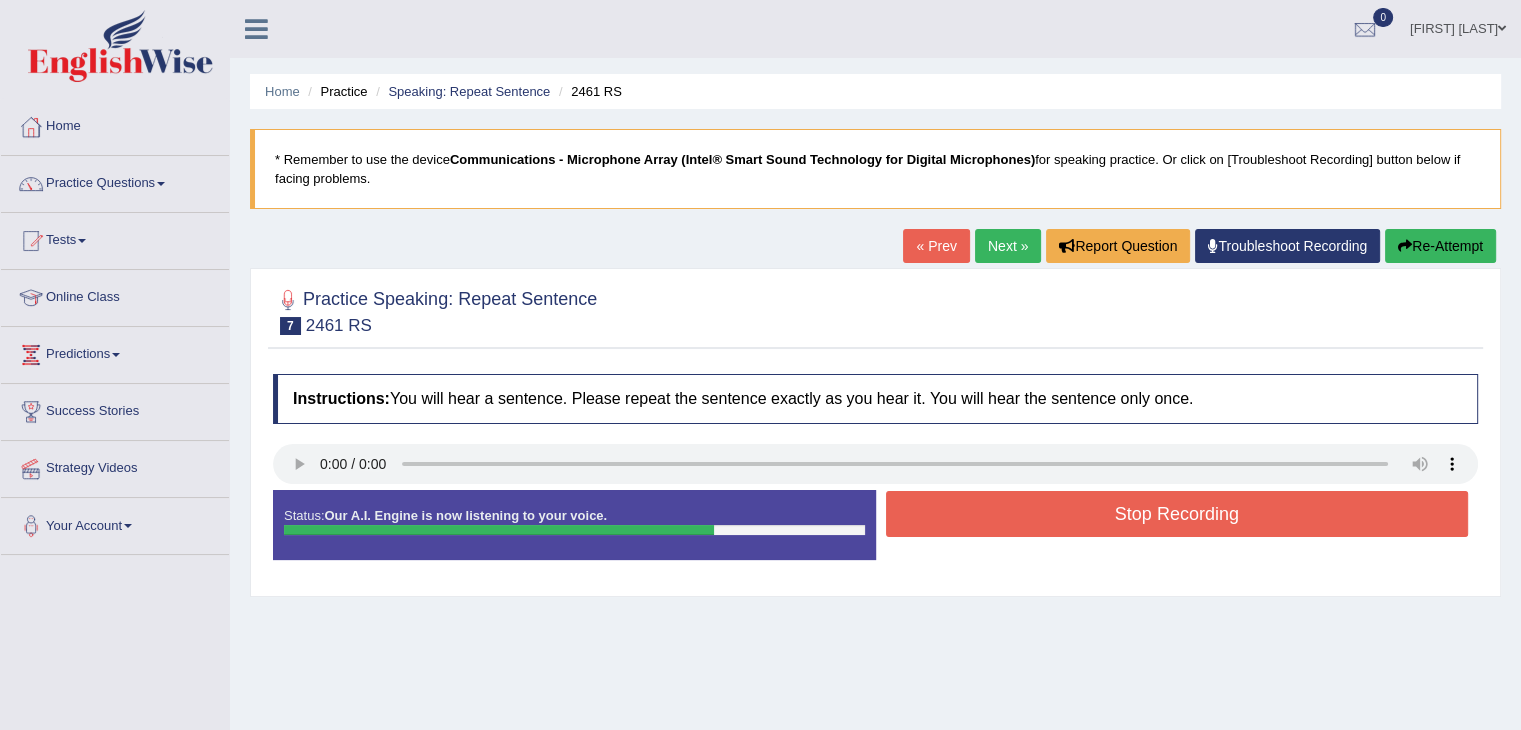 click on "Stop Recording" at bounding box center (1177, 514) 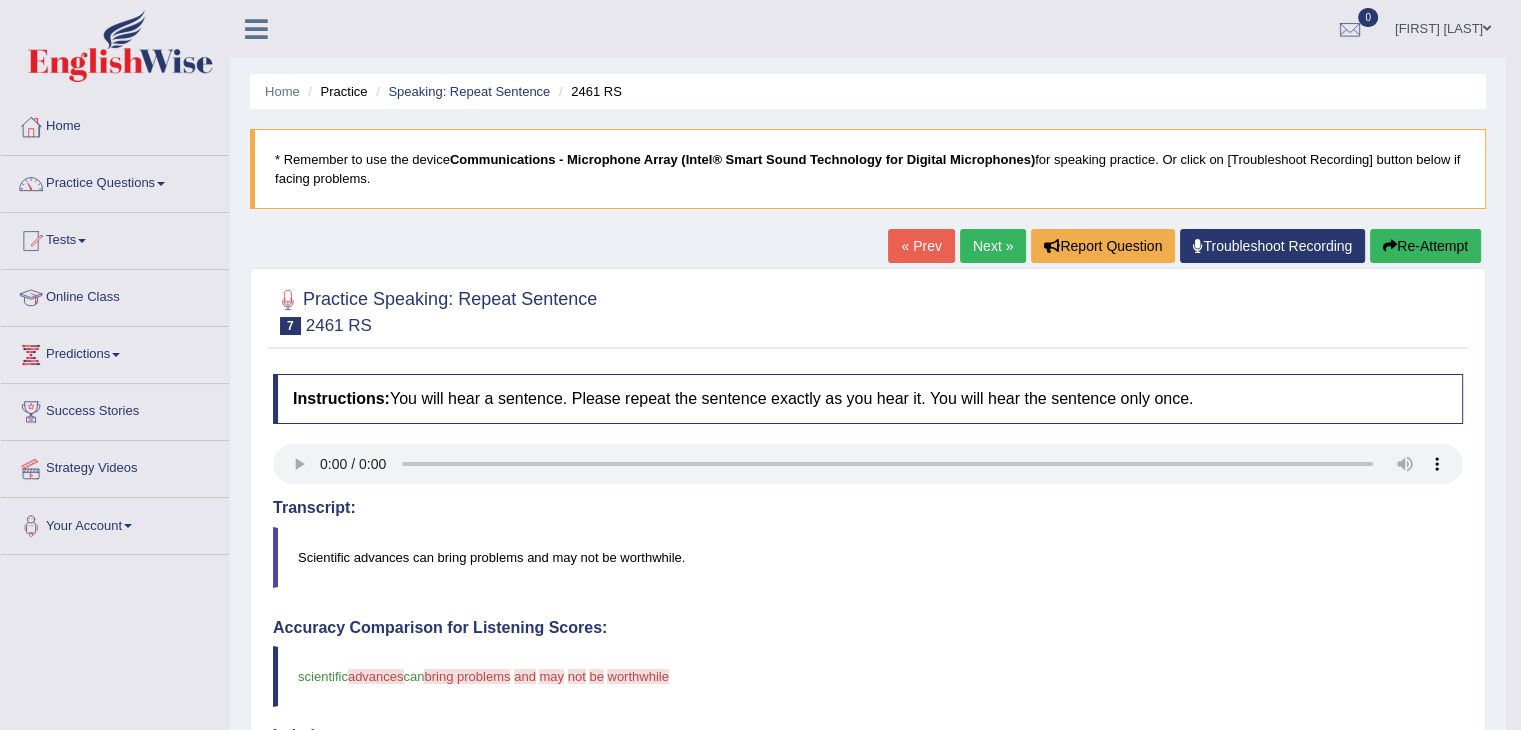 drag, startPoint x: 1523, startPoint y: 238, endPoint x: 1525, endPoint y: 249, distance: 11.18034 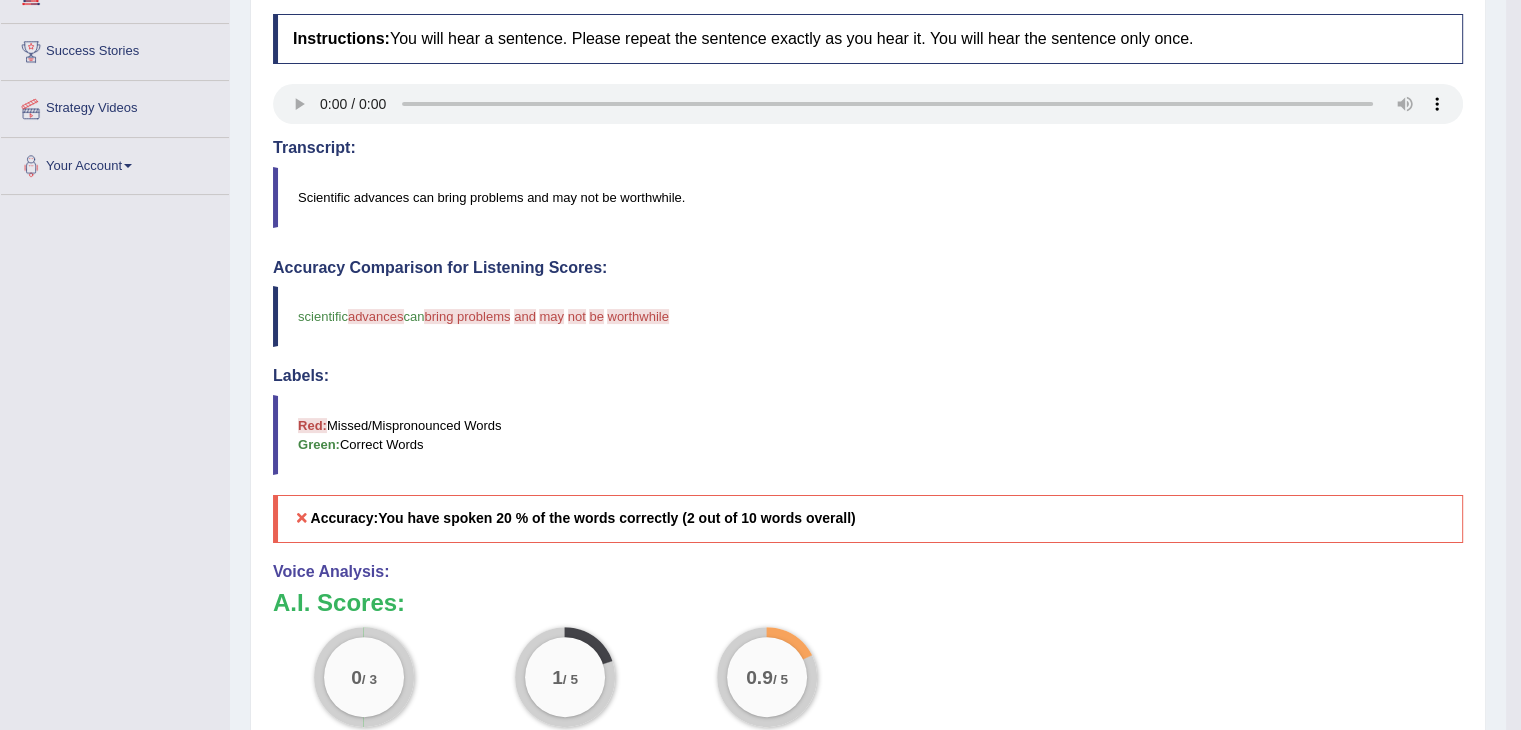 scroll, scrollTop: 436, scrollLeft: 0, axis: vertical 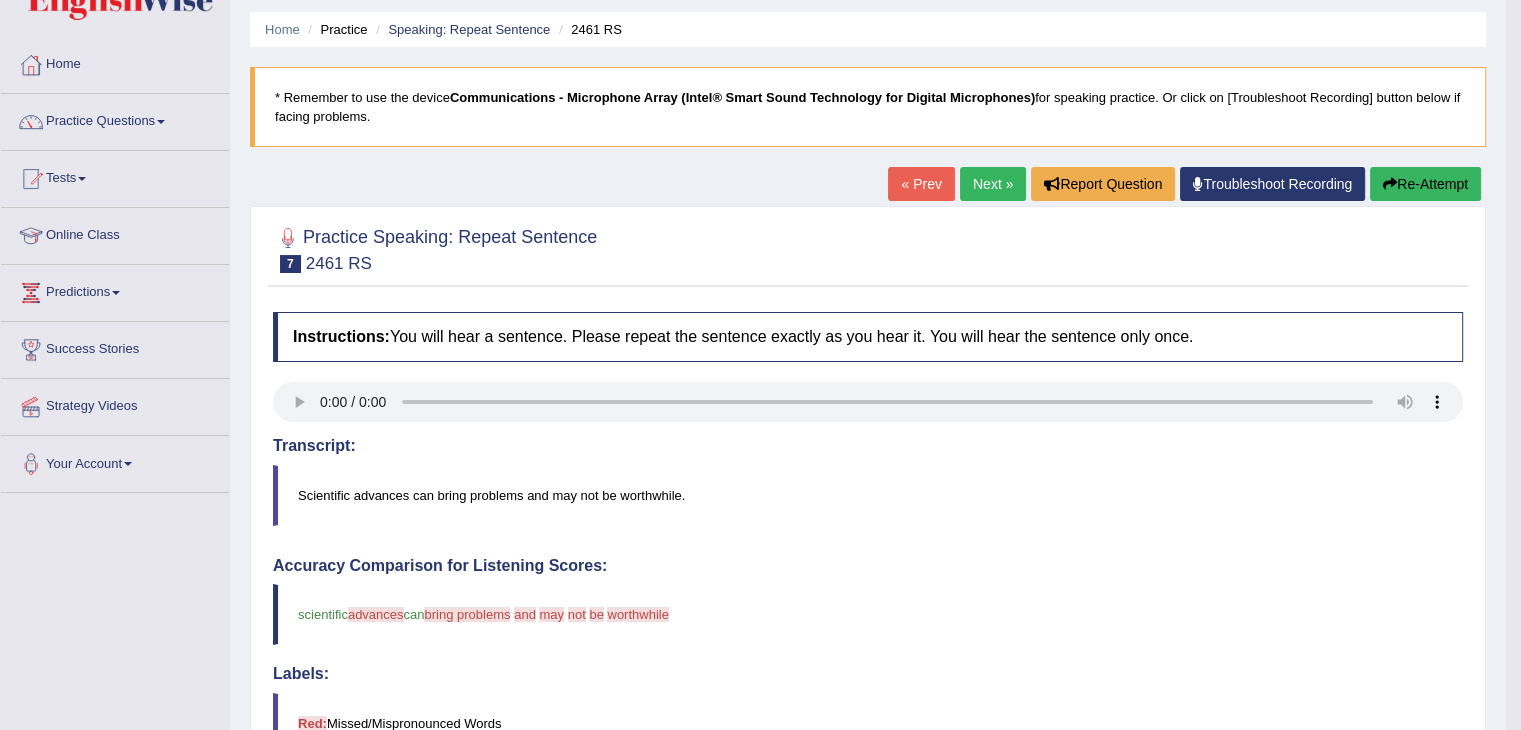 click on "Next »" at bounding box center [993, 184] 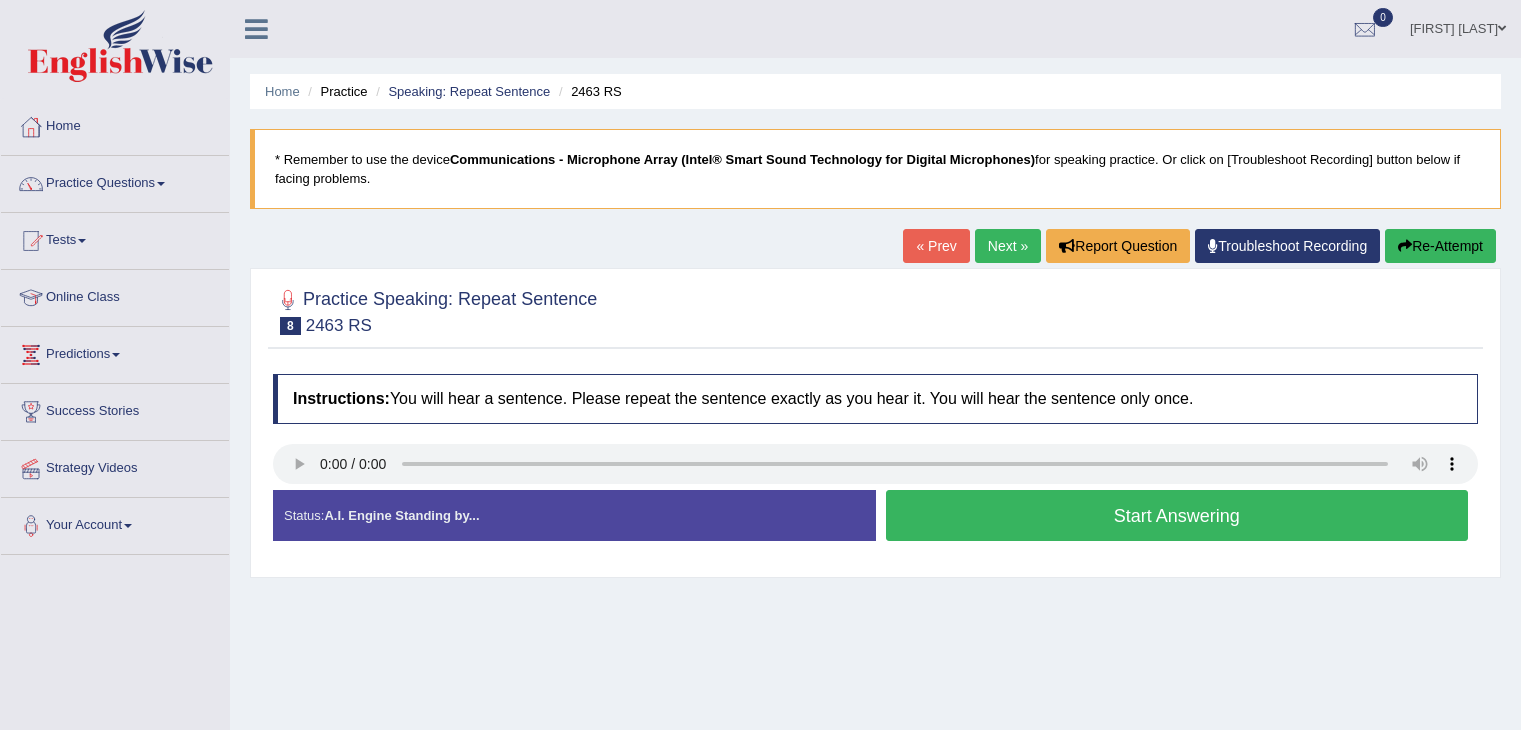 scroll, scrollTop: 0, scrollLeft: 0, axis: both 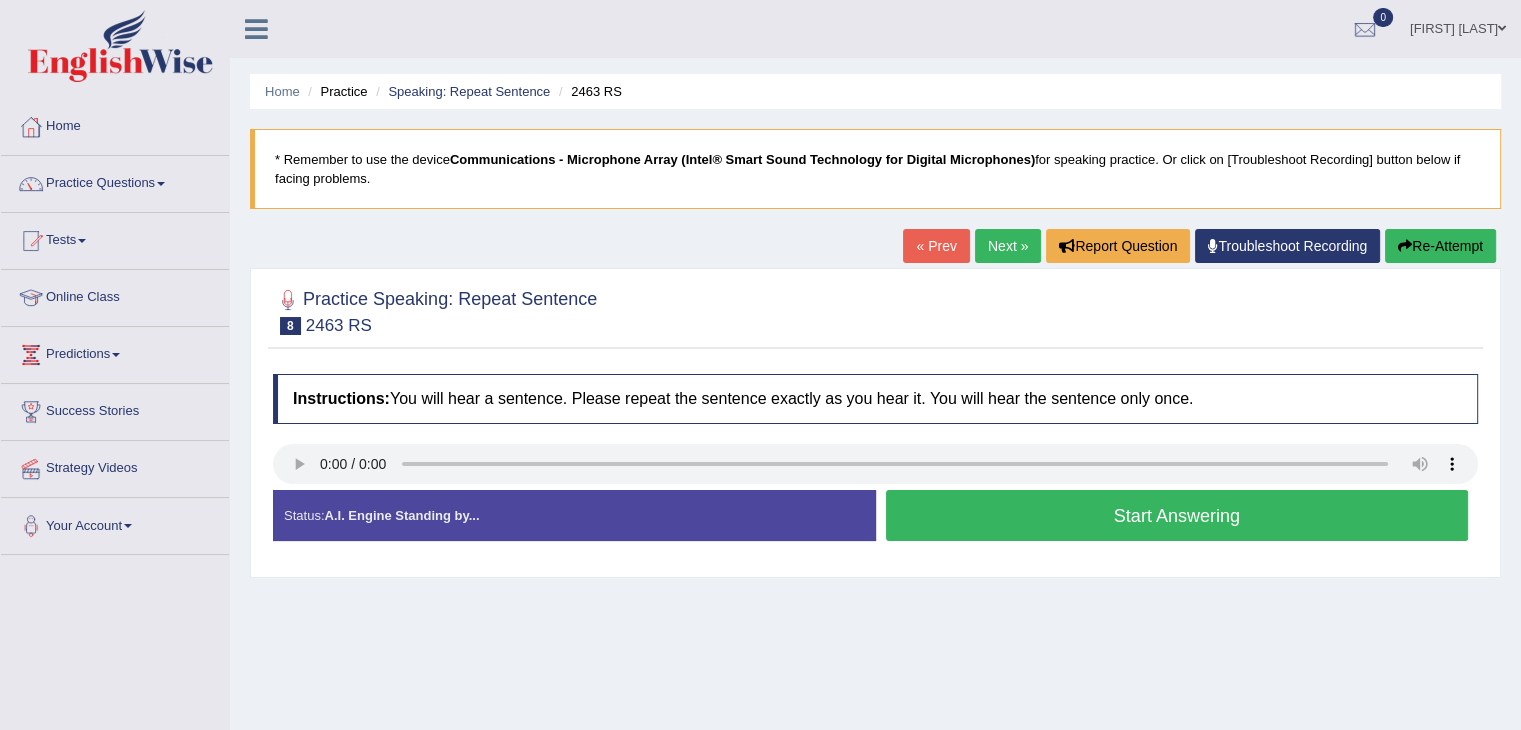 click on "Start Answering" at bounding box center (1177, 515) 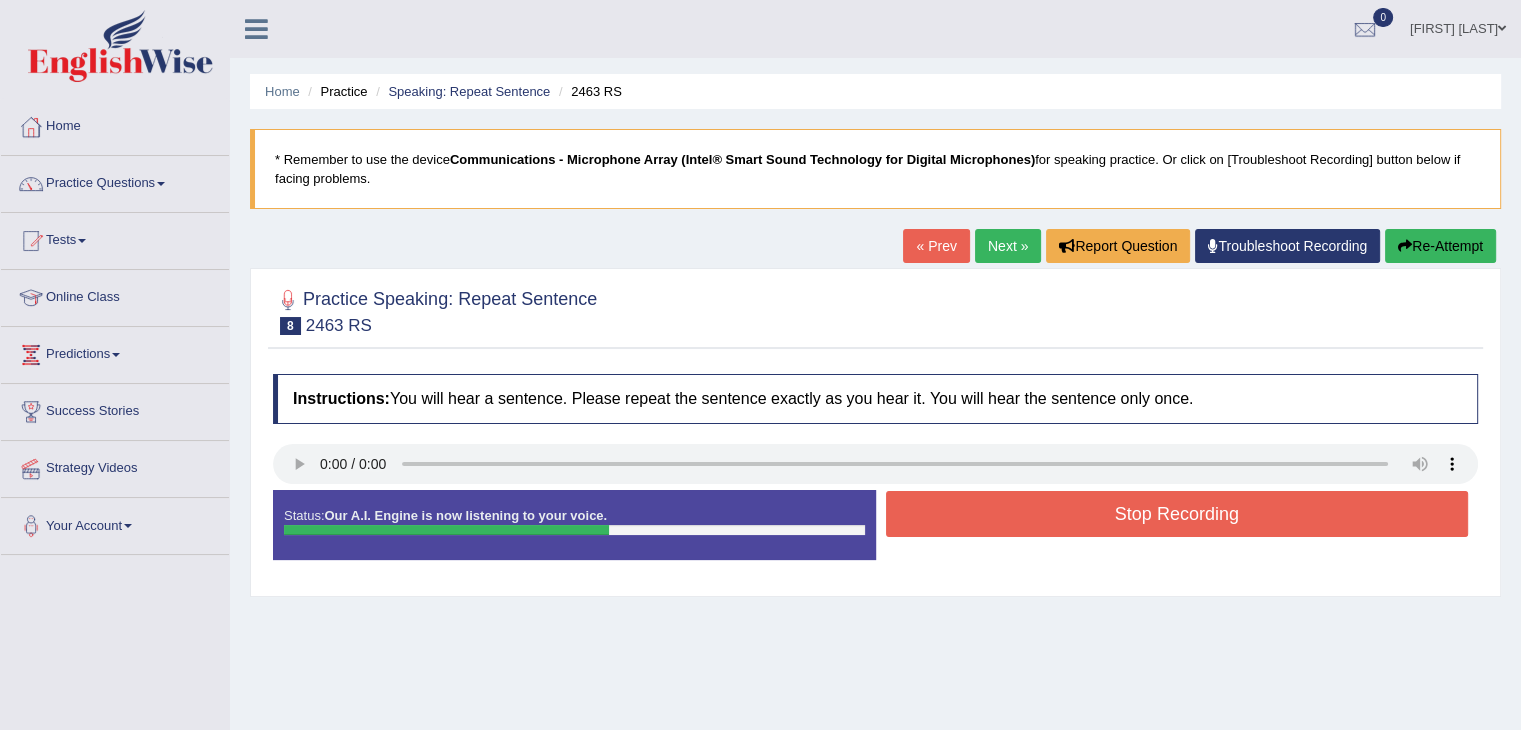 click on "Stop Recording" at bounding box center [1177, 514] 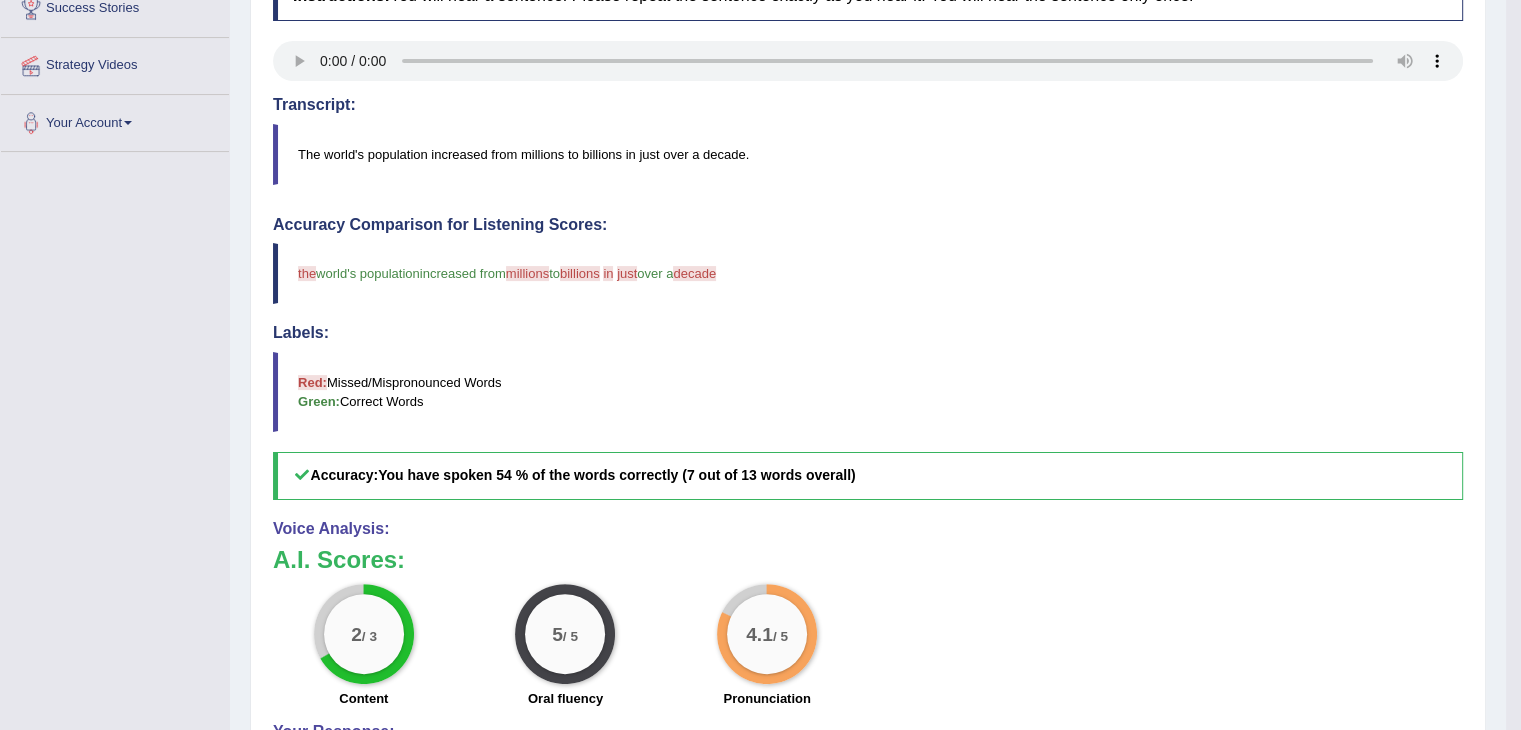 scroll, scrollTop: 415, scrollLeft: 0, axis: vertical 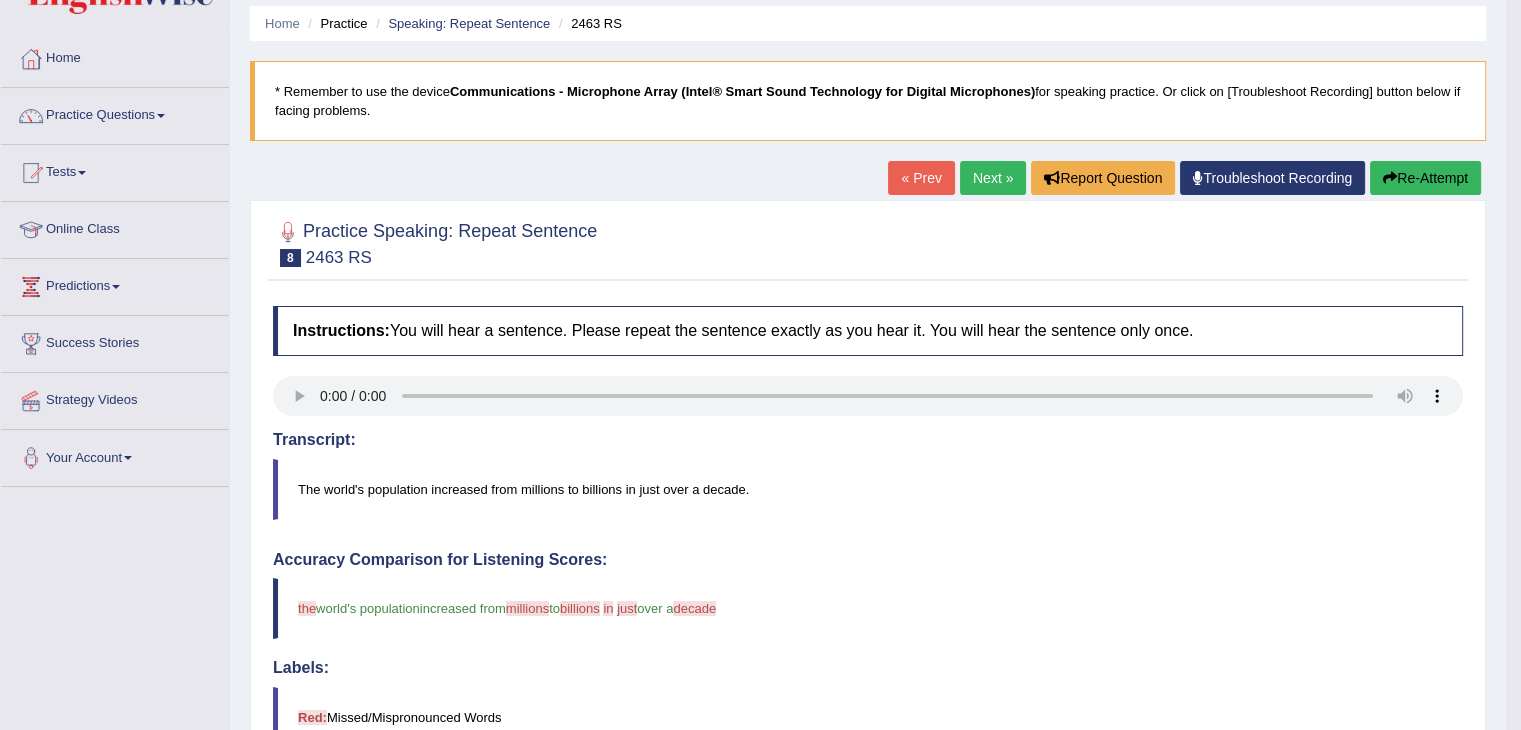 click on "Re-Attempt" at bounding box center [1425, 178] 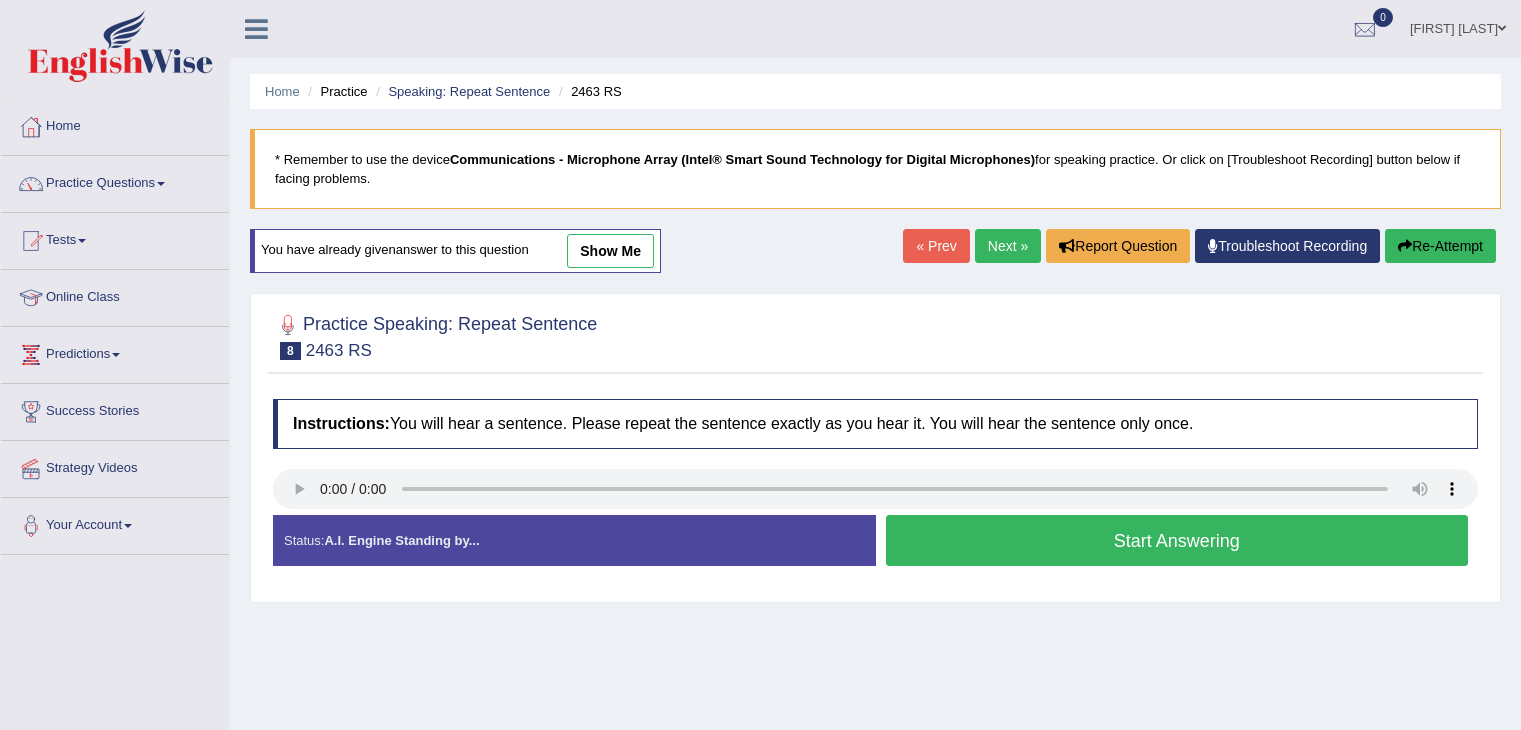 scroll, scrollTop: 68, scrollLeft: 0, axis: vertical 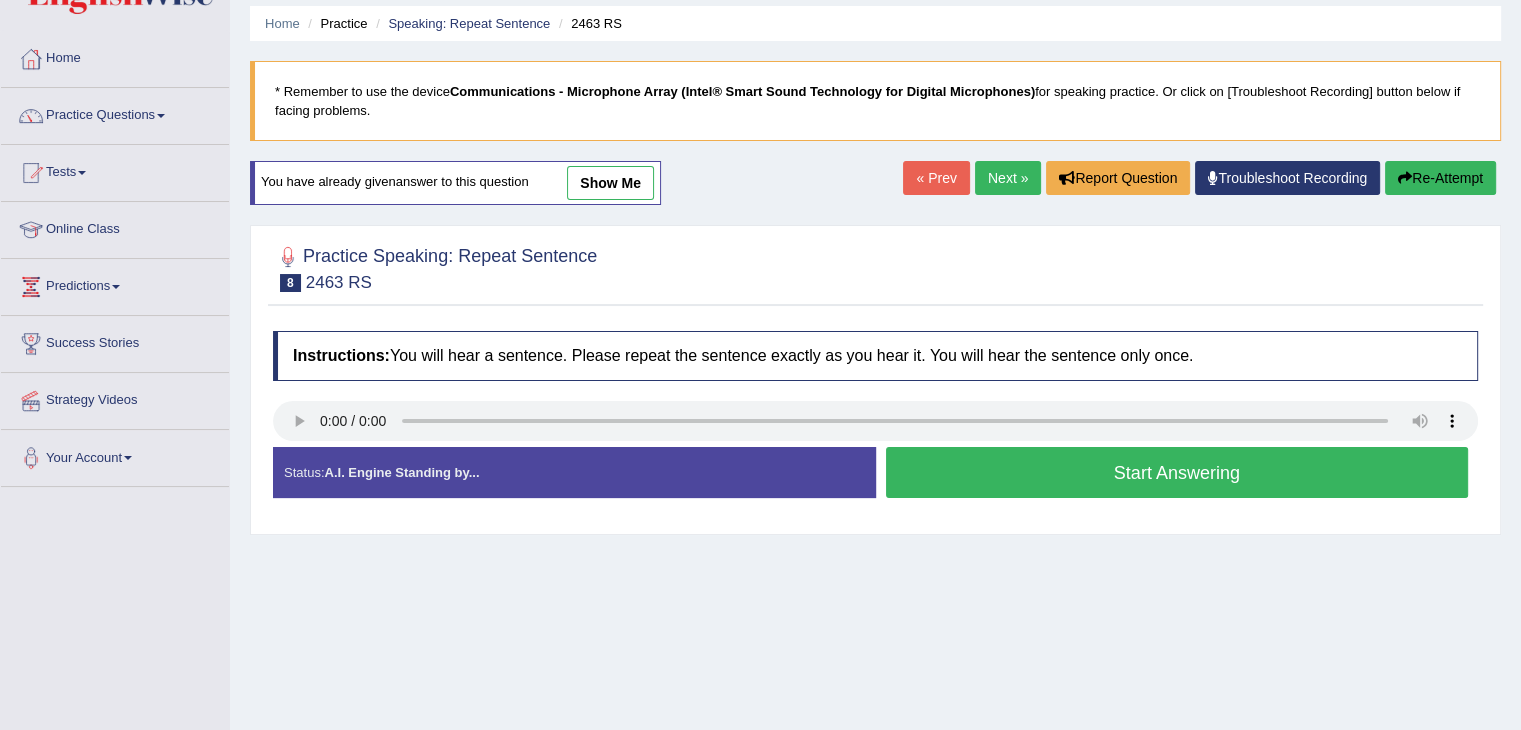 click on "Start Answering" at bounding box center [1177, 472] 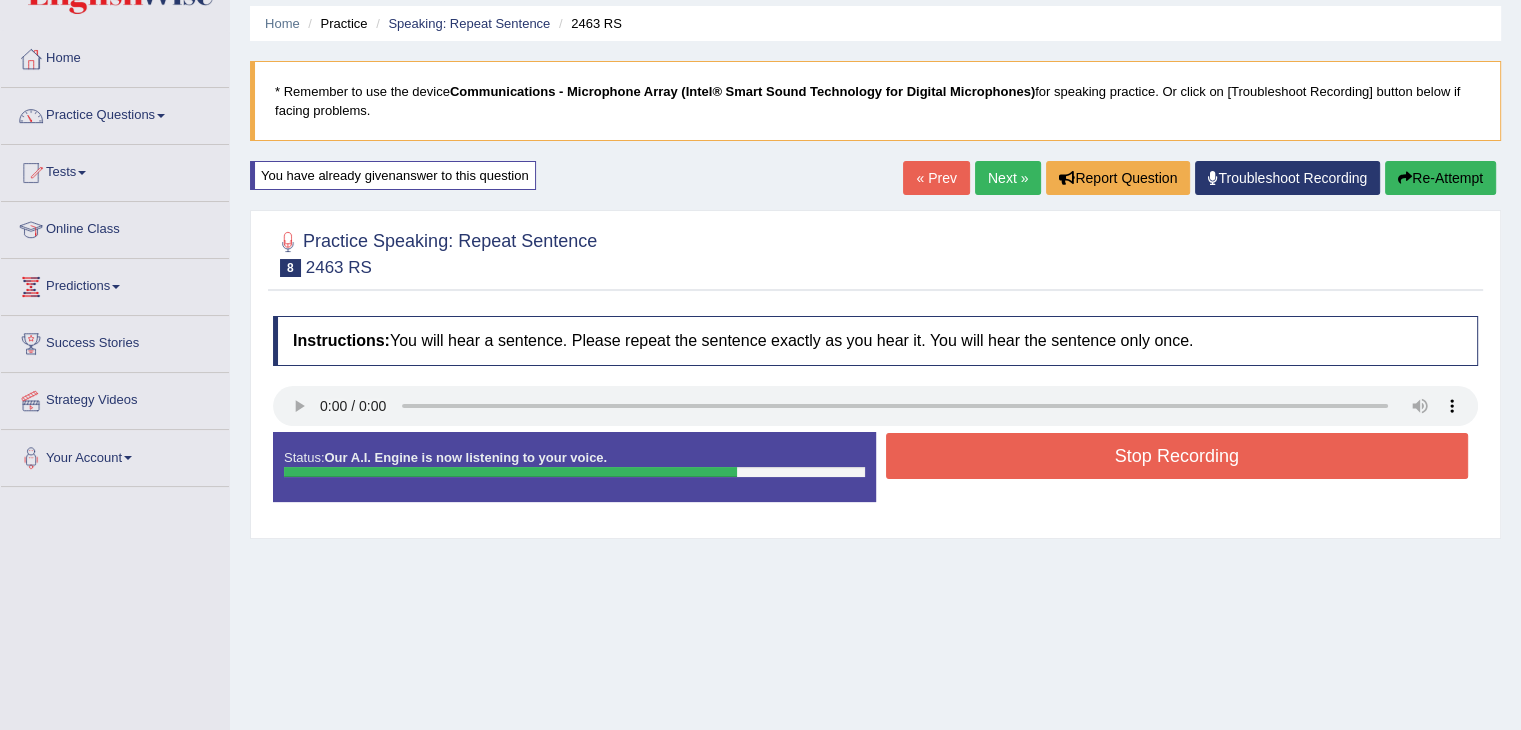 click on "Stop Recording" at bounding box center [1177, 456] 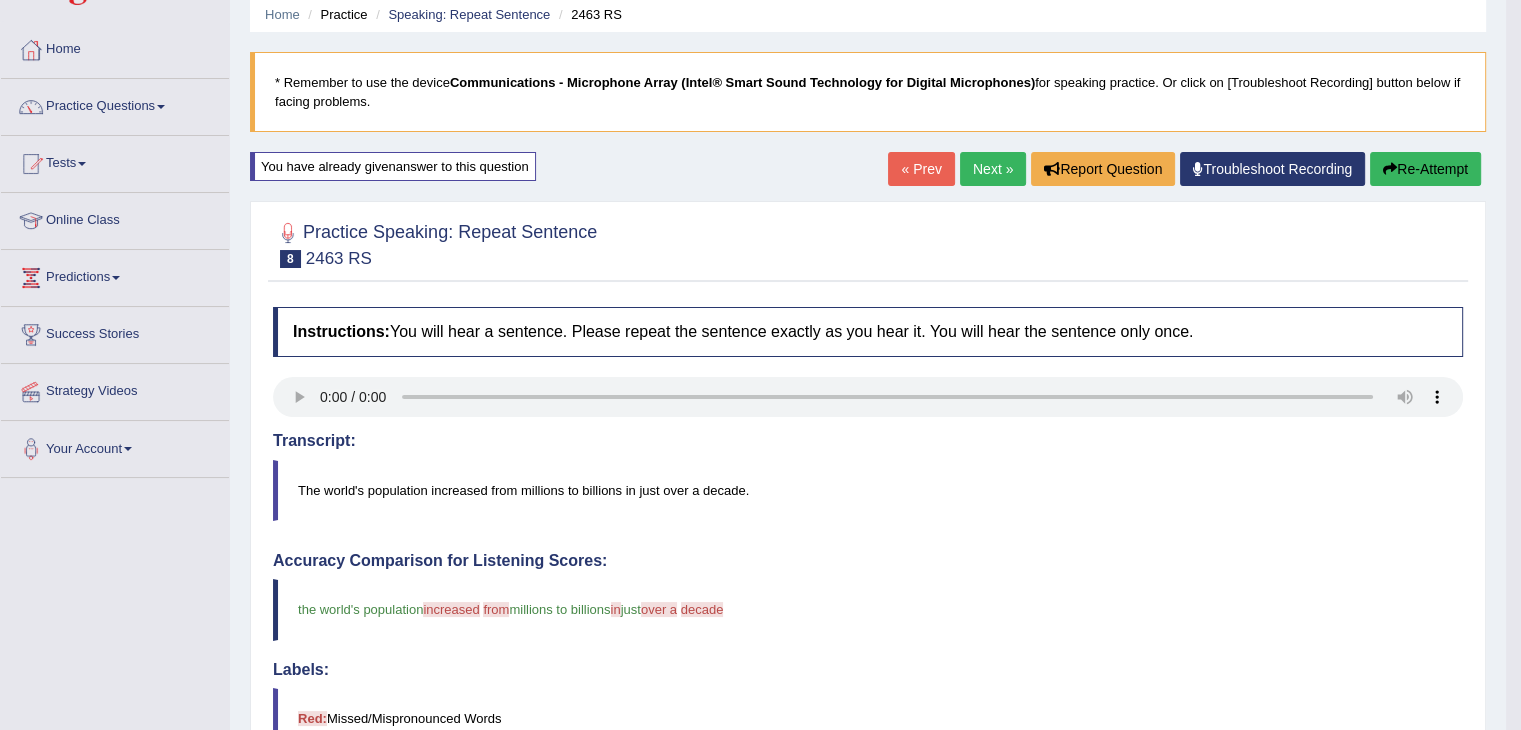 scroll, scrollTop: 56, scrollLeft: 0, axis: vertical 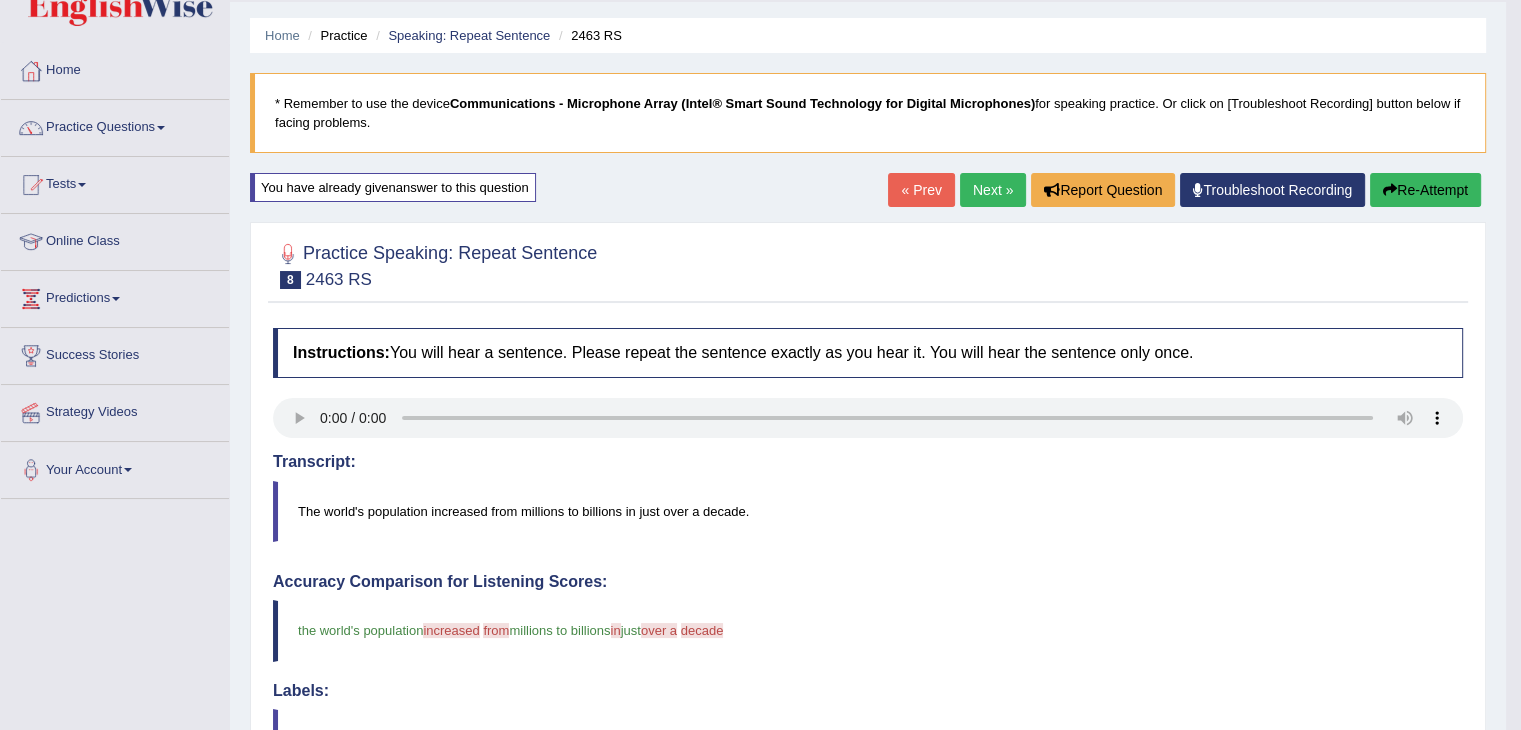 click on "Re-Attempt" at bounding box center (1425, 190) 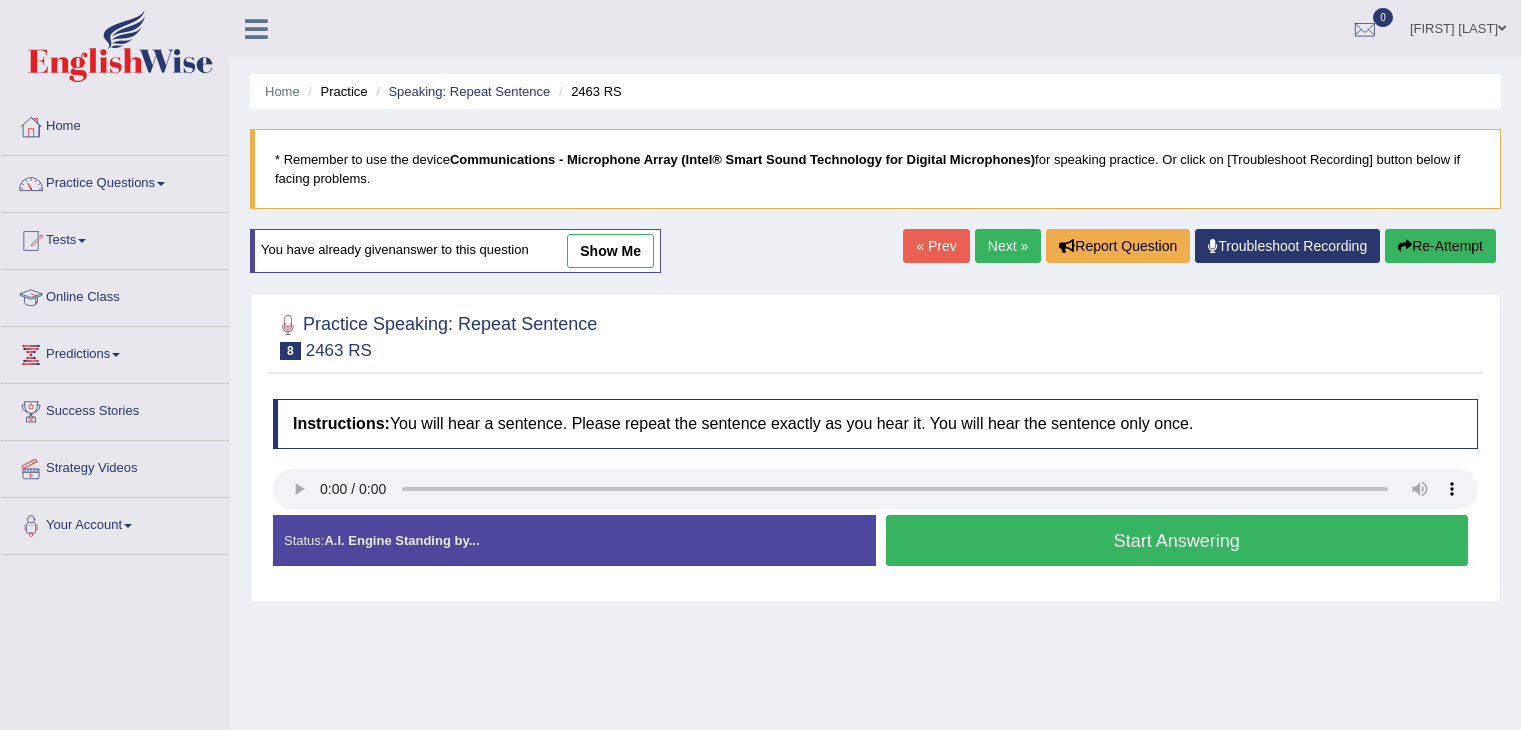 scroll, scrollTop: 56, scrollLeft: 0, axis: vertical 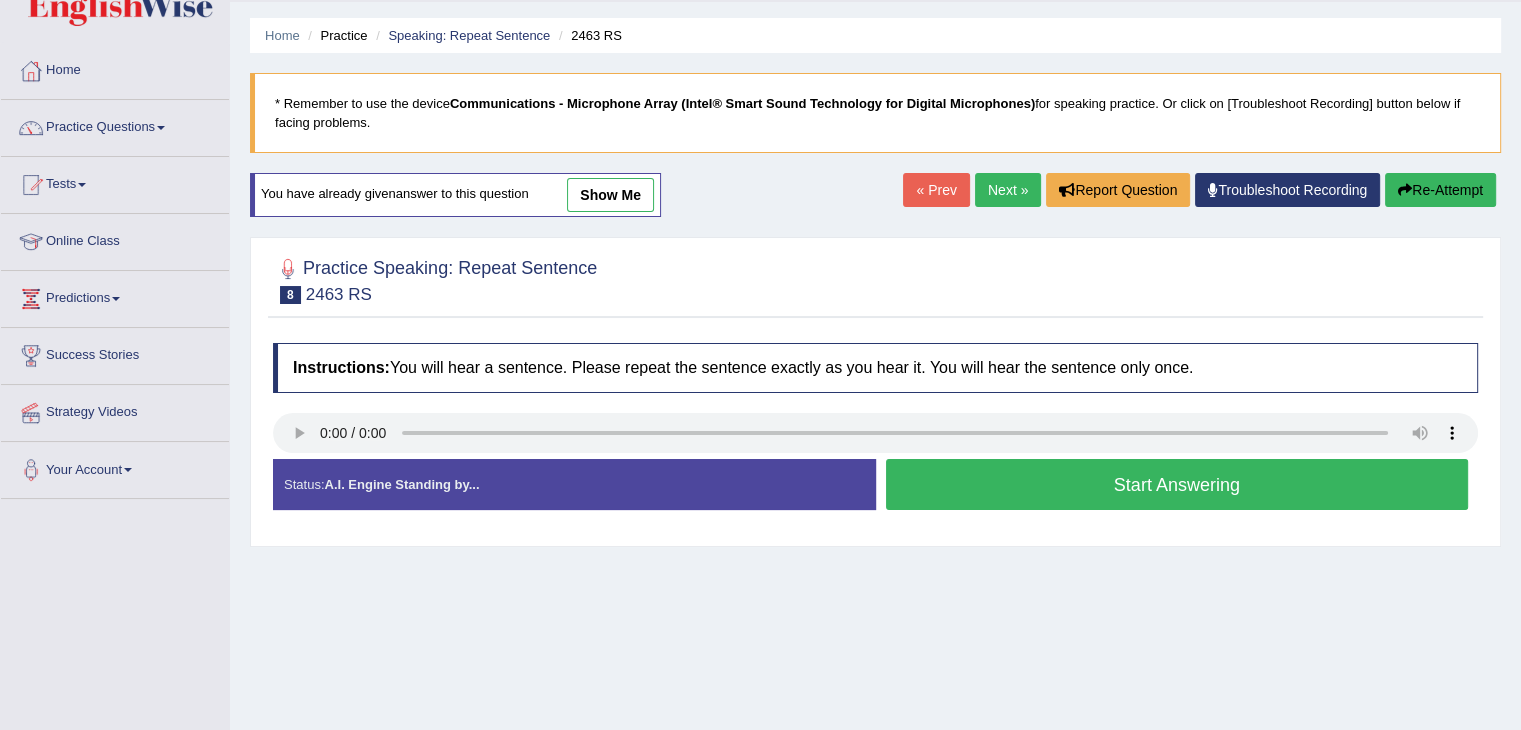 click on "Start Answering" at bounding box center [1177, 484] 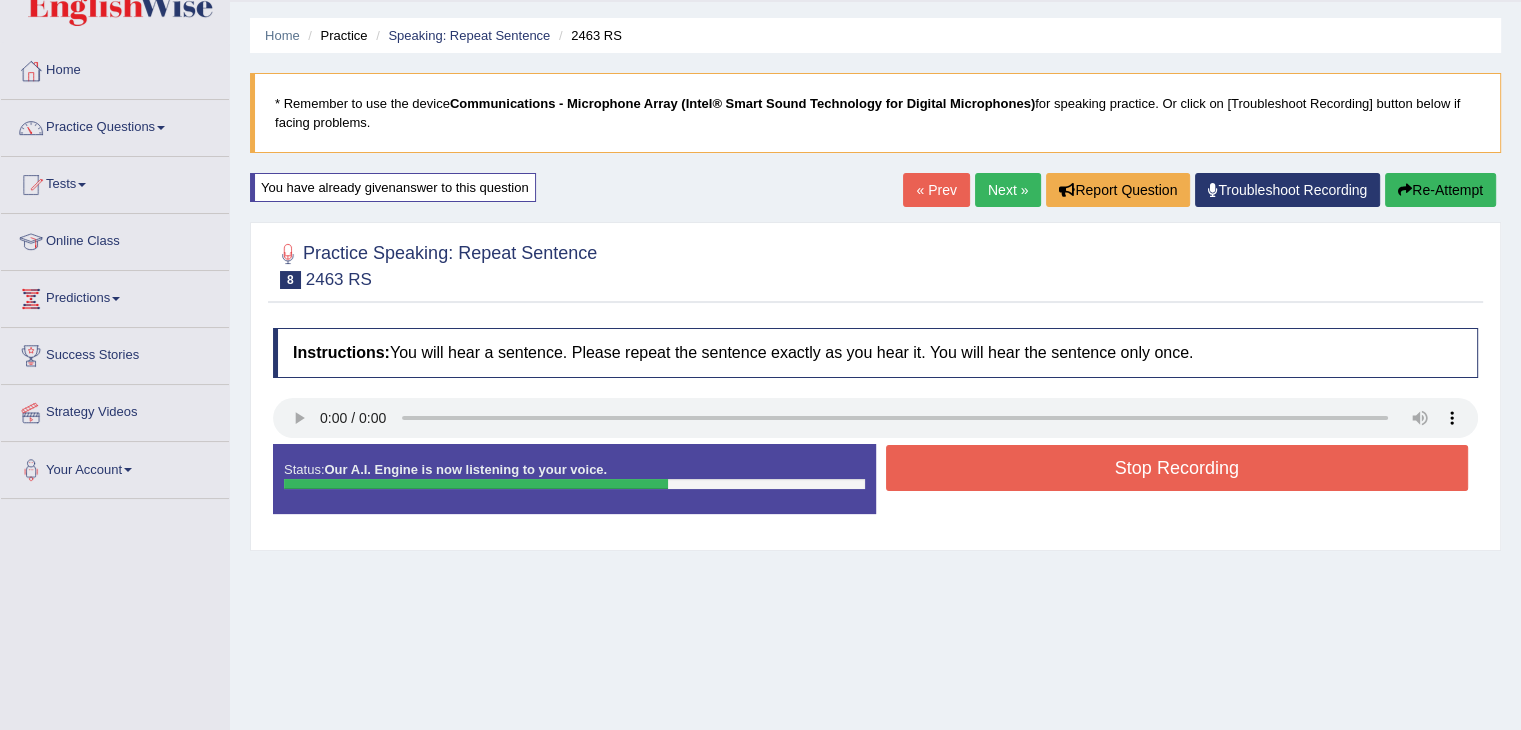 click on "Stop Recording" at bounding box center (1177, 468) 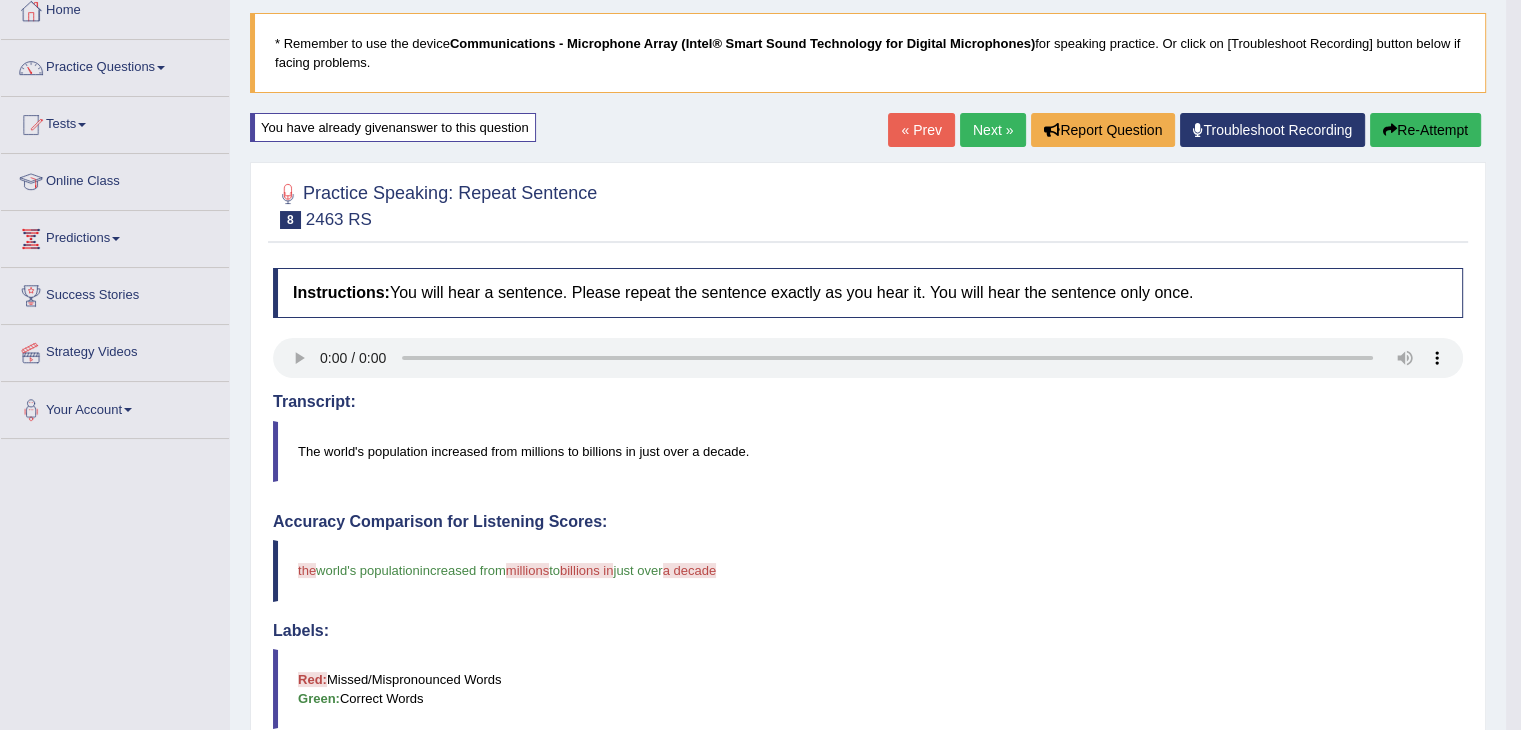 scroll, scrollTop: 108, scrollLeft: 0, axis: vertical 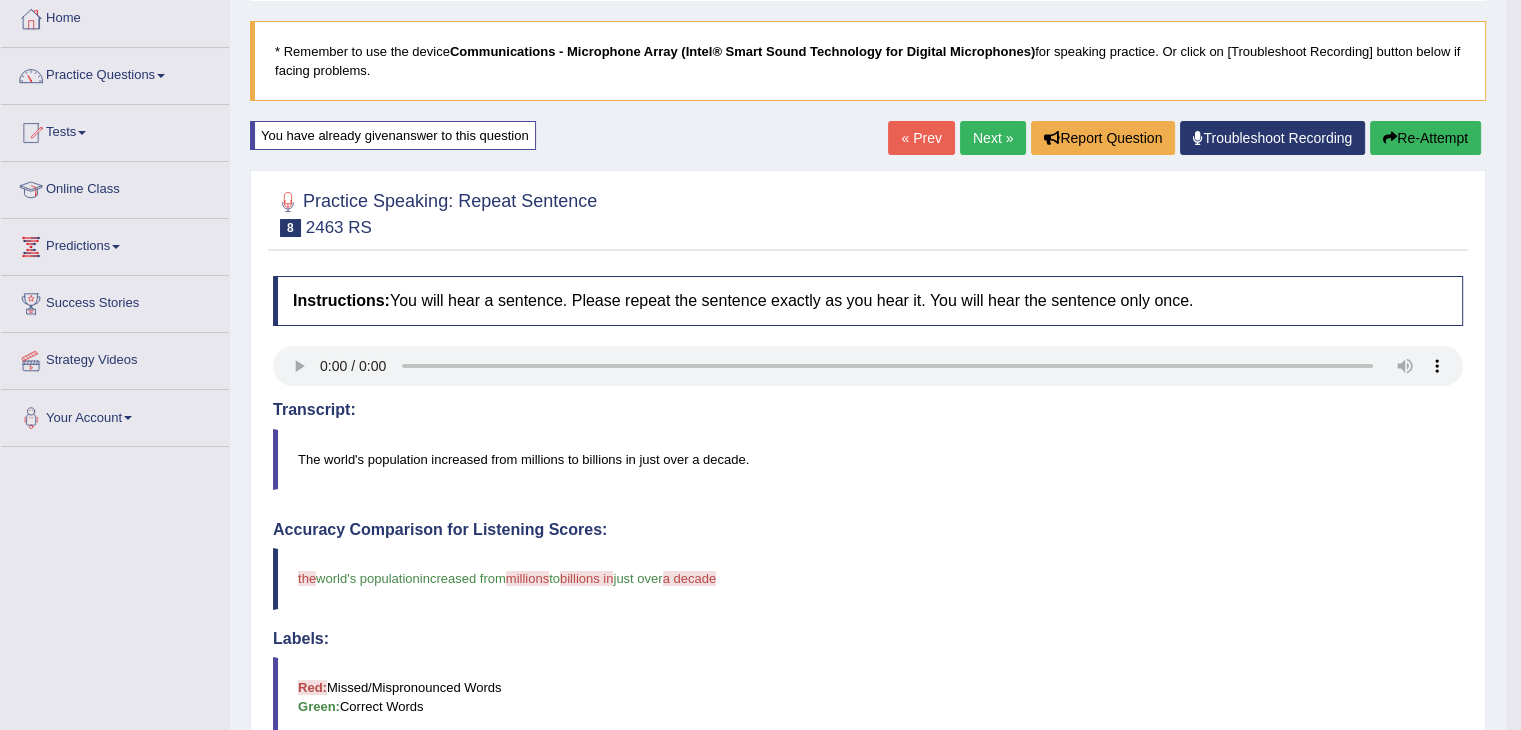 click on "Re-Attempt" at bounding box center (1425, 138) 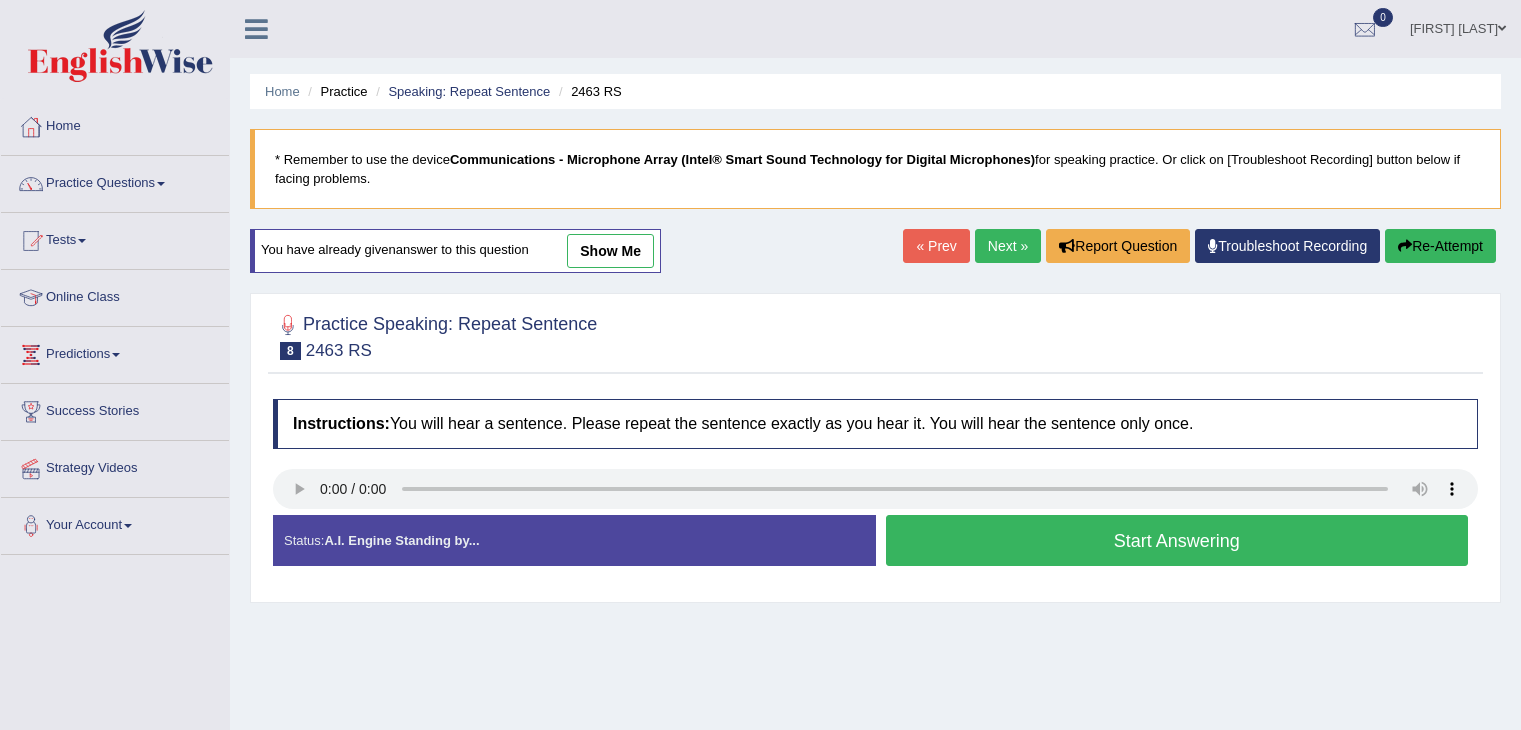 scroll, scrollTop: 108, scrollLeft: 0, axis: vertical 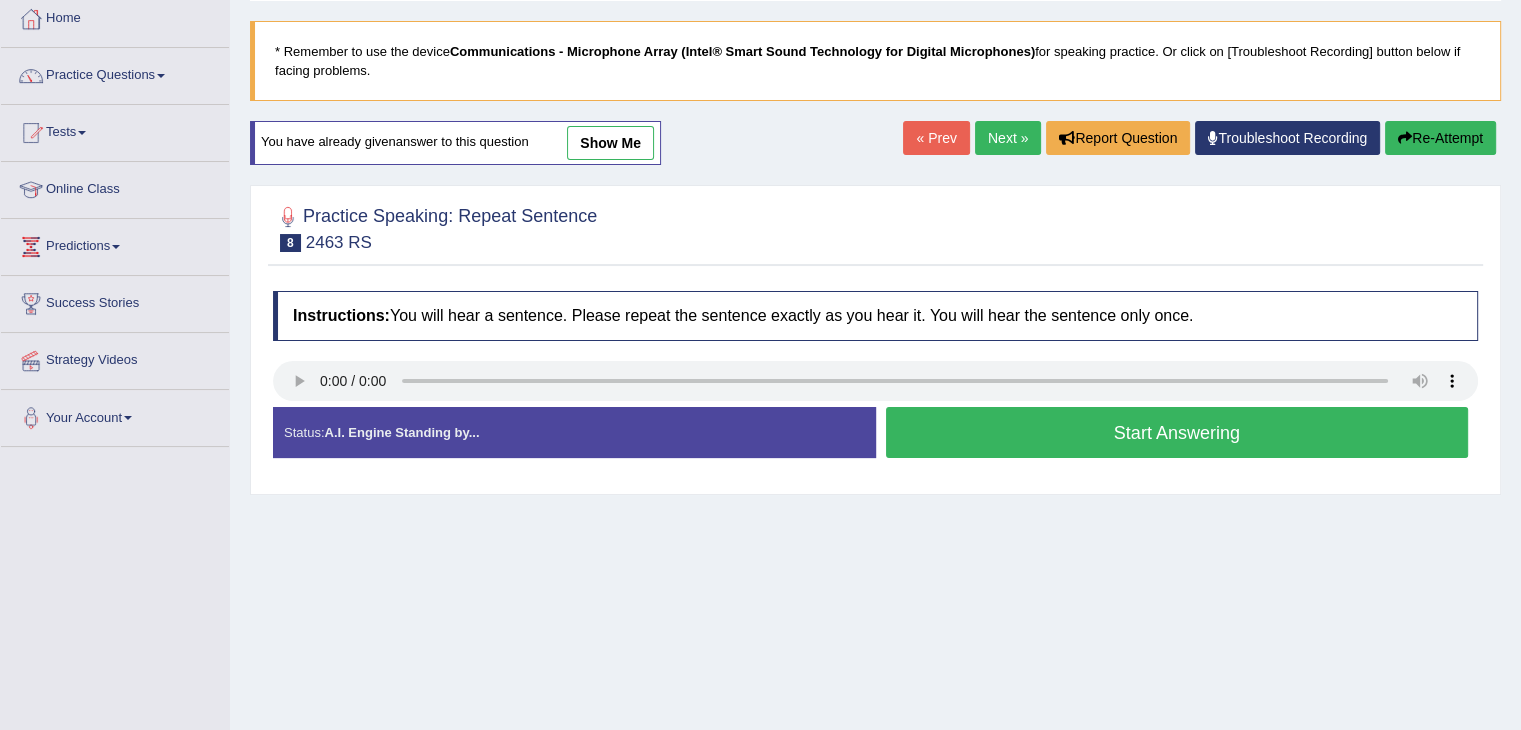 click on "Start Answering" at bounding box center [1177, 432] 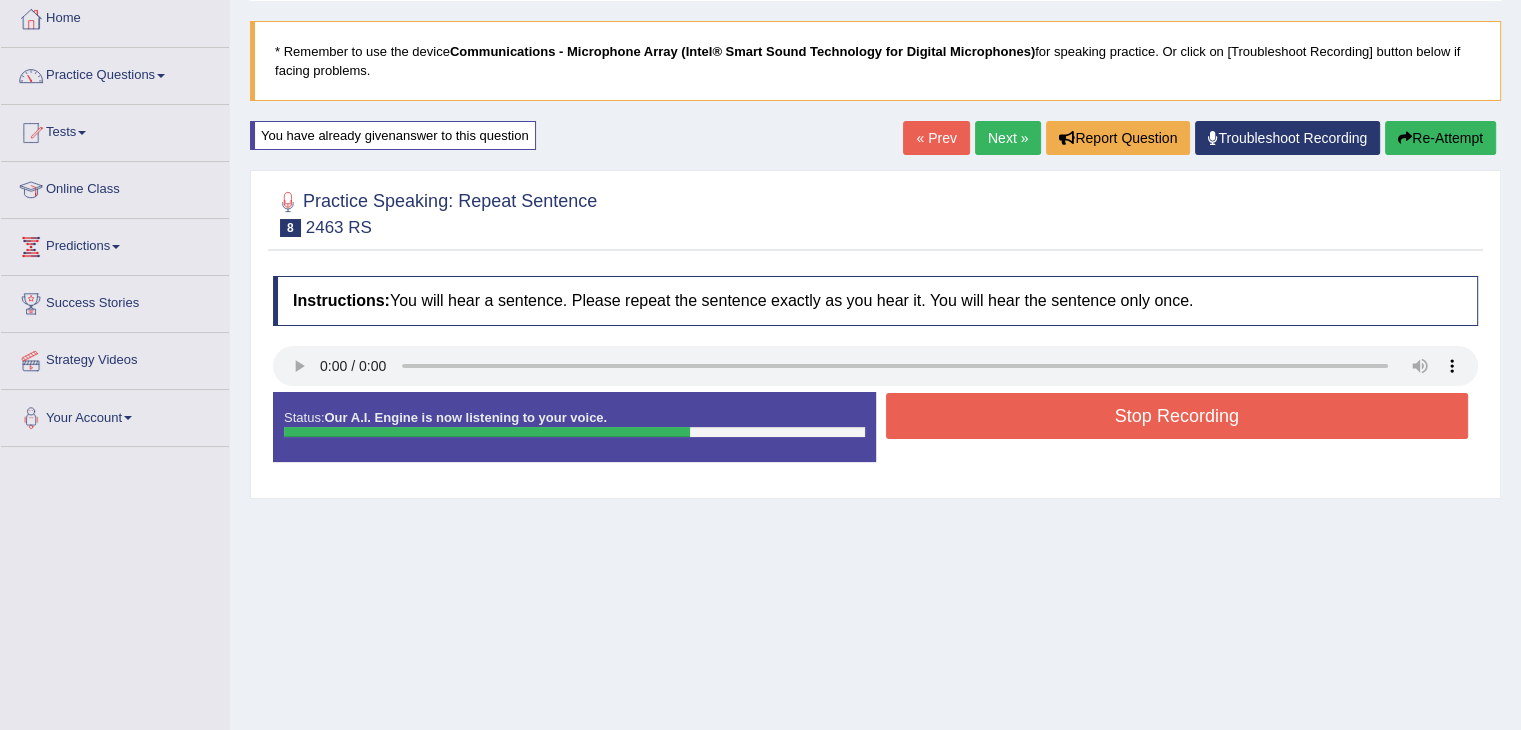 click on "Stop Recording" at bounding box center [1177, 416] 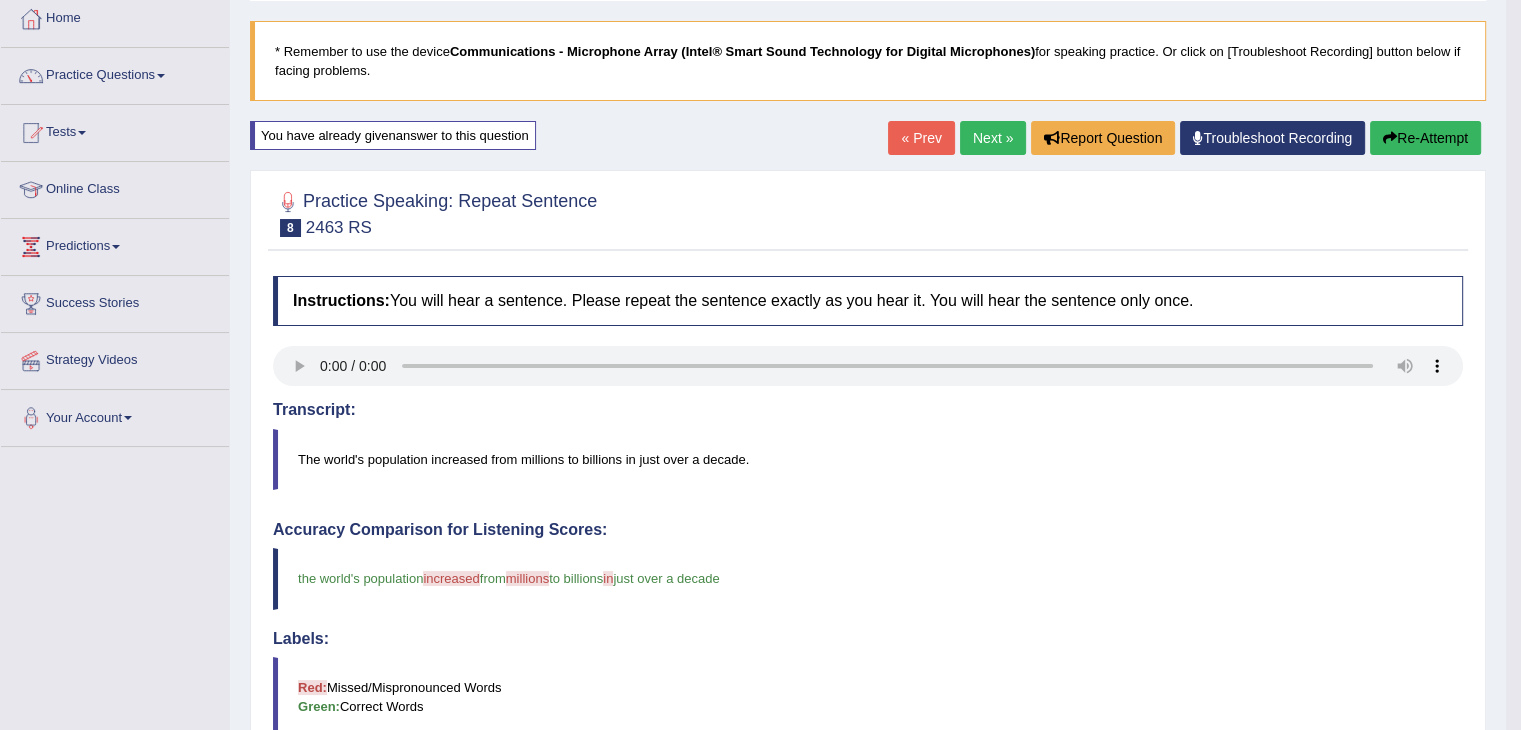 drag, startPoint x: 1528, startPoint y: 232, endPoint x: 1535, endPoint y: 442, distance: 210.11664 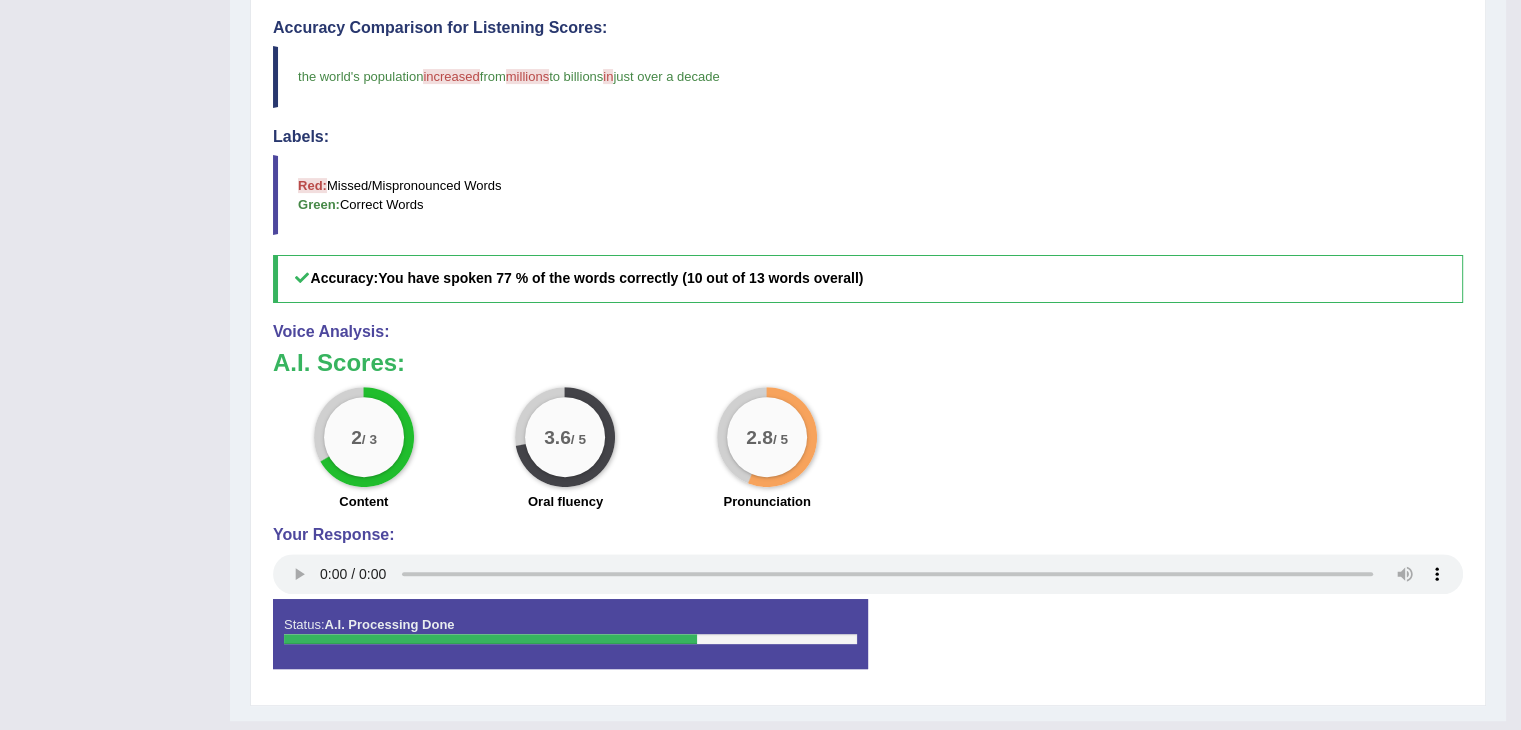 scroll, scrollTop: 568, scrollLeft: 0, axis: vertical 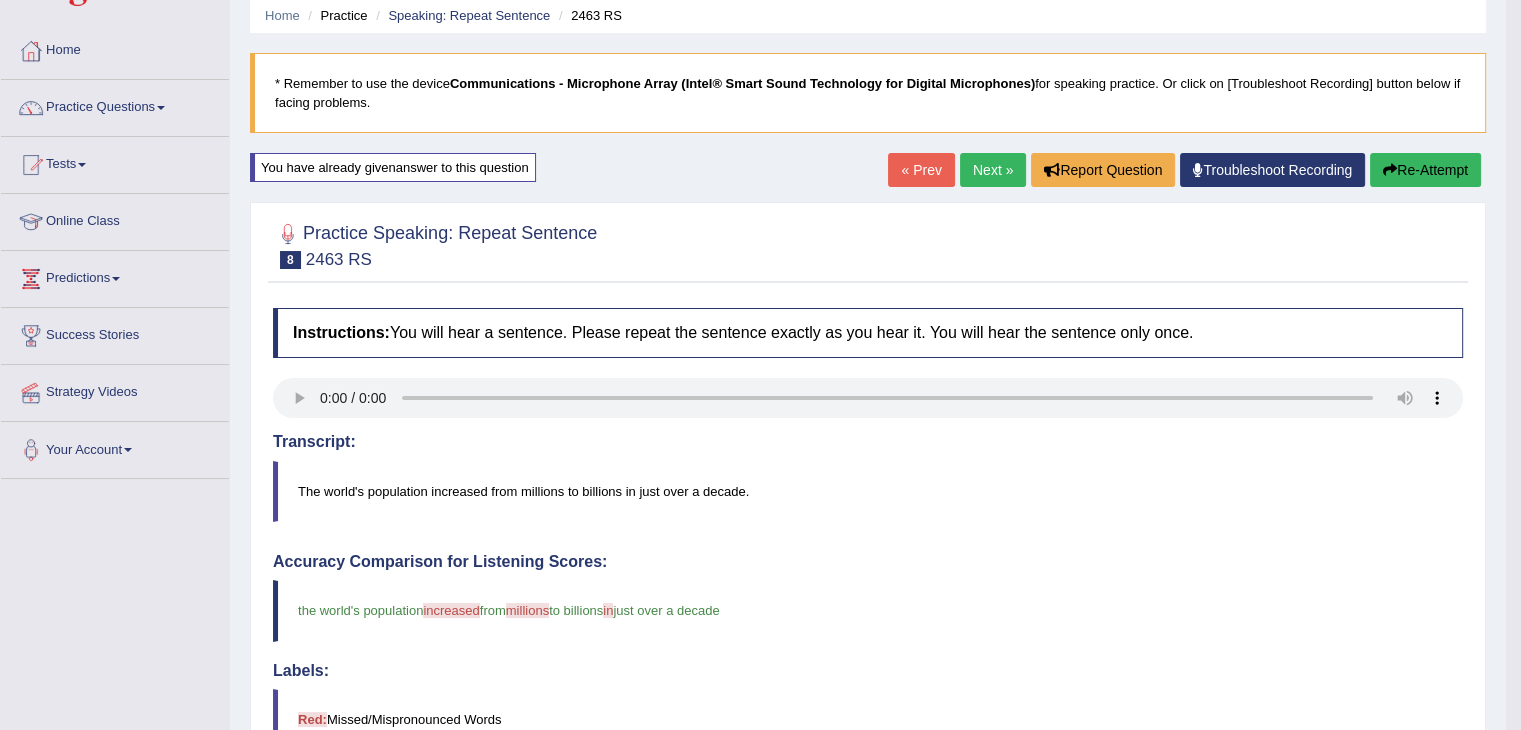 click on "Re-Attempt" at bounding box center (1425, 170) 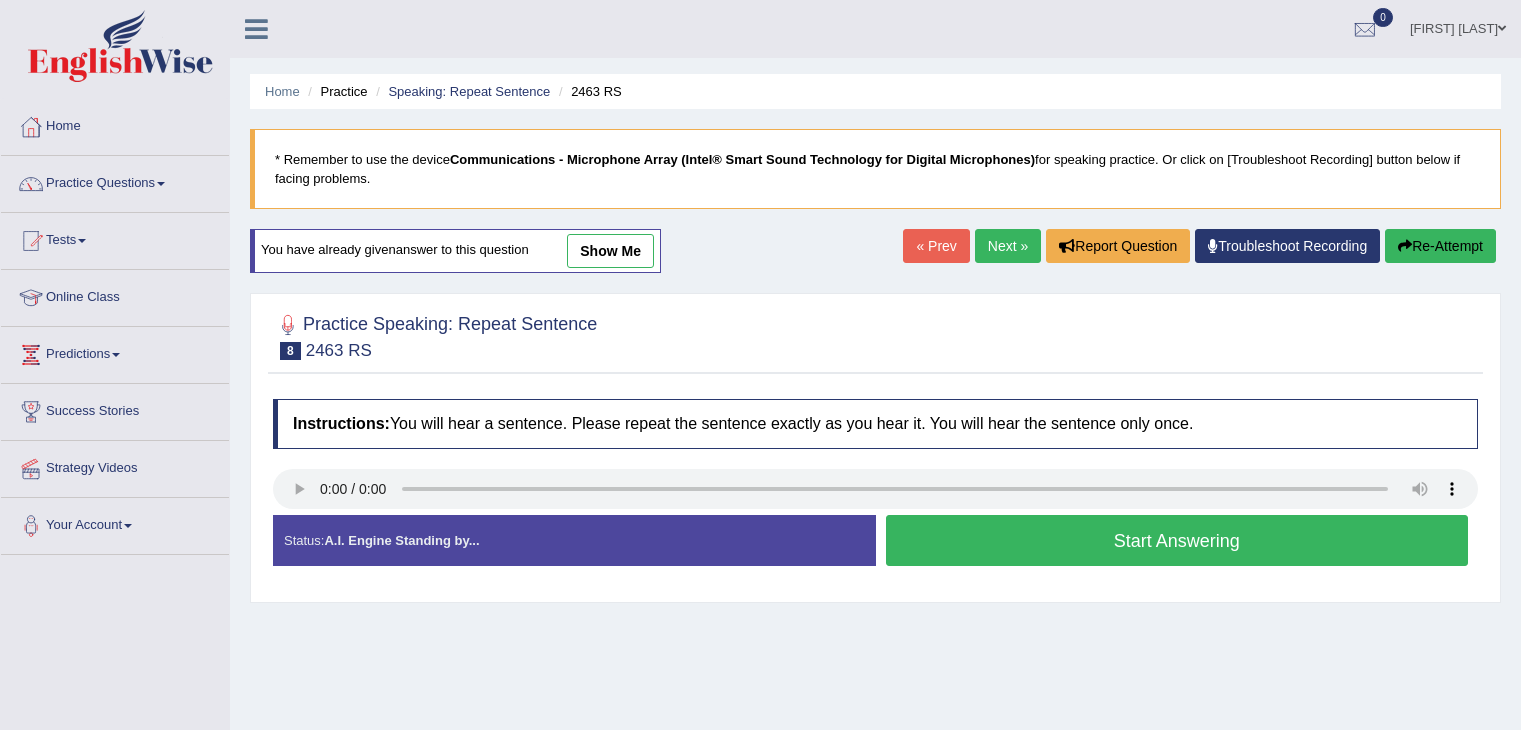 scroll, scrollTop: 76, scrollLeft: 0, axis: vertical 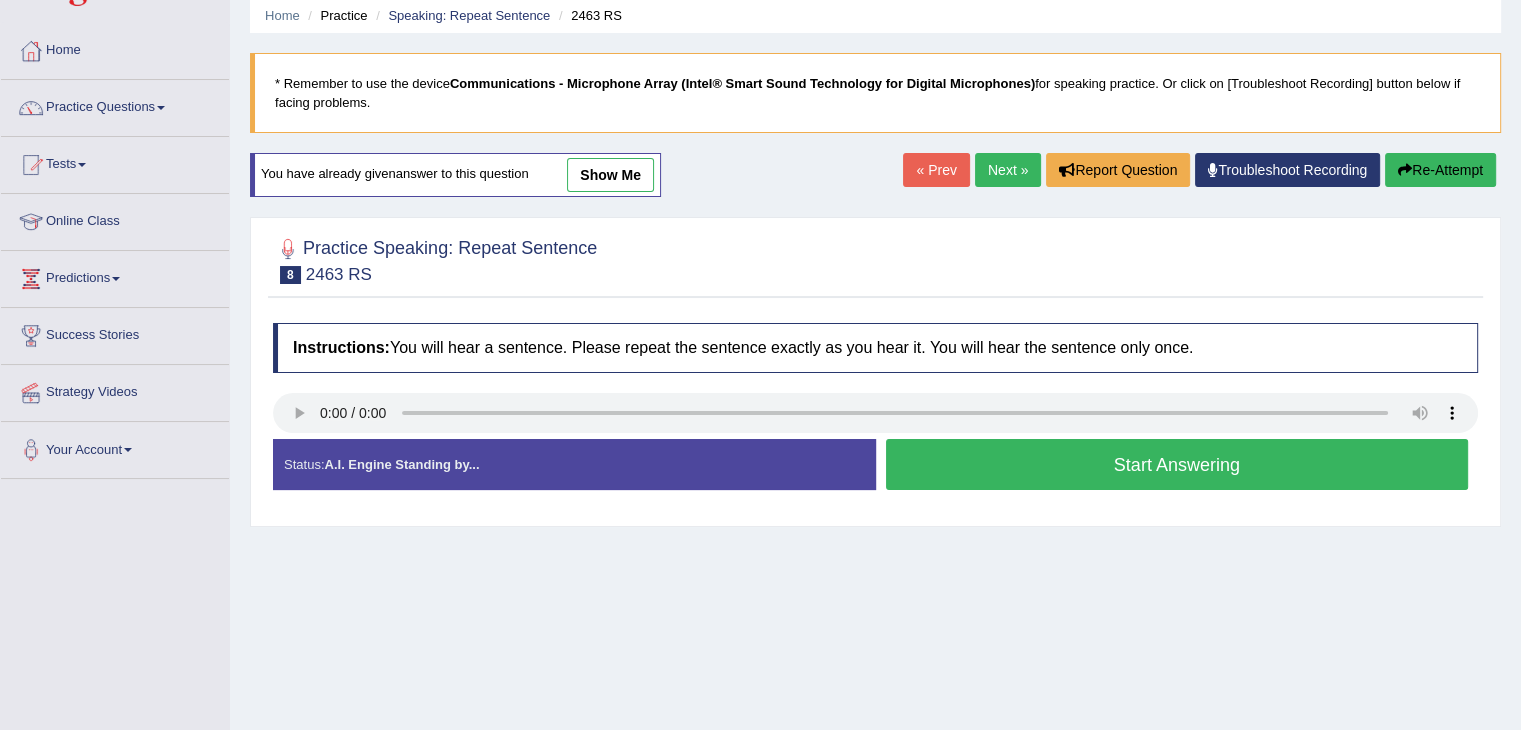 click on "Start Answering" at bounding box center [1177, 464] 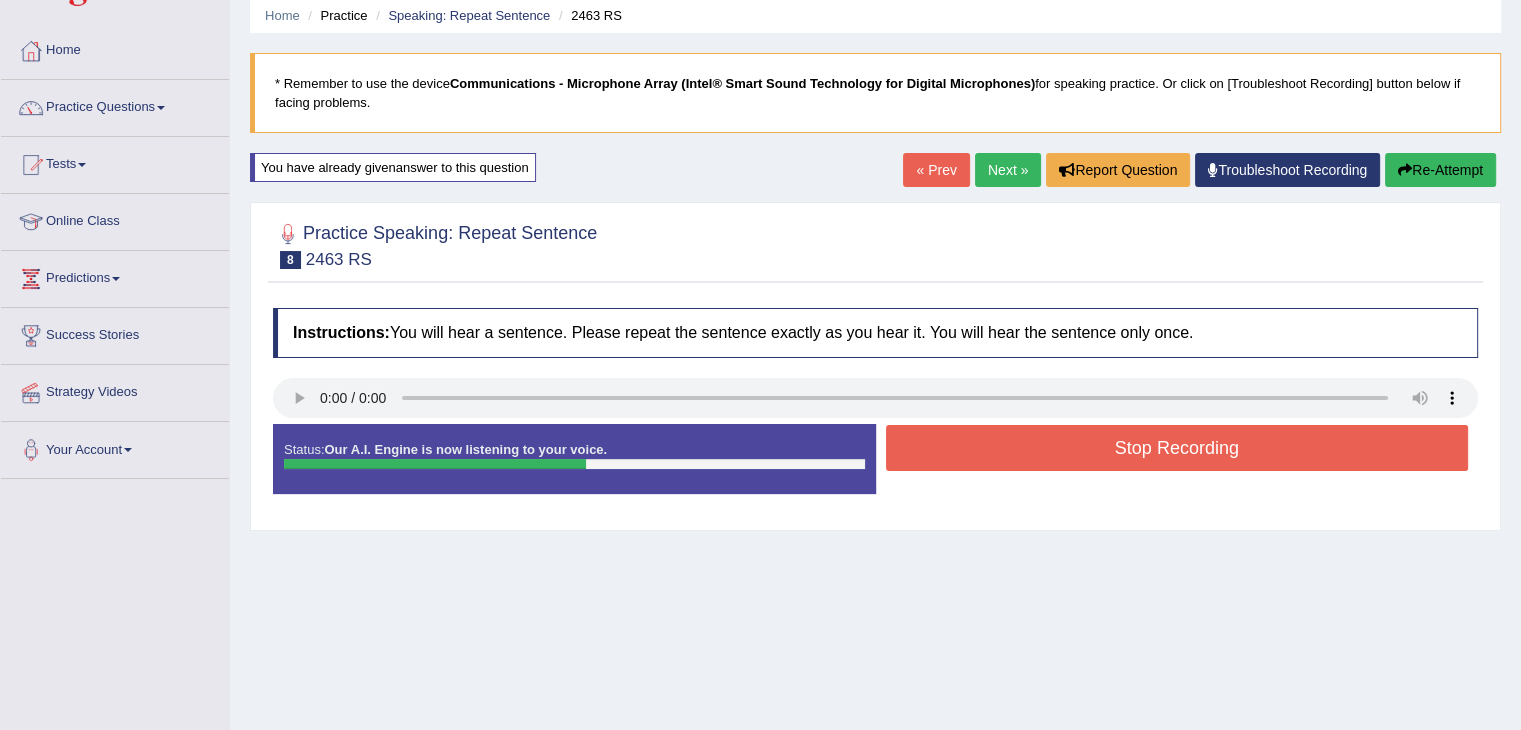 click on "Stop Recording" at bounding box center [1177, 448] 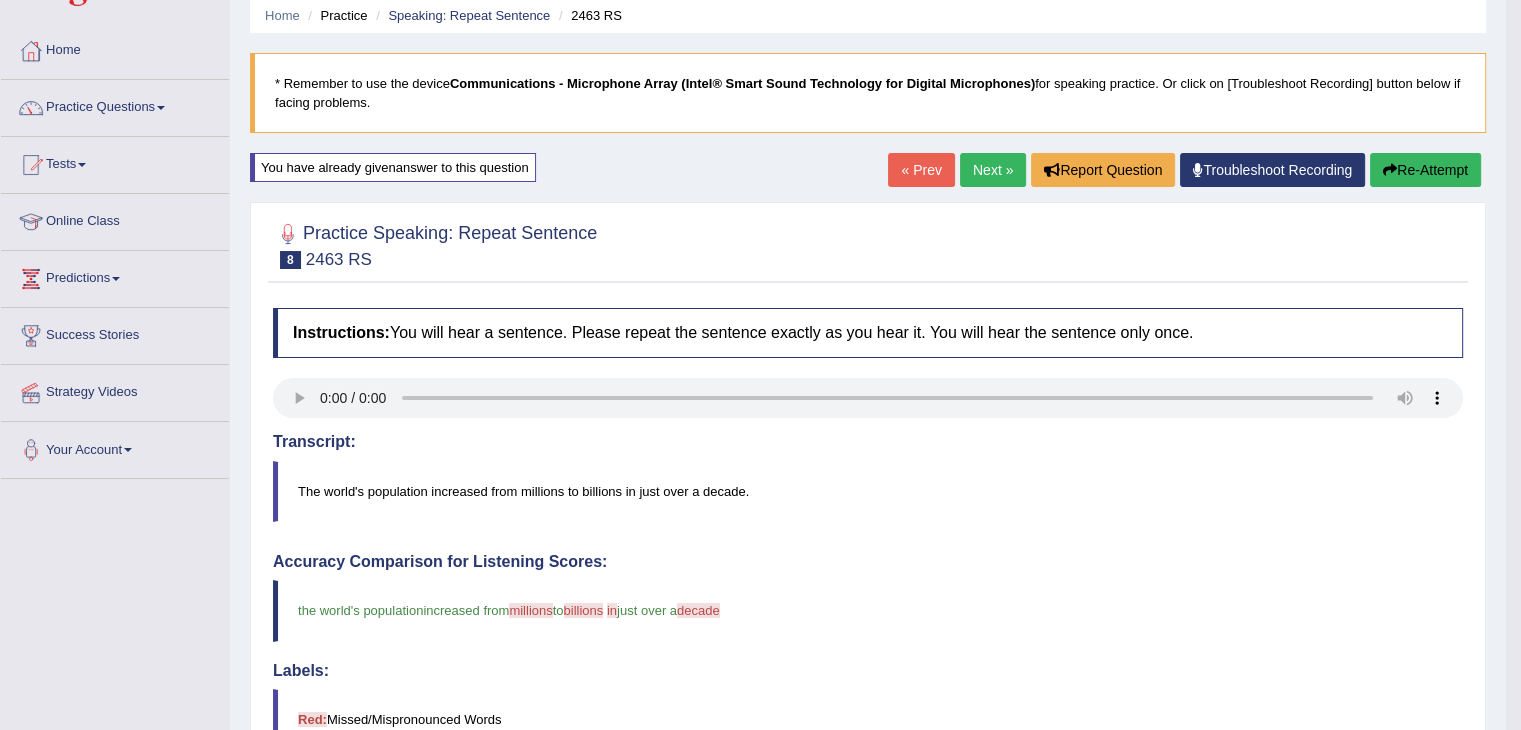 drag, startPoint x: 1520, startPoint y: 233, endPoint x: 1531, endPoint y: 314, distance: 81.7435 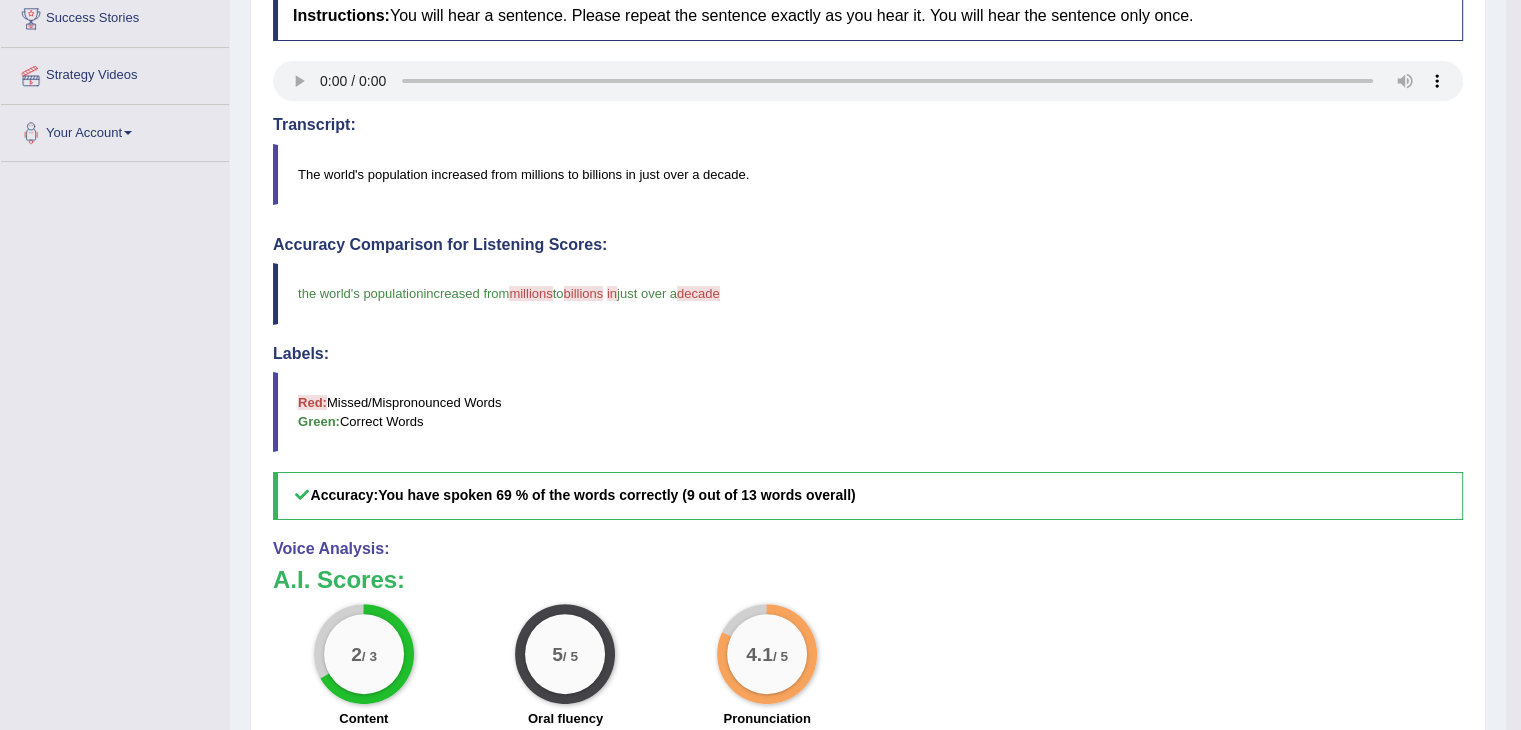 scroll, scrollTop: 390, scrollLeft: 0, axis: vertical 